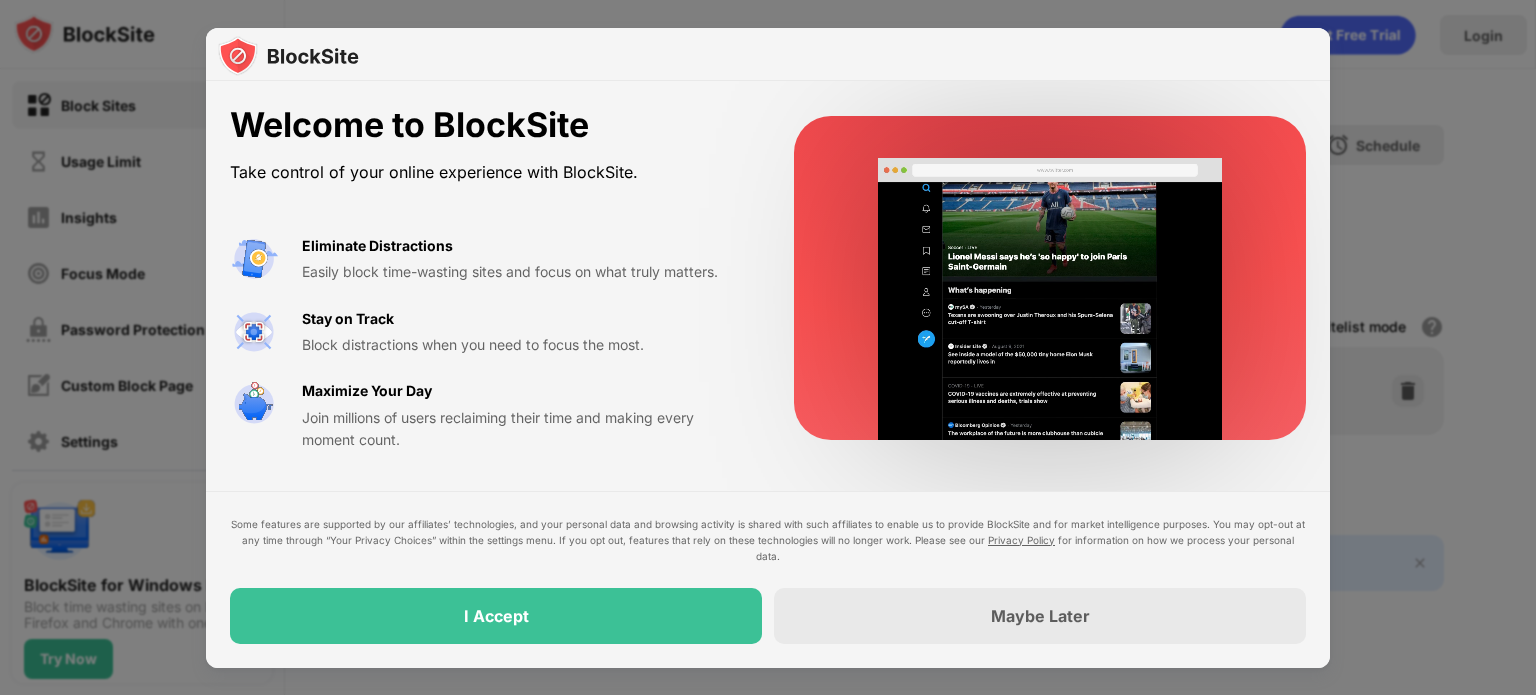 scroll, scrollTop: 0, scrollLeft: 0, axis: both 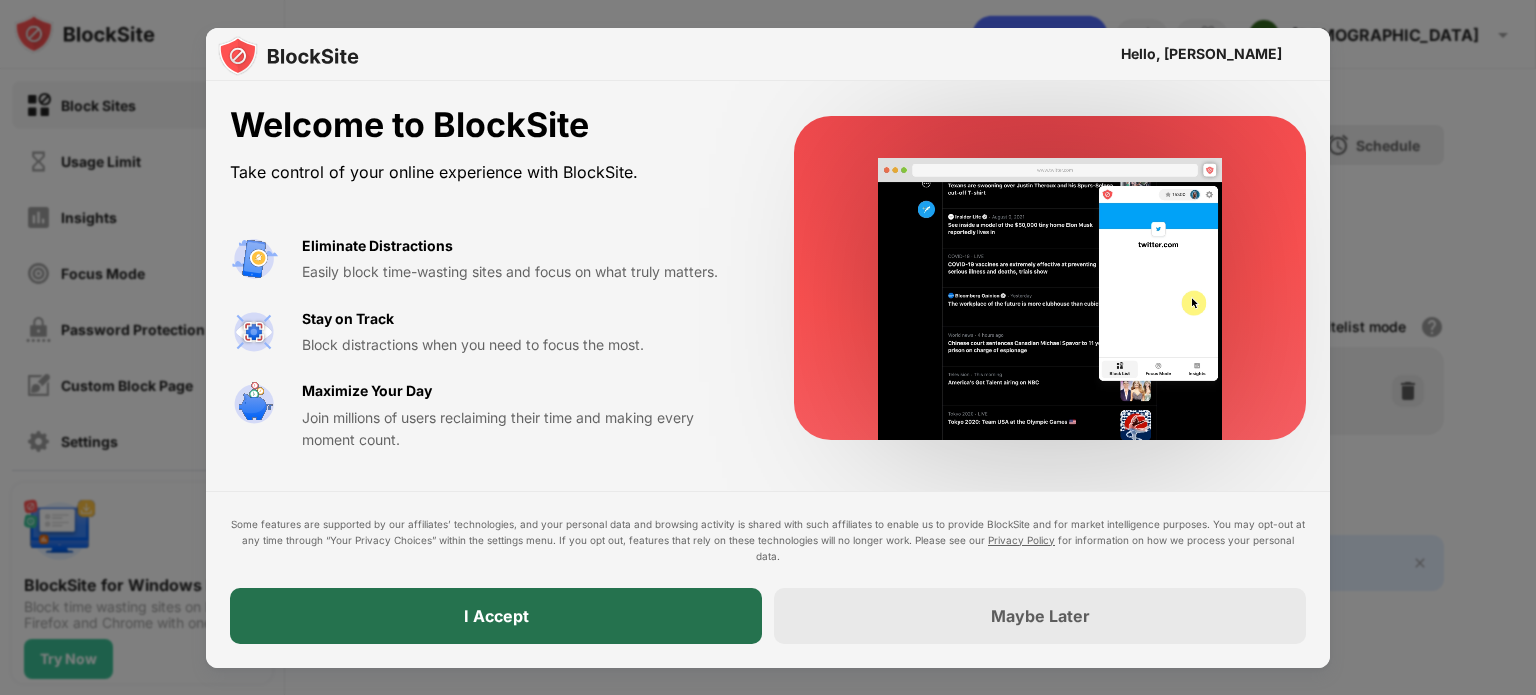 click on "I Accept" at bounding box center [496, 616] 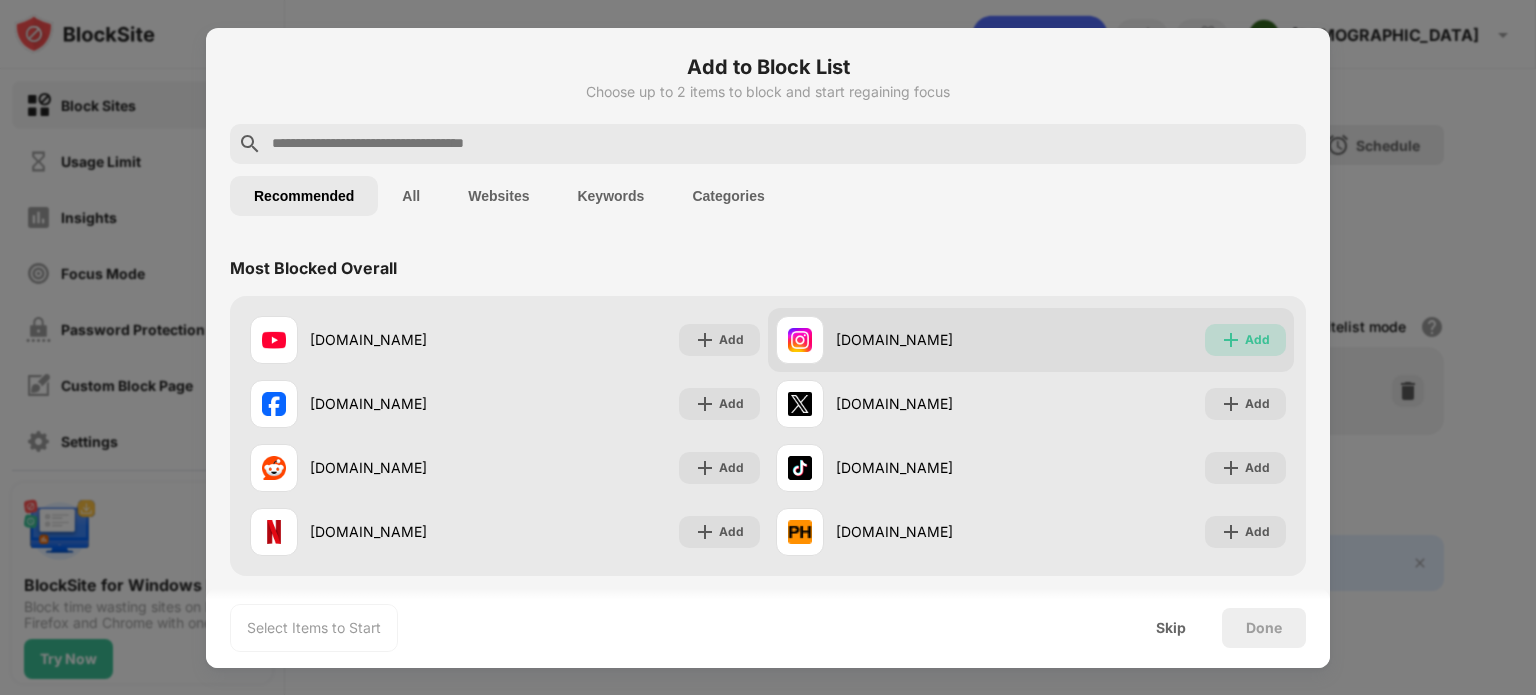 click on "Add" at bounding box center (1257, 340) 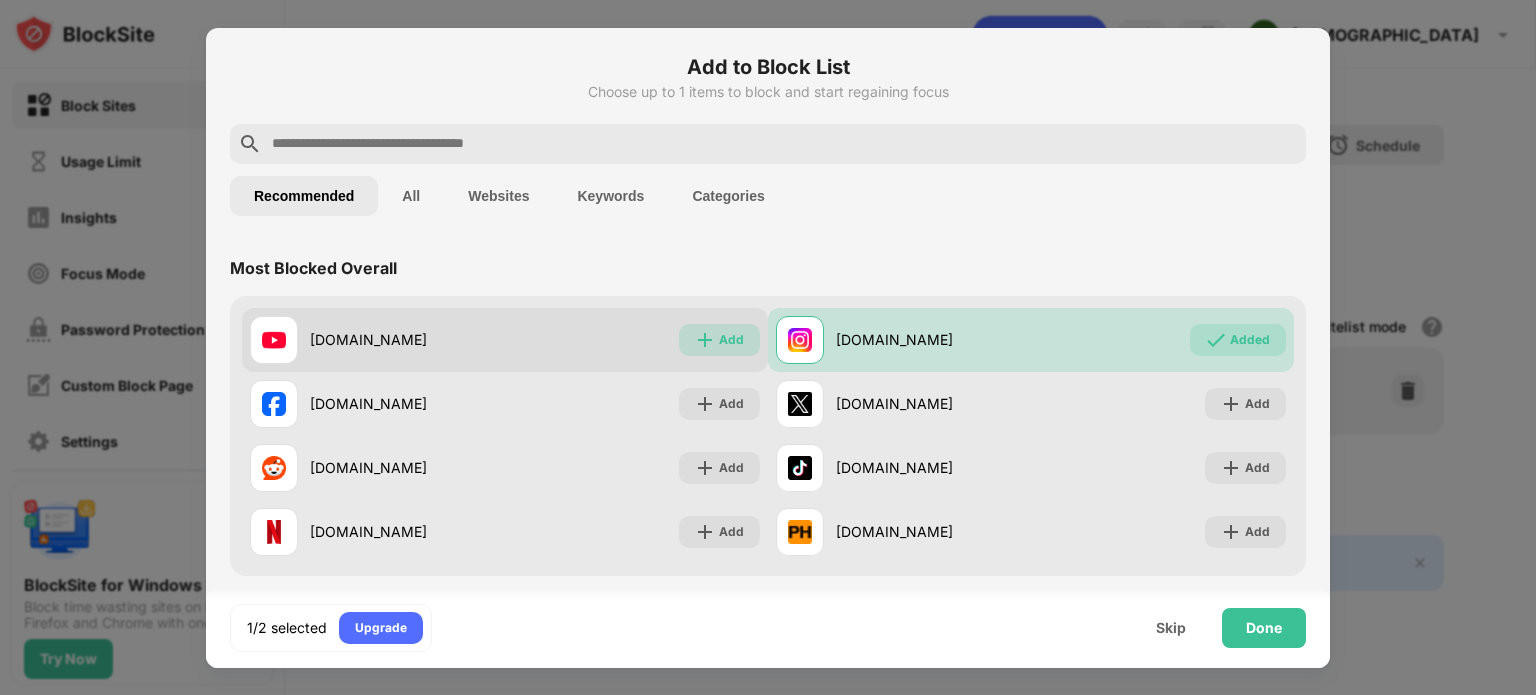 click at bounding box center [705, 340] 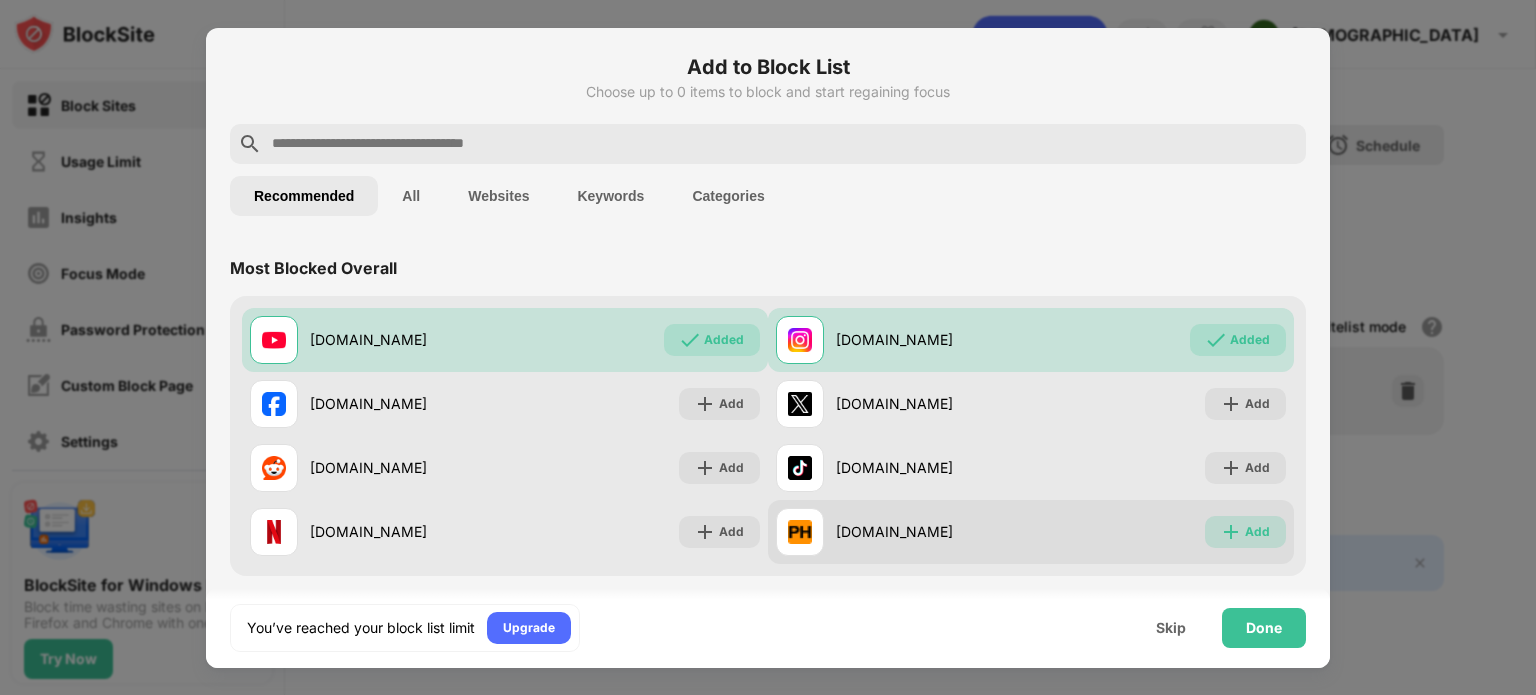 click on "Add" at bounding box center (1245, 532) 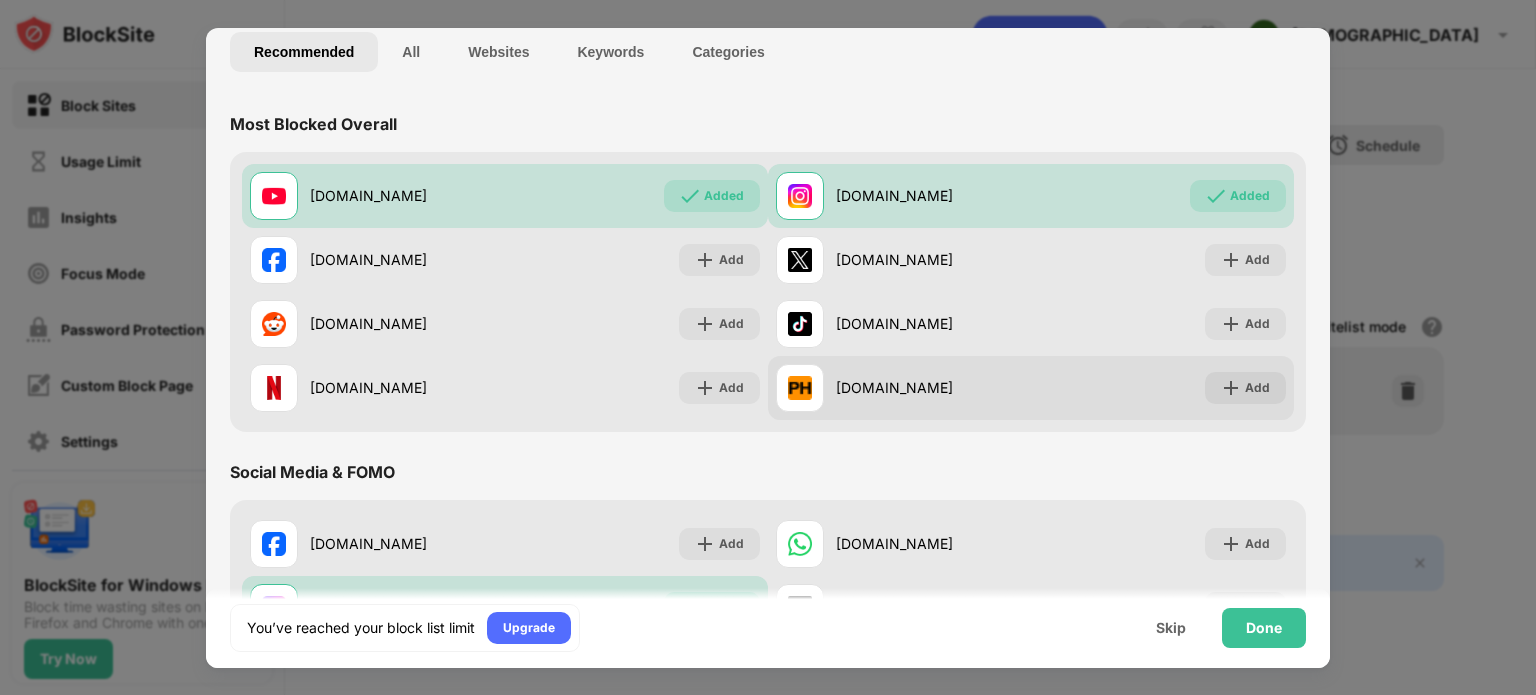 scroll, scrollTop: 144, scrollLeft: 0, axis: vertical 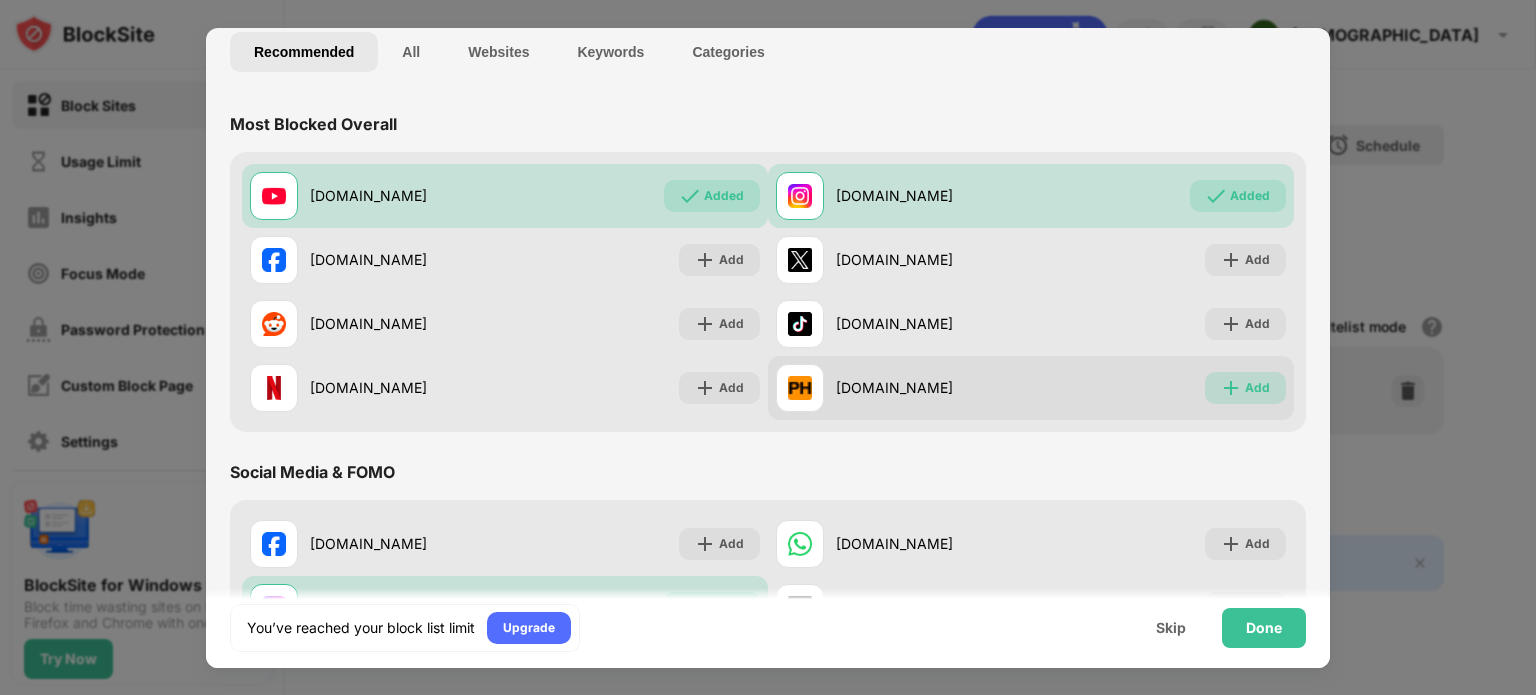 click on "Add" at bounding box center [1245, 388] 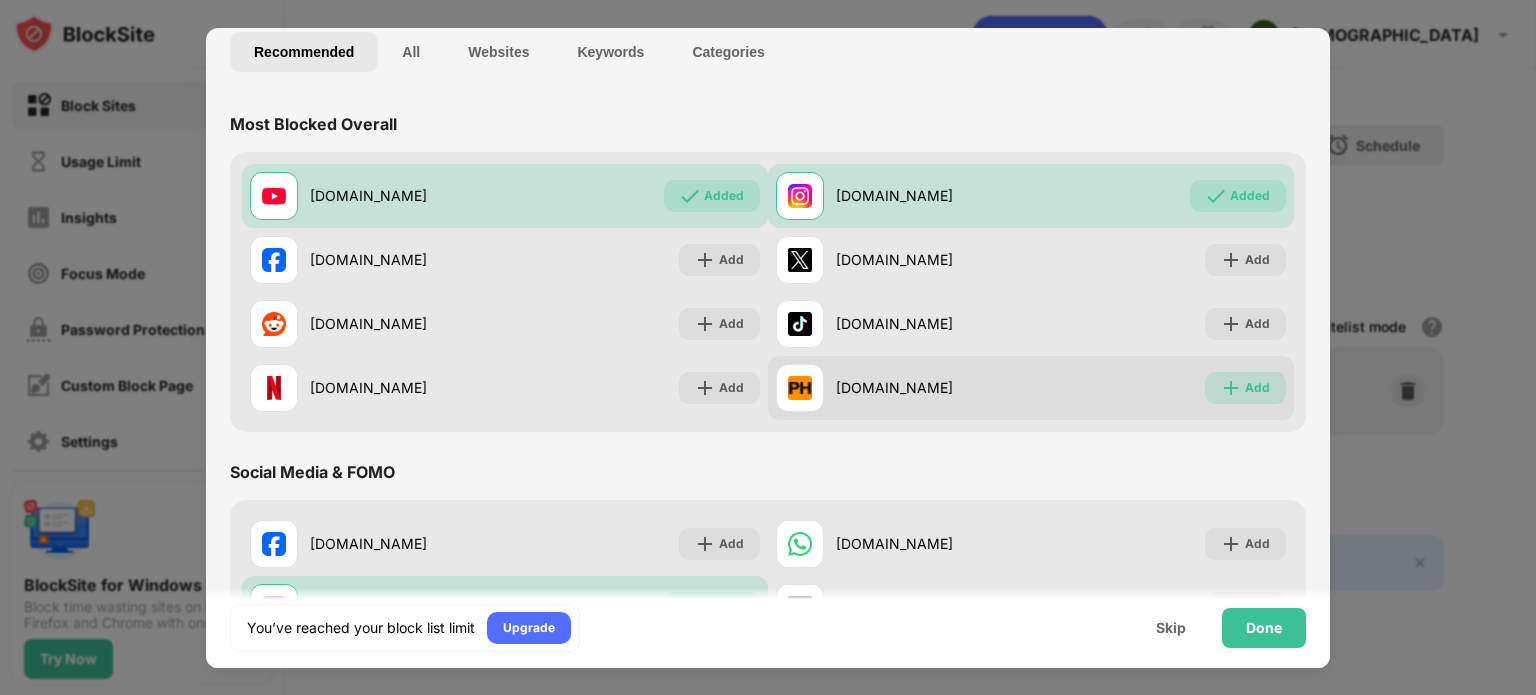 click at bounding box center (1231, 388) 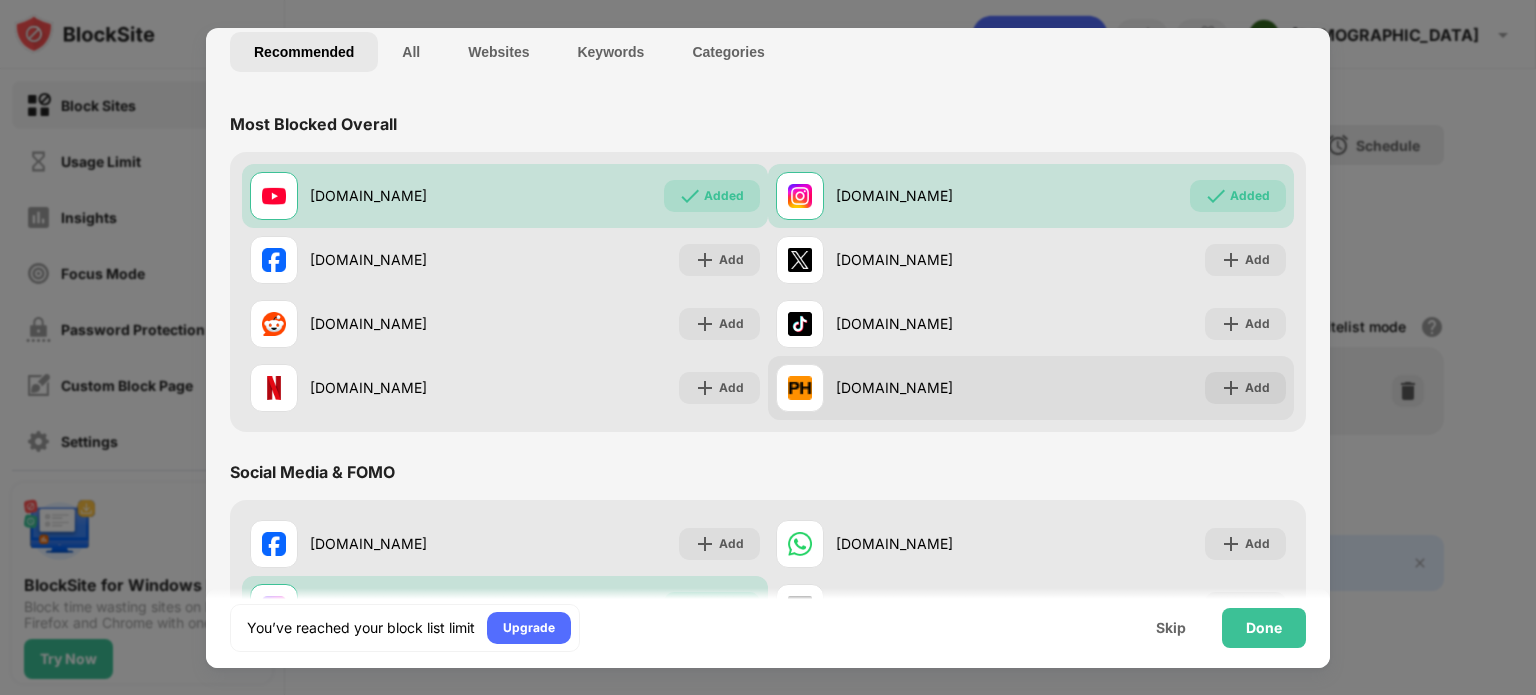 click on "pornhub.com Add" at bounding box center (1031, 388) 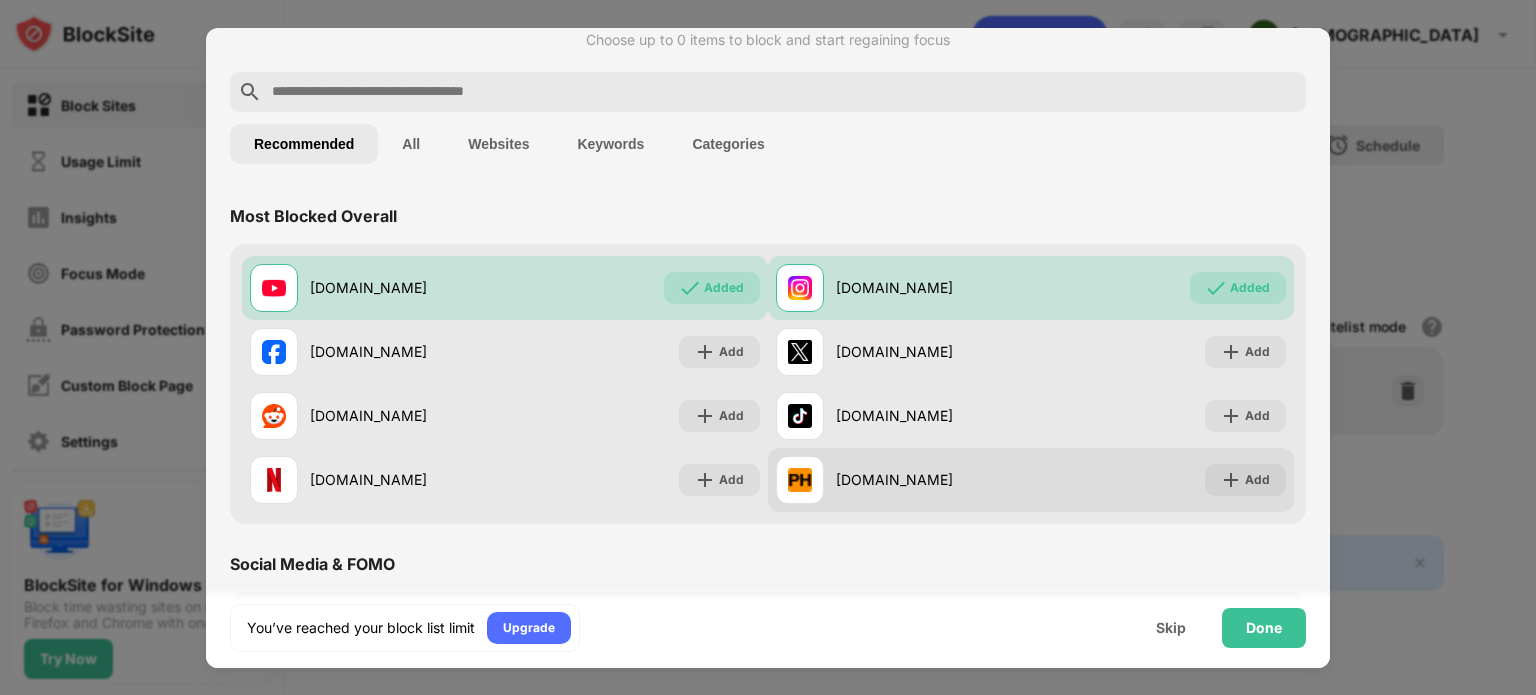 scroll, scrollTop: 48, scrollLeft: 0, axis: vertical 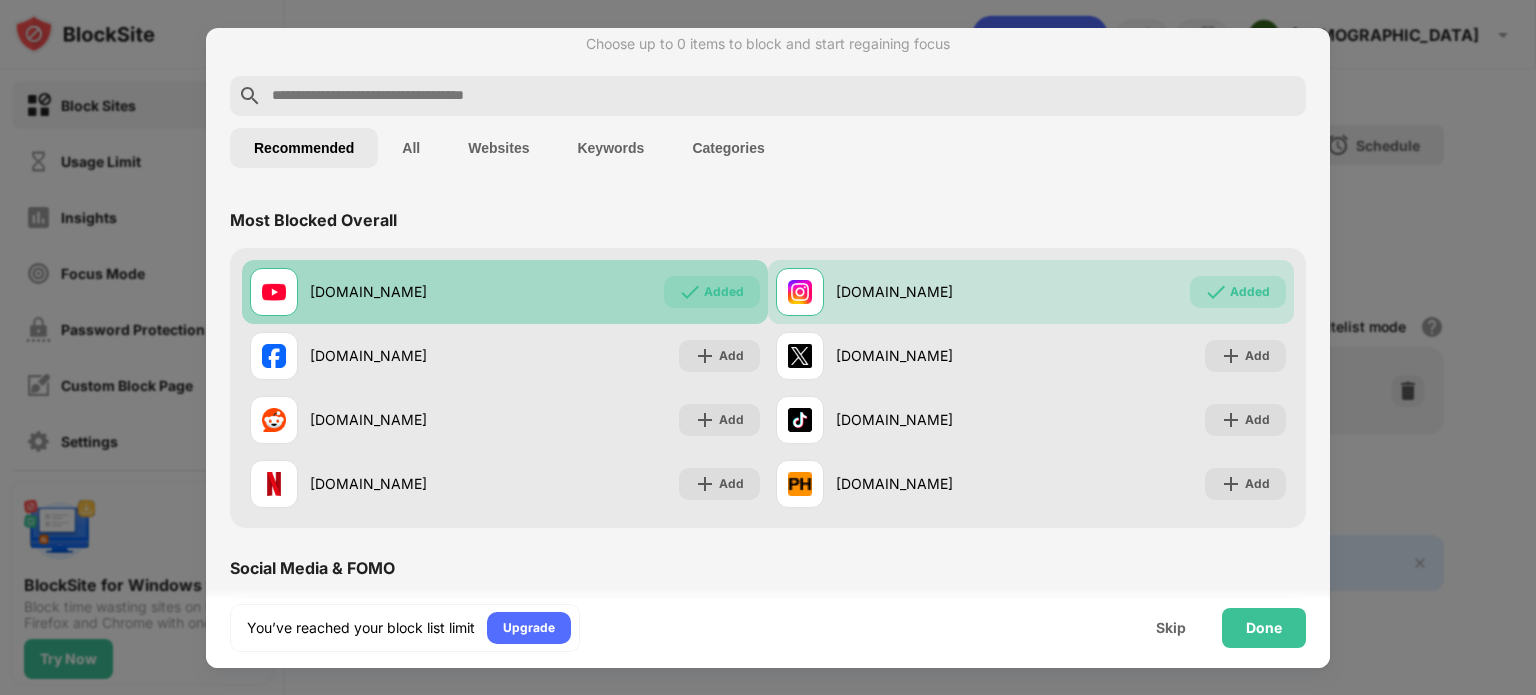 click on "Added" at bounding box center (712, 292) 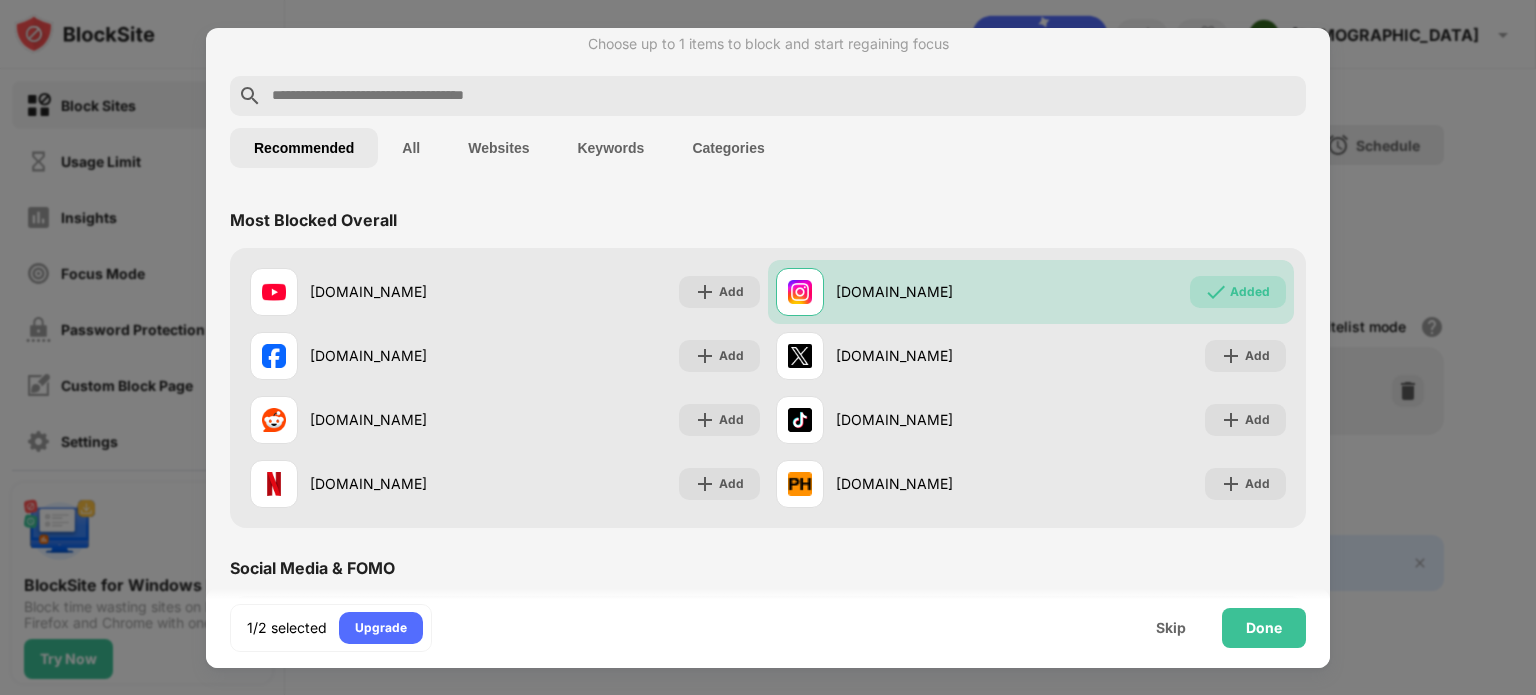 click on "Websites" at bounding box center [498, 148] 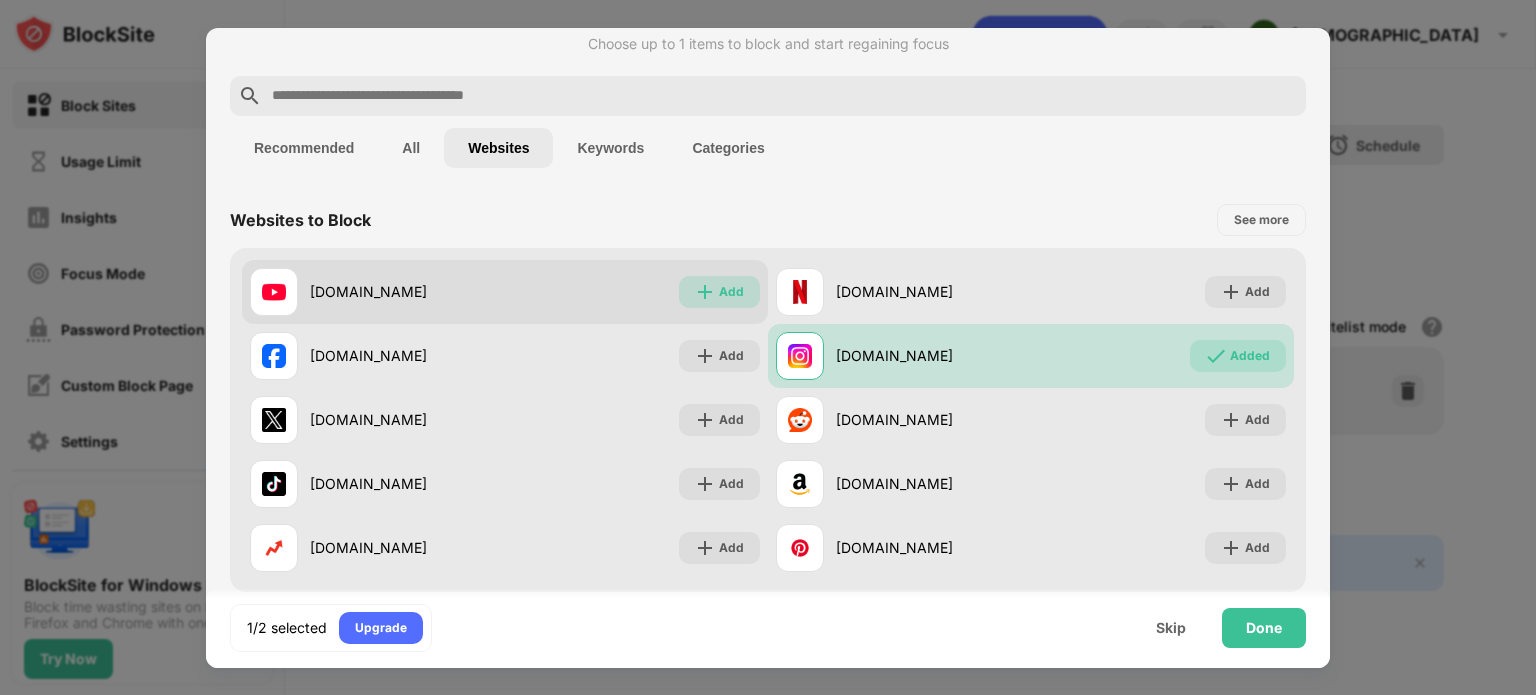 click on "Add" at bounding box center [731, 292] 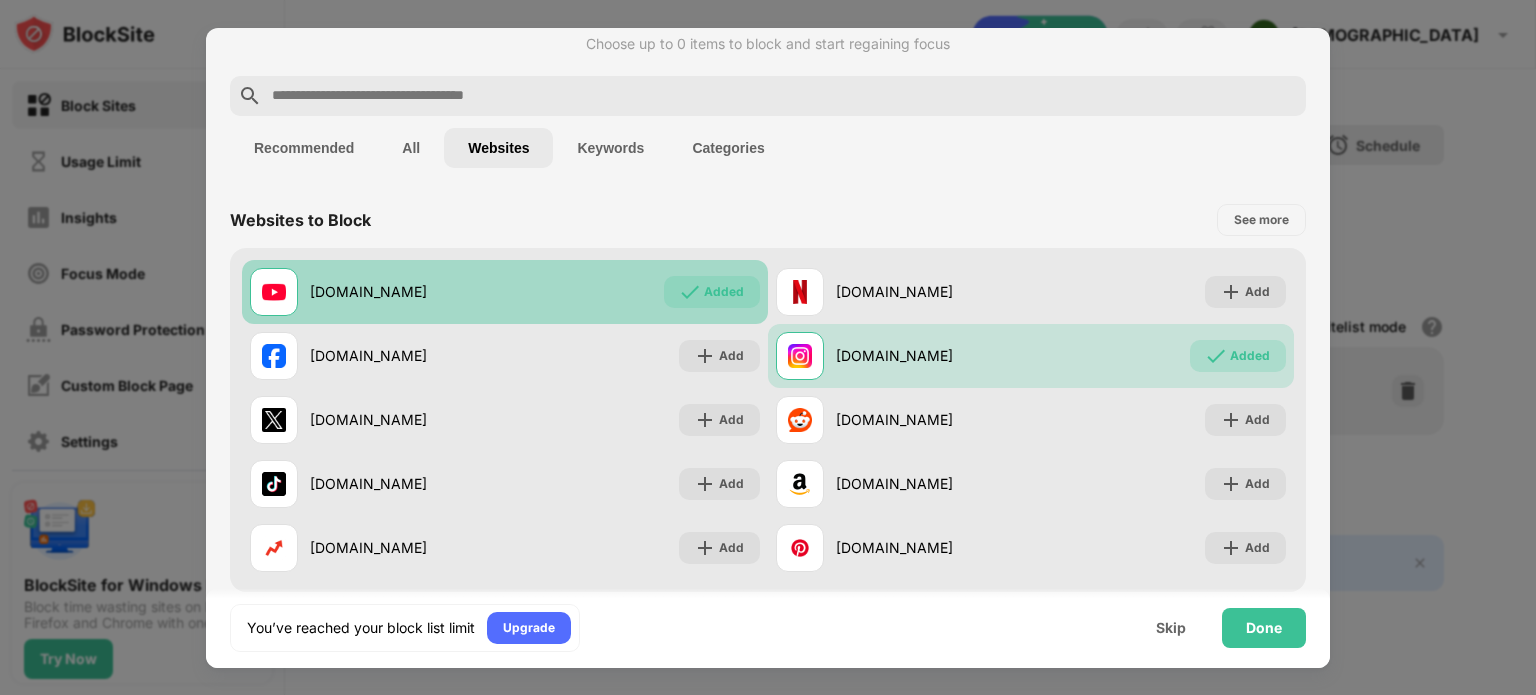 click on "Added" at bounding box center [724, 292] 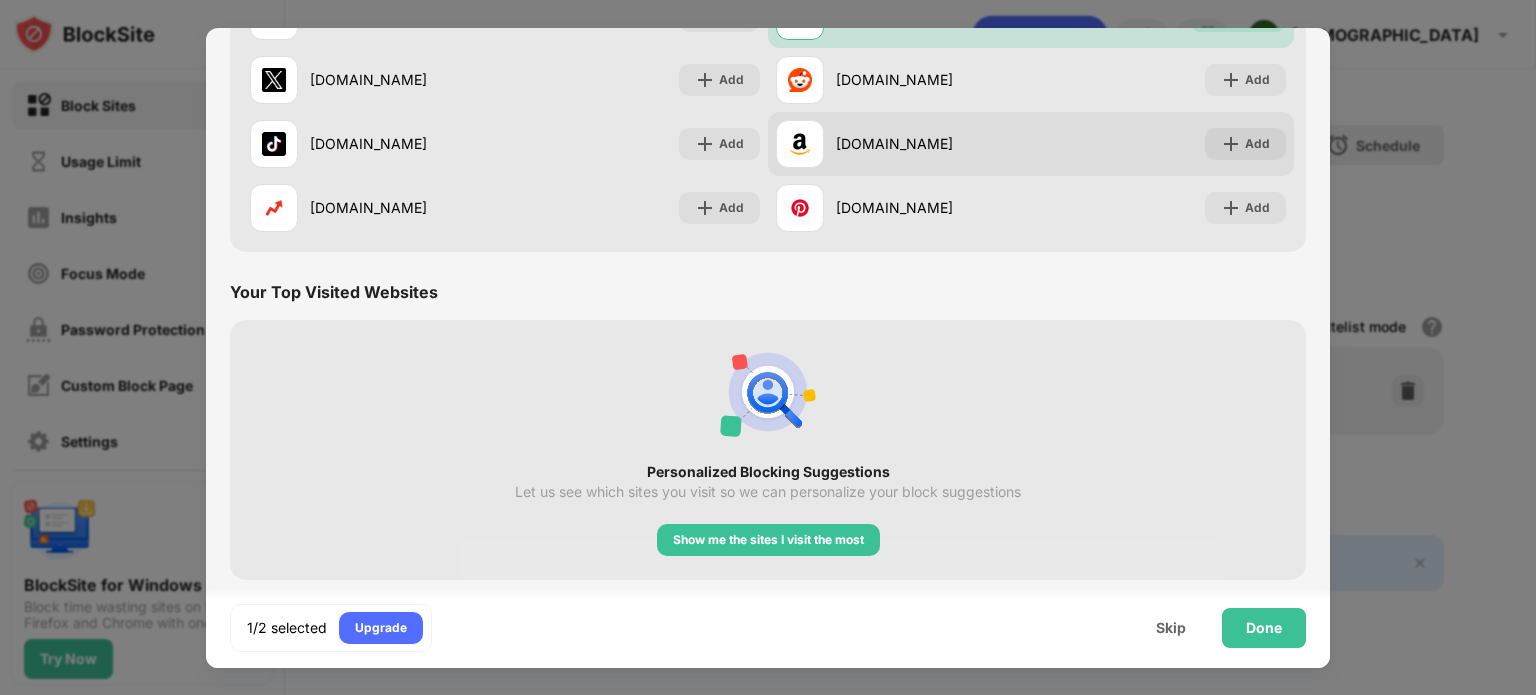 scroll, scrollTop: 0, scrollLeft: 0, axis: both 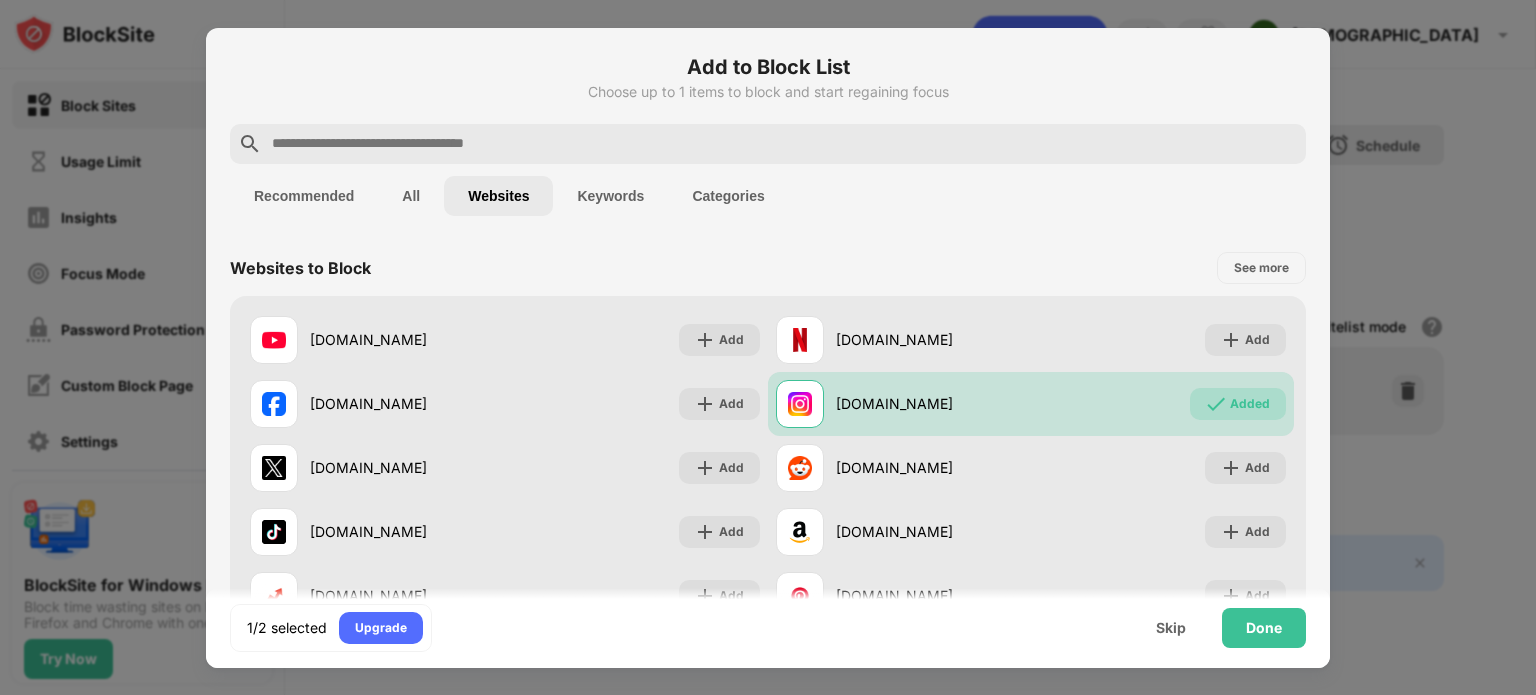 click on "Keywords" at bounding box center (610, 196) 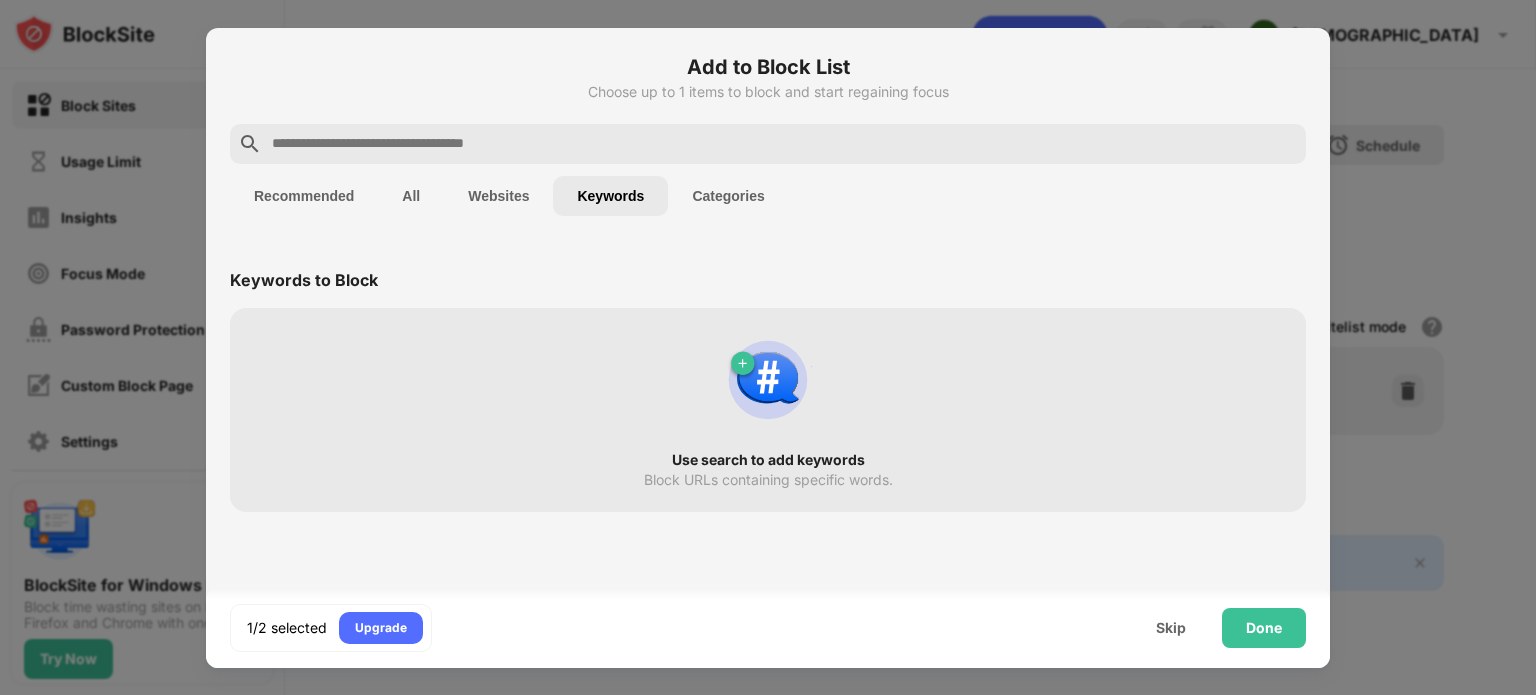 click on "Categories" at bounding box center (728, 196) 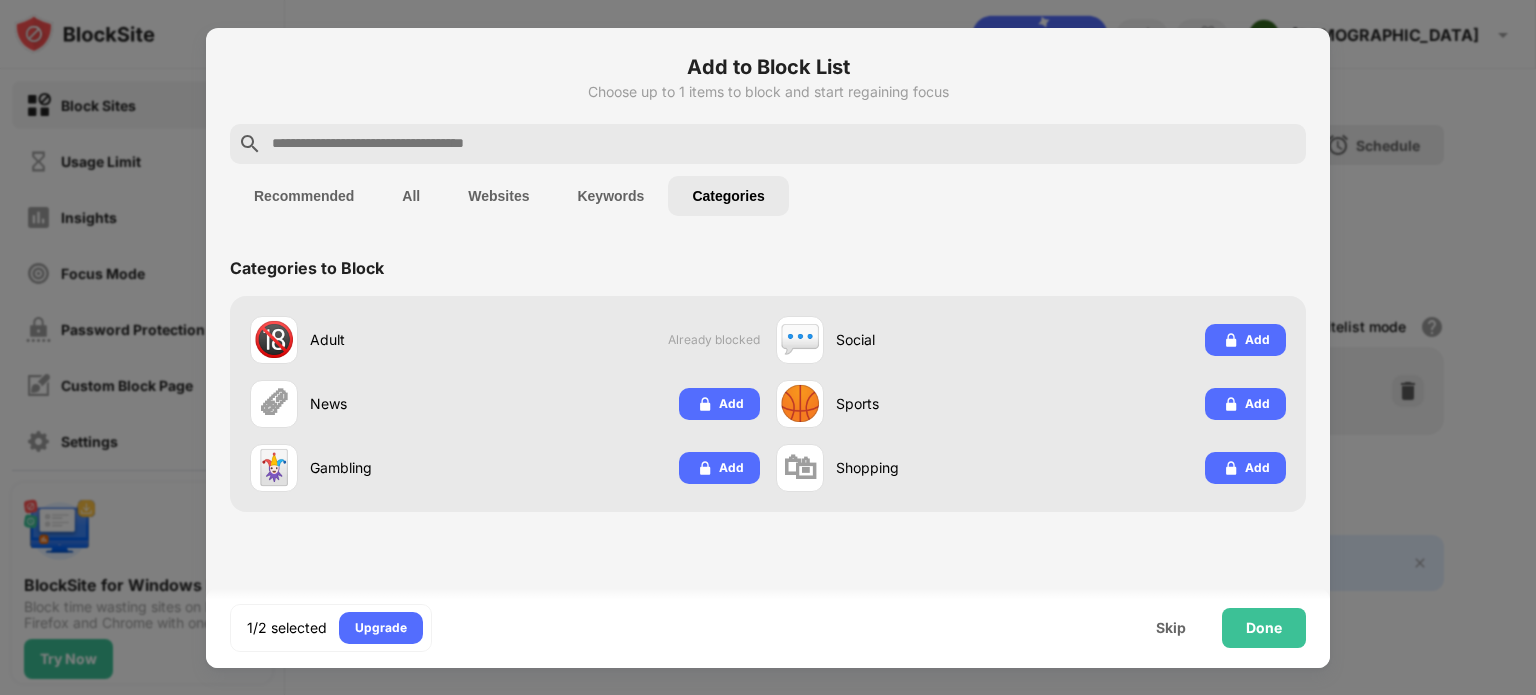click on "Websites" at bounding box center [498, 196] 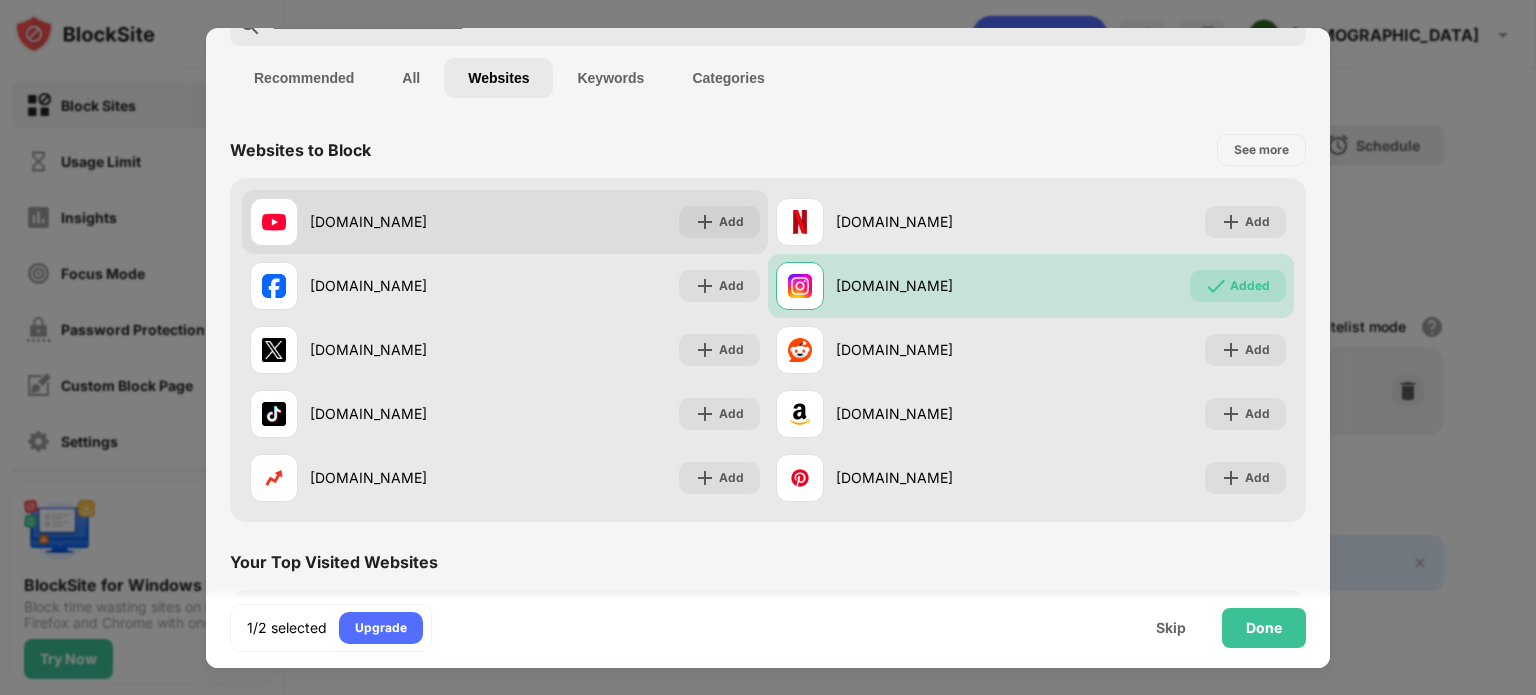 scroll, scrollTop: 78, scrollLeft: 0, axis: vertical 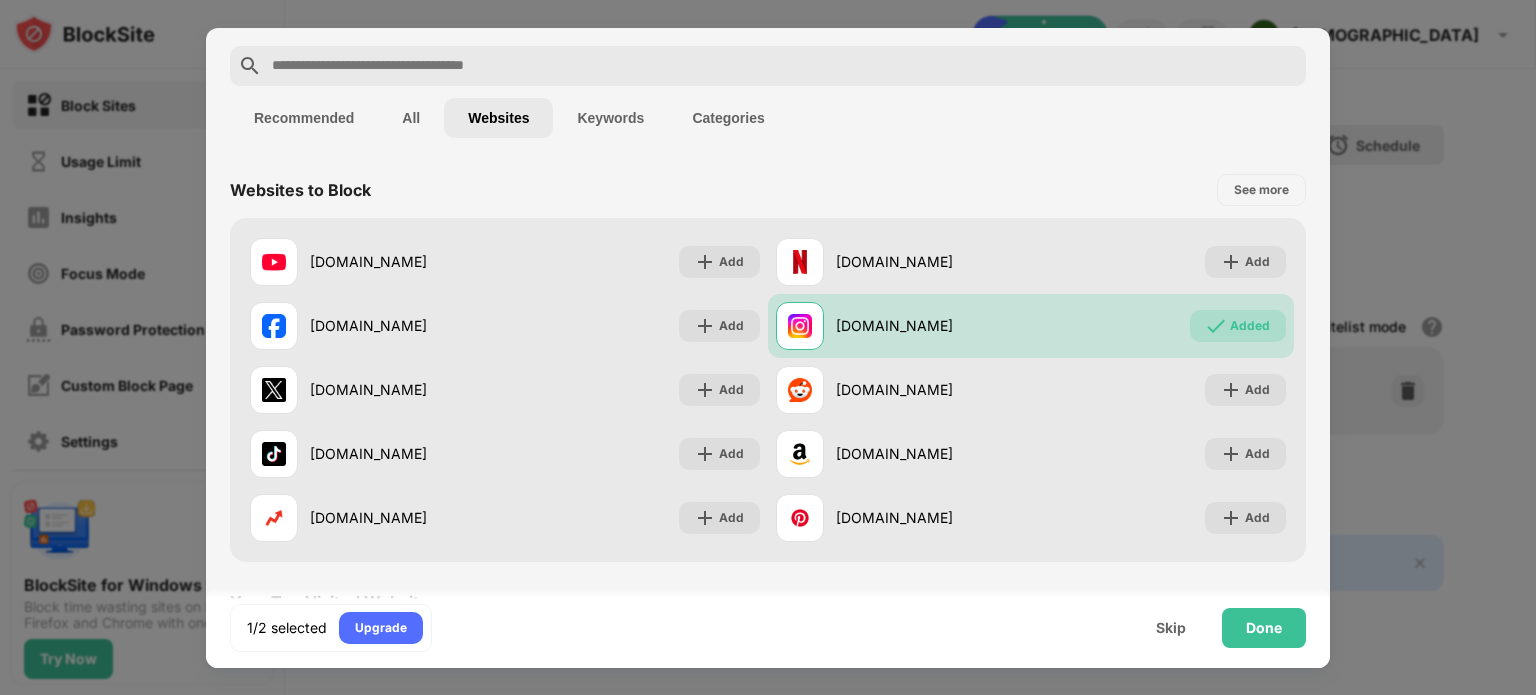 click on "All" at bounding box center (411, 118) 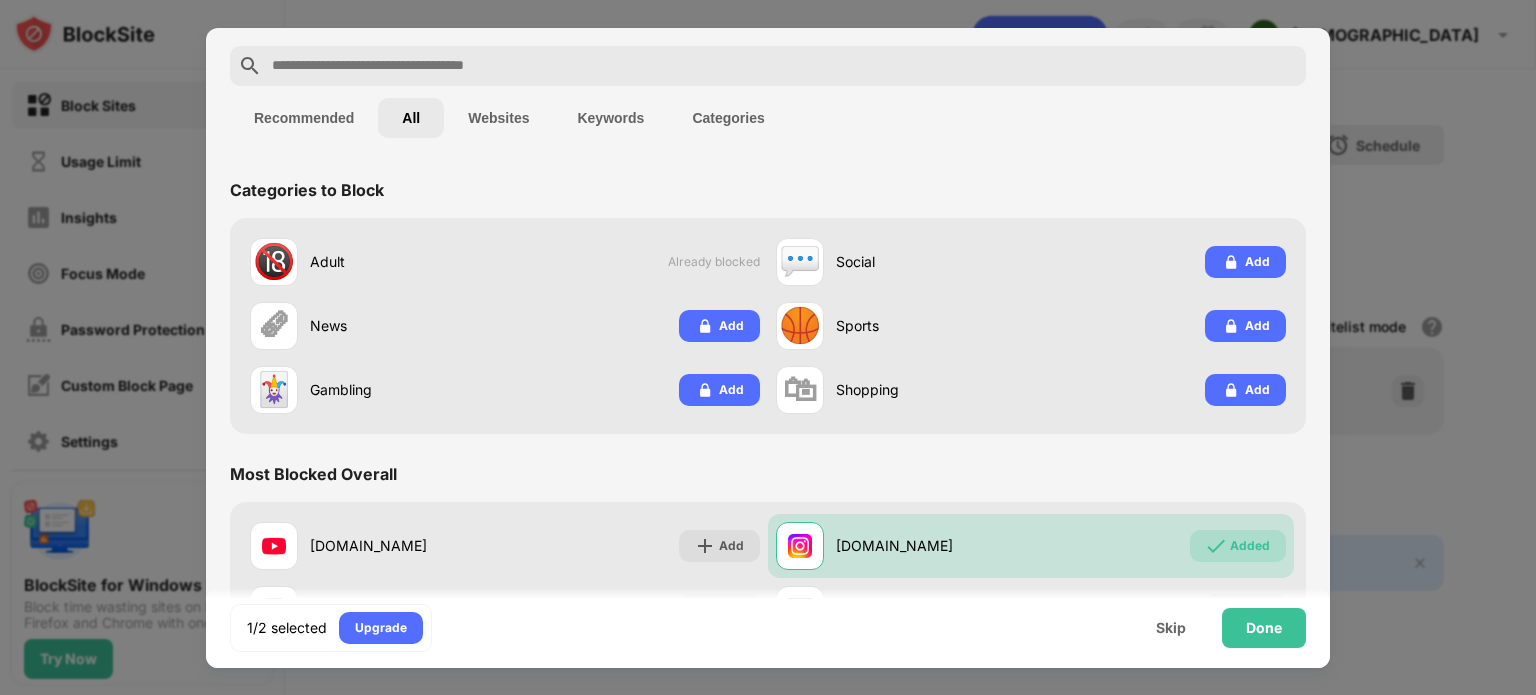 click on "Recommended" at bounding box center [304, 118] 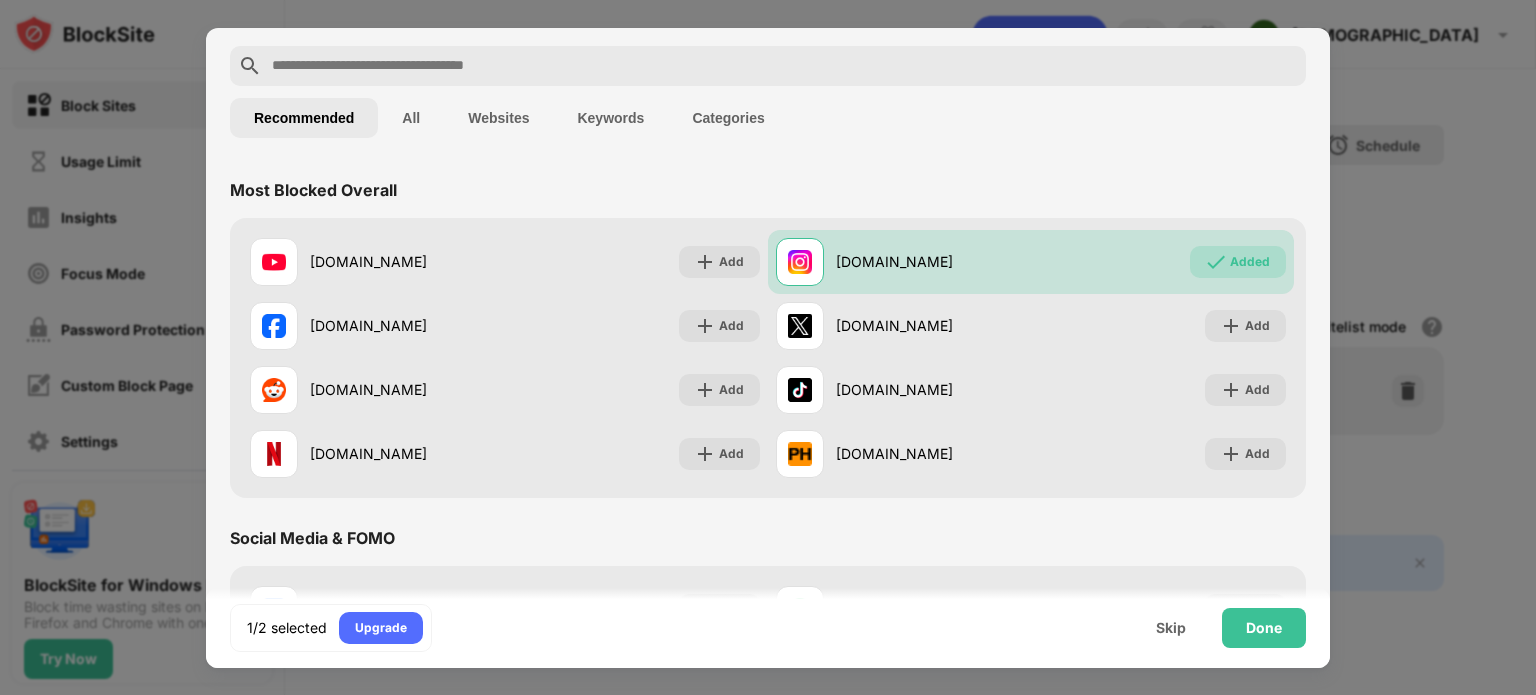 click at bounding box center (784, 66) 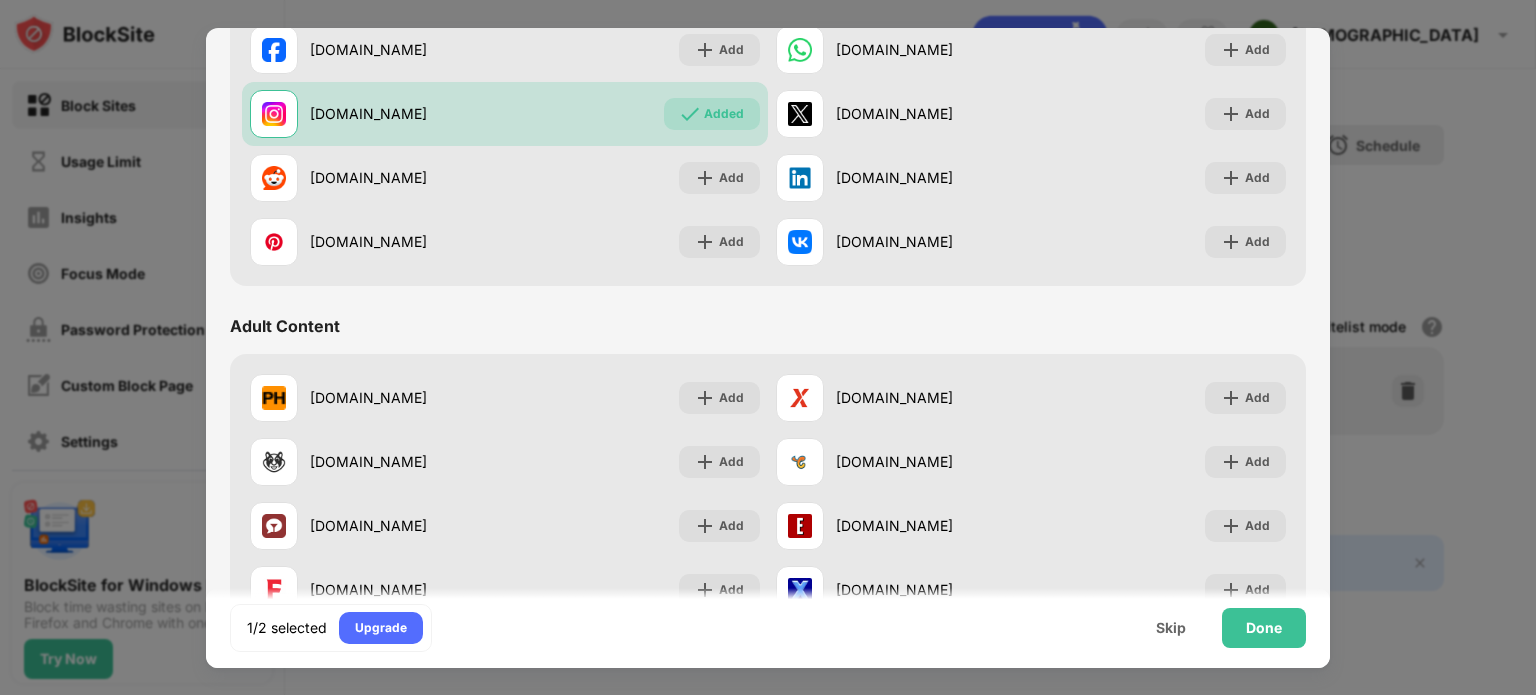 scroll, scrollTop: 790, scrollLeft: 0, axis: vertical 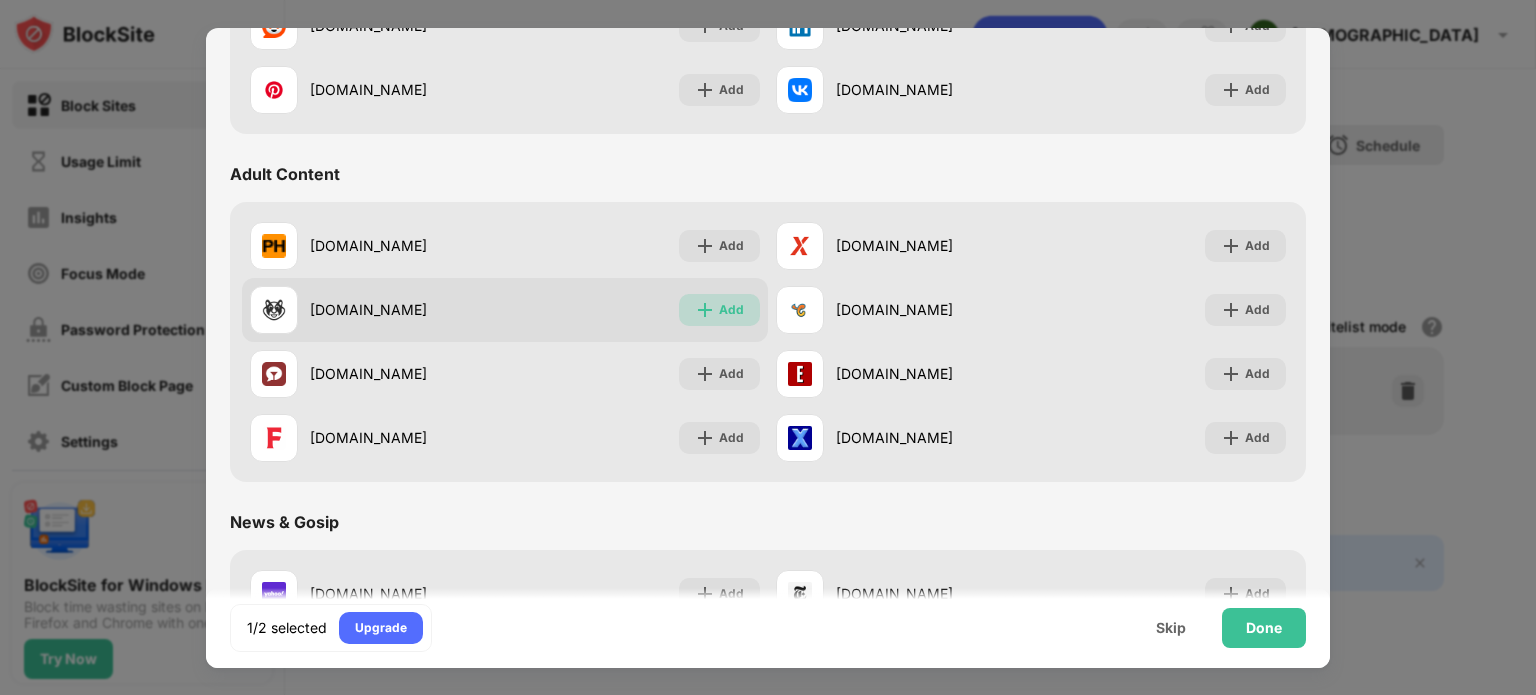 click on "Add" at bounding box center (731, 310) 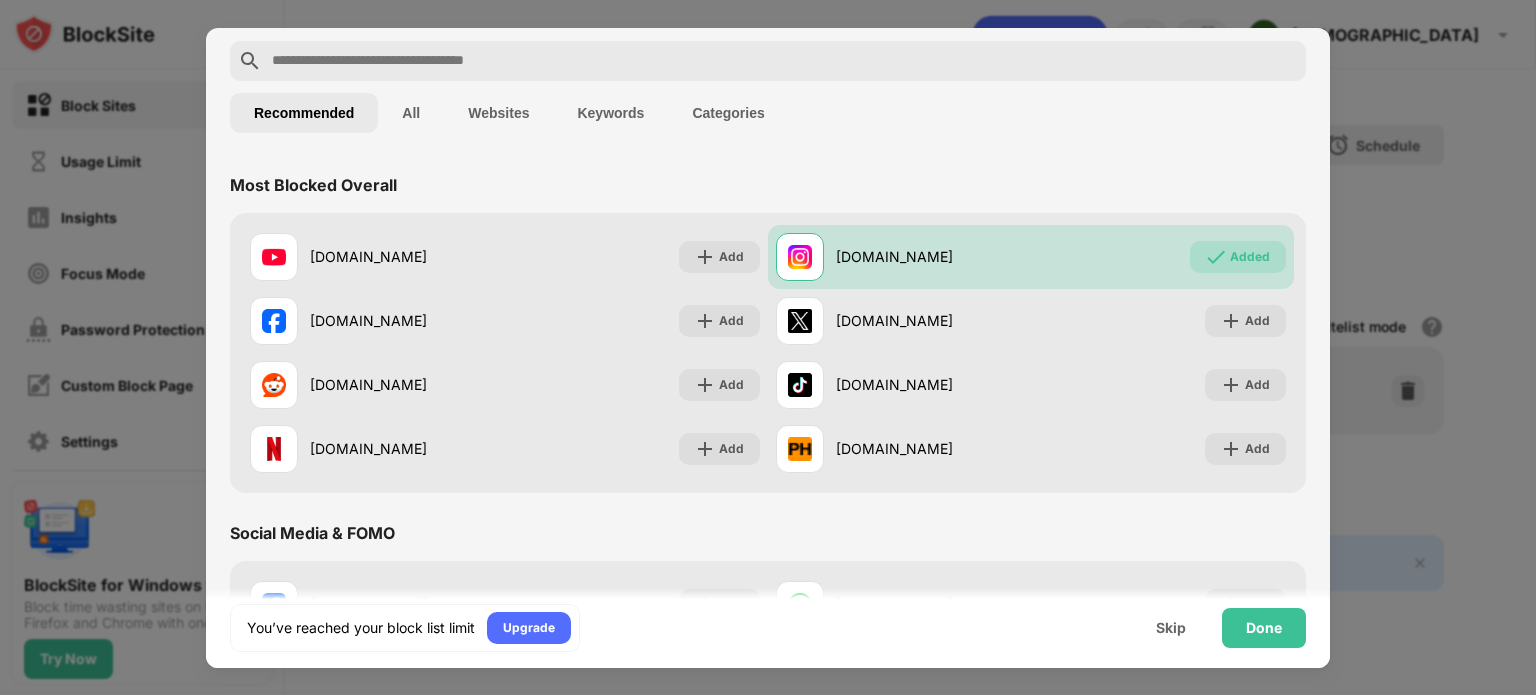 scroll, scrollTop: 30, scrollLeft: 0, axis: vertical 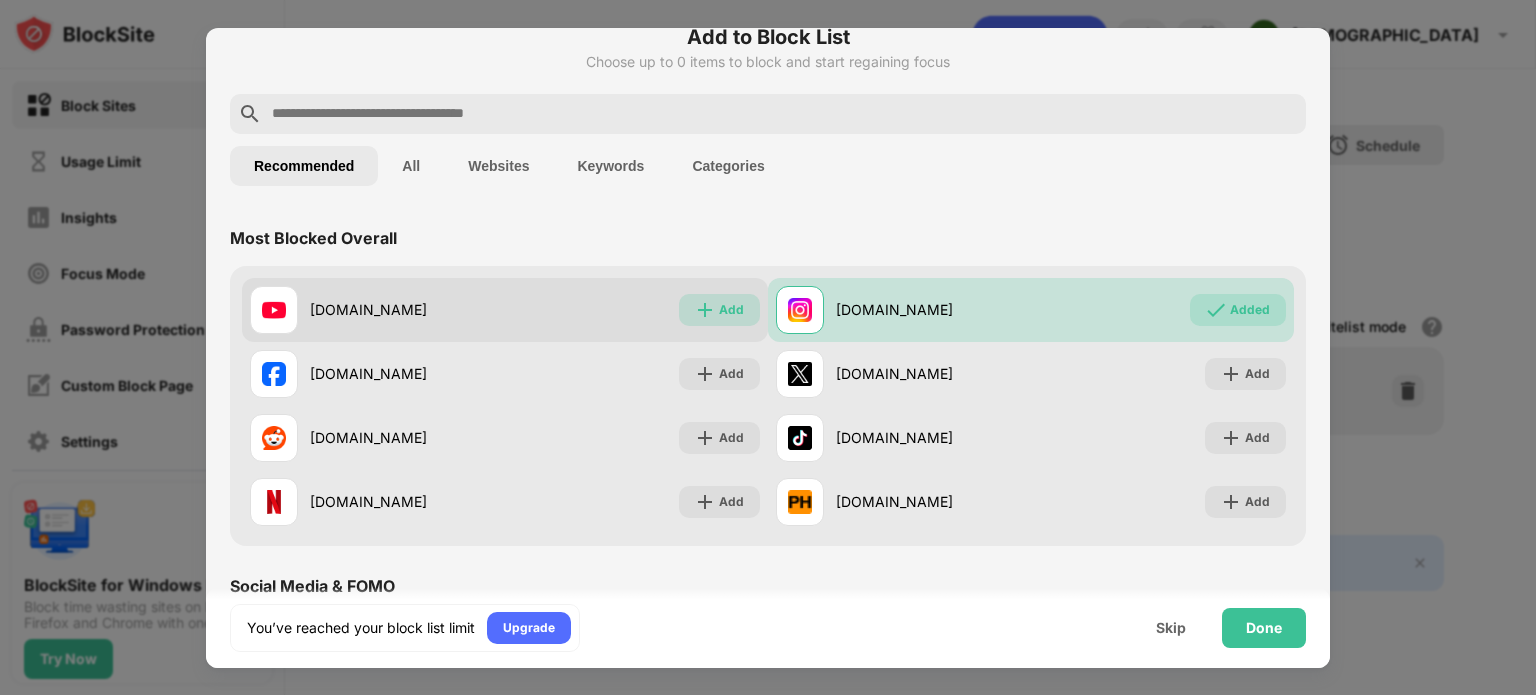 click at bounding box center (705, 310) 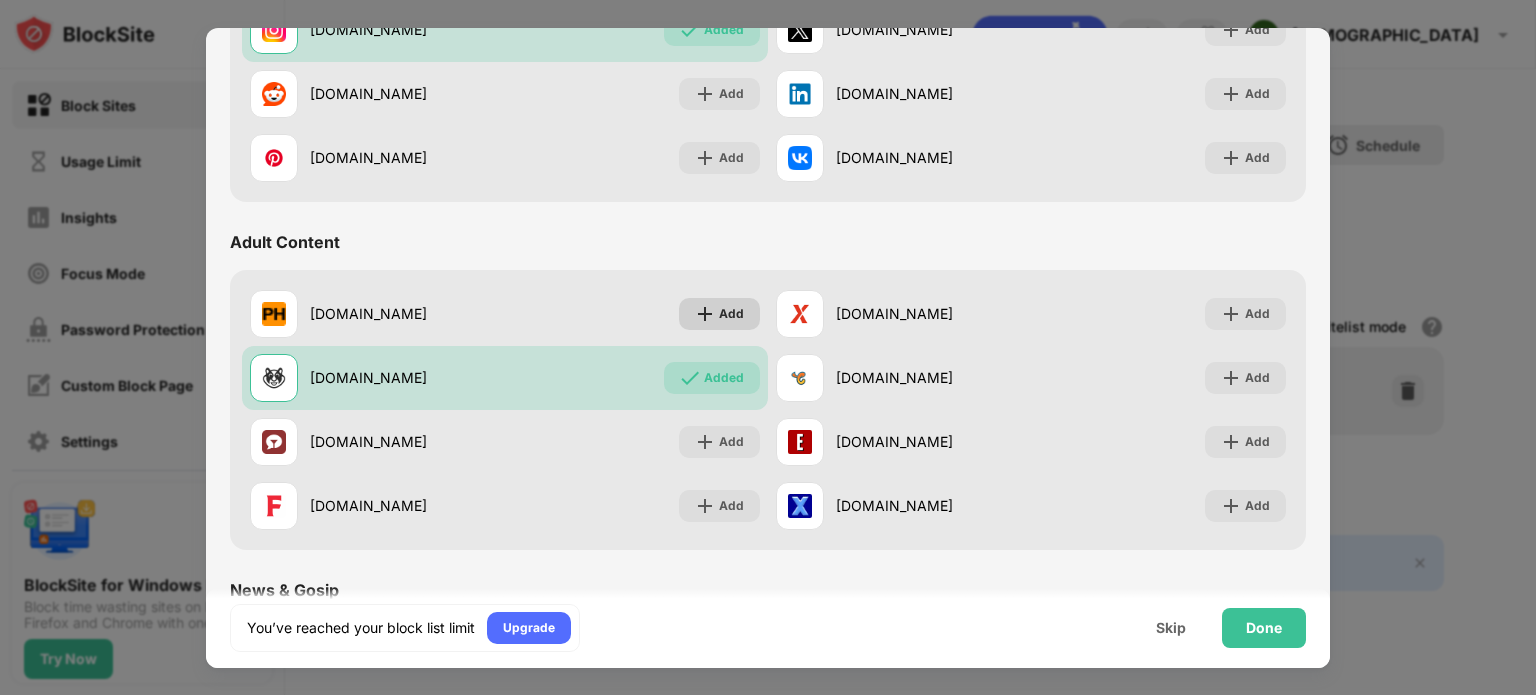 scroll, scrollTop: 742, scrollLeft: 0, axis: vertical 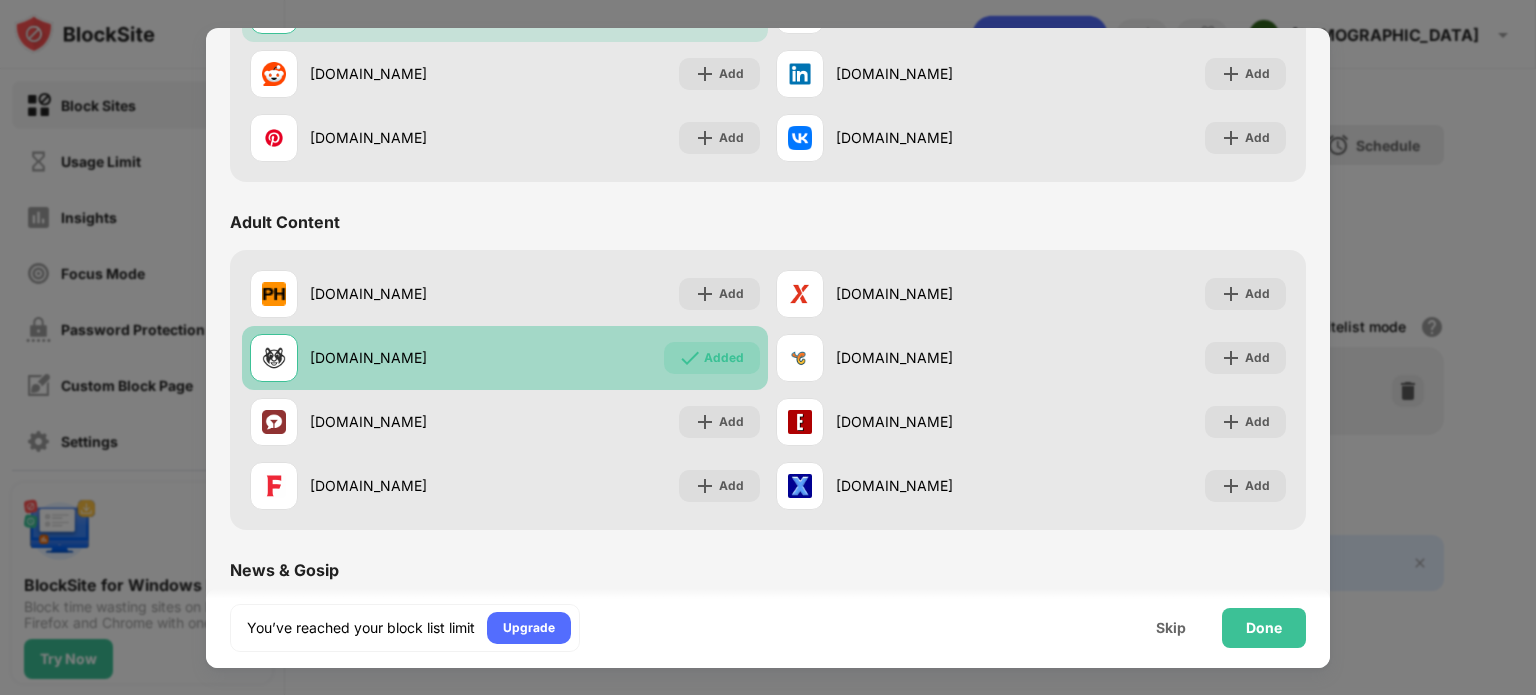click on "xhamster.com Added" at bounding box center [505, 358] 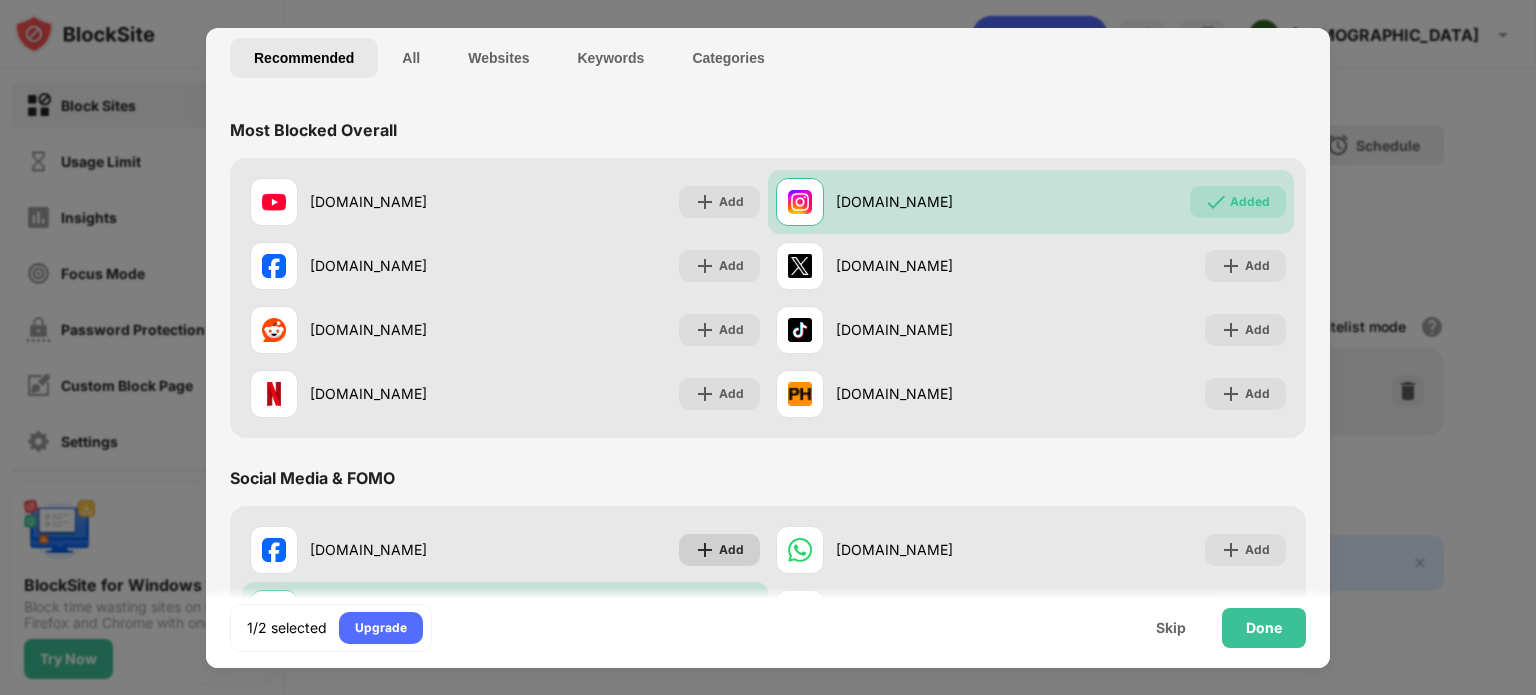 scroll, scrollTop: 0, scrollLeft: 0, axis: both 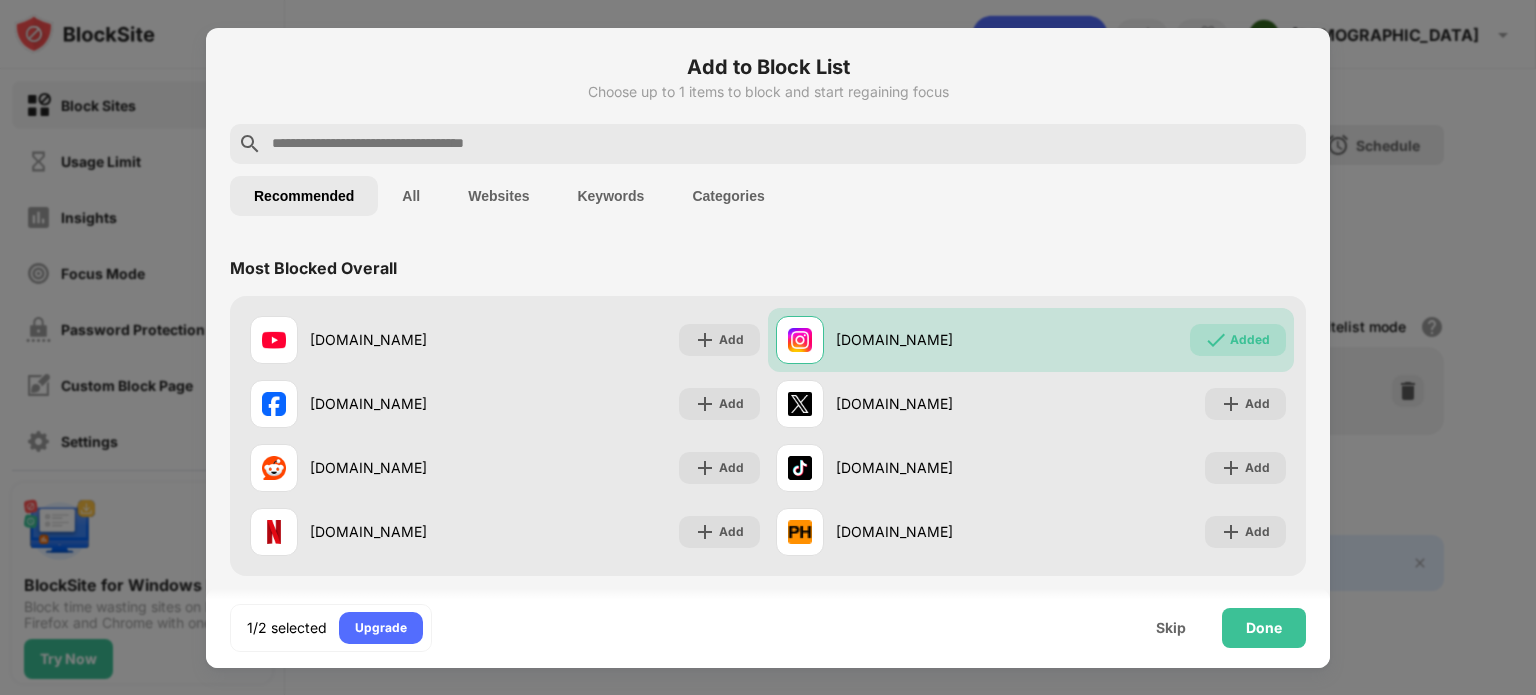 click on "Keywords" at bounding box center [610, 196] 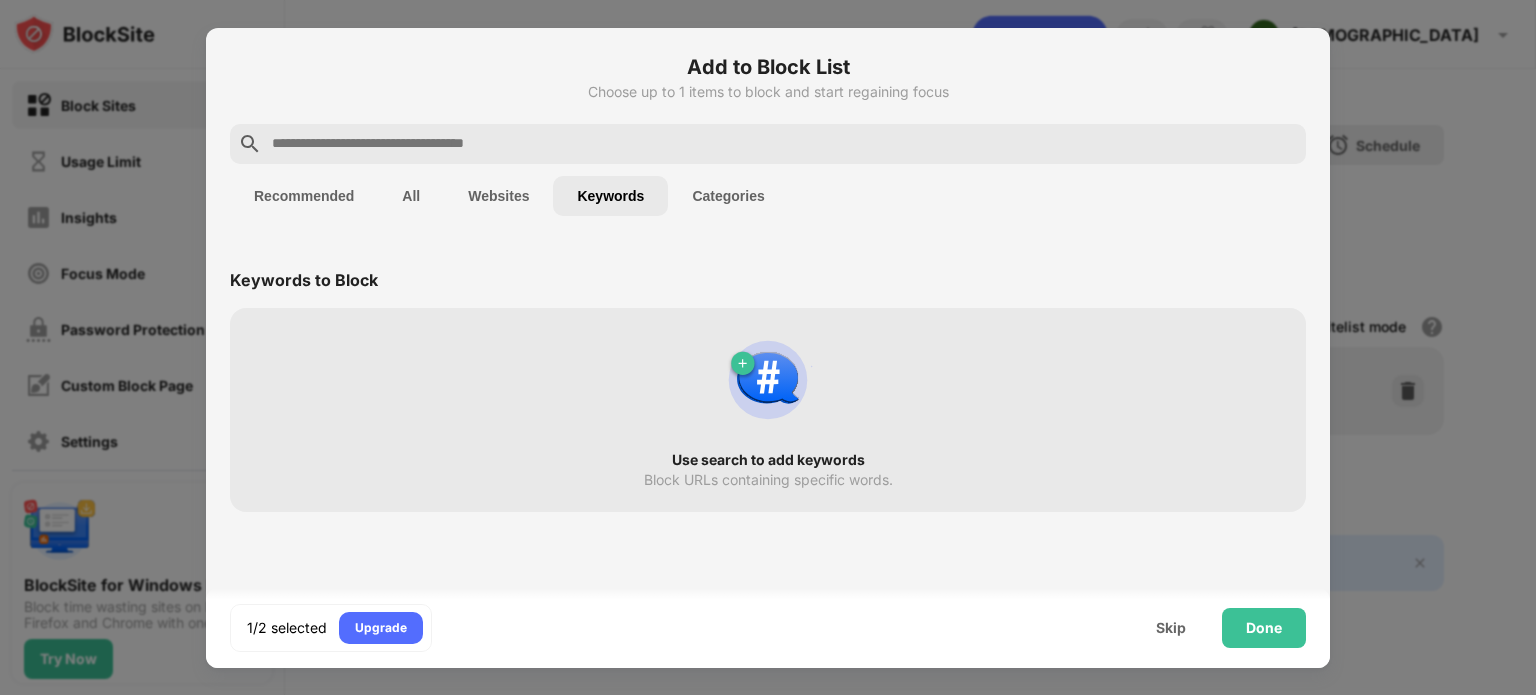 click at bounding box center (784, 144) 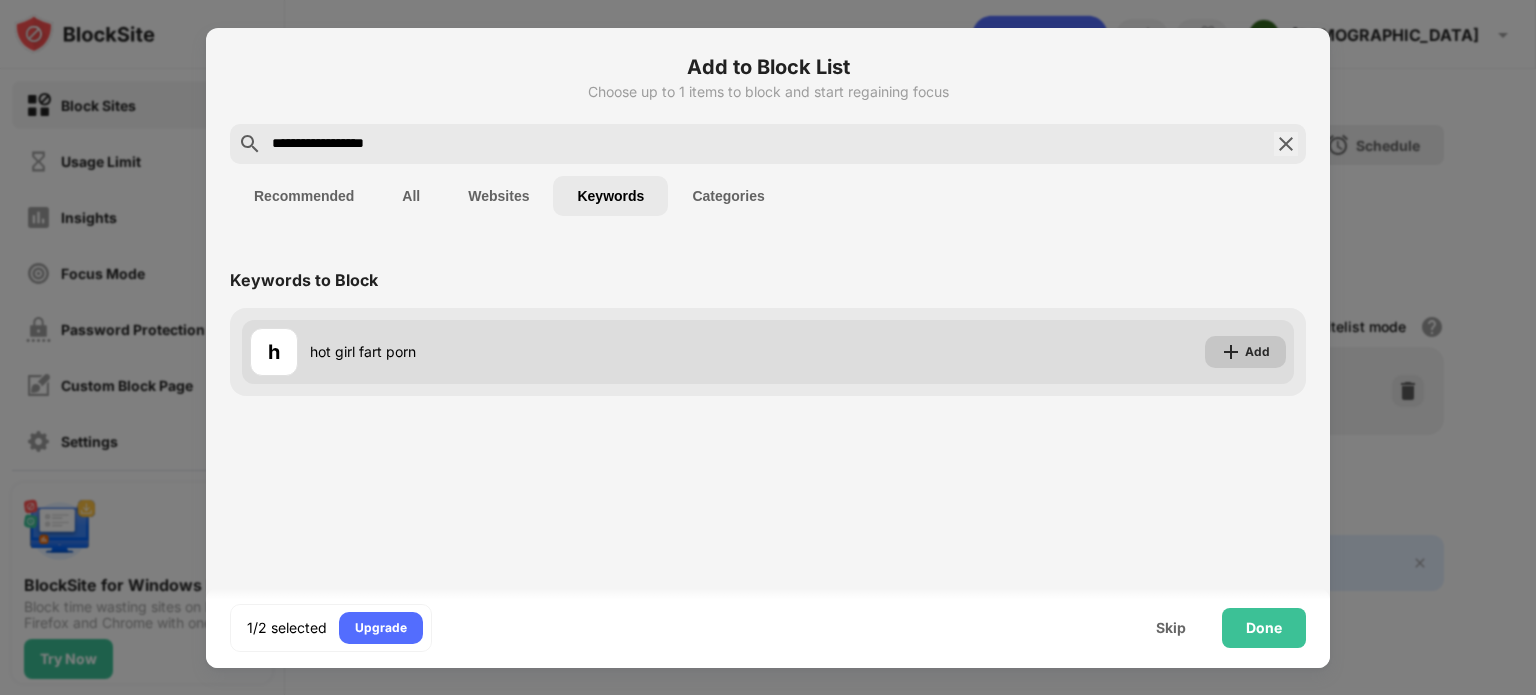 type on "**********" 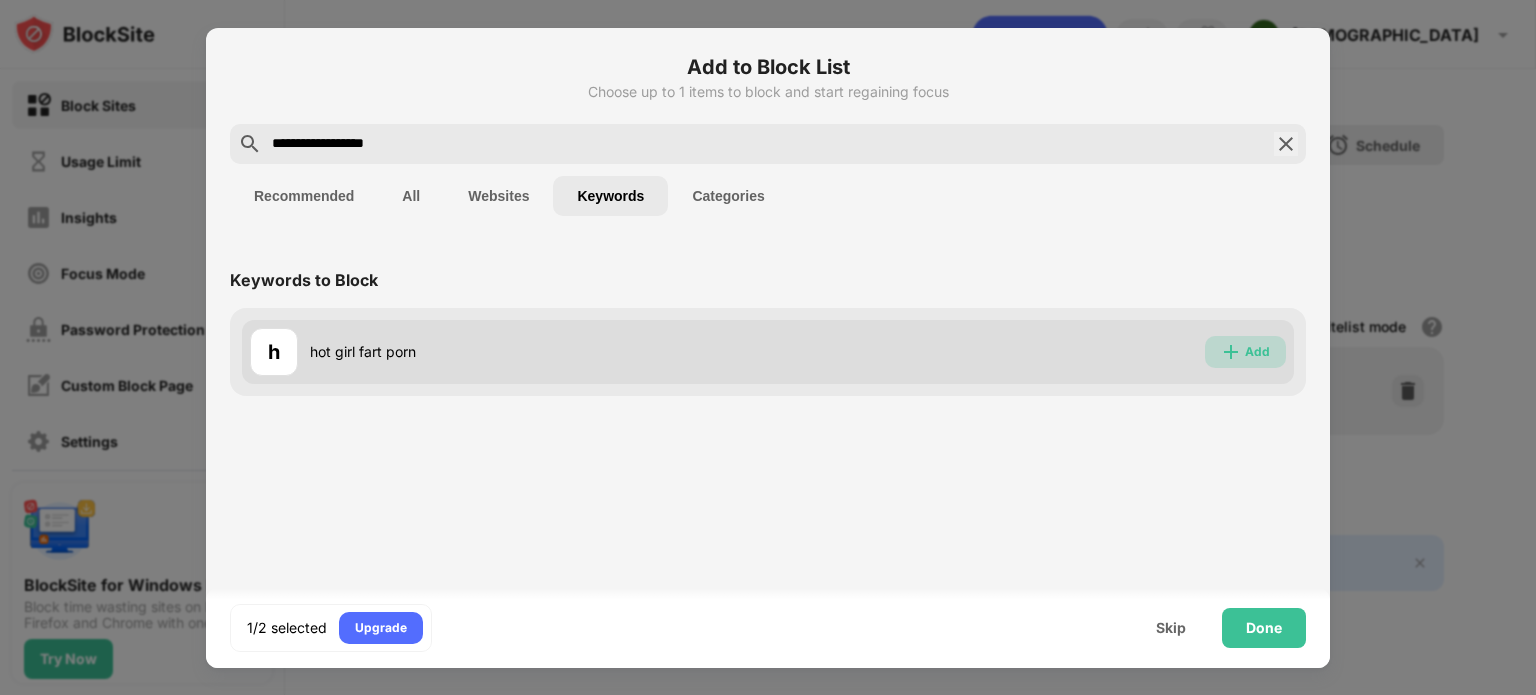 click at bounding box center [1231, 352] 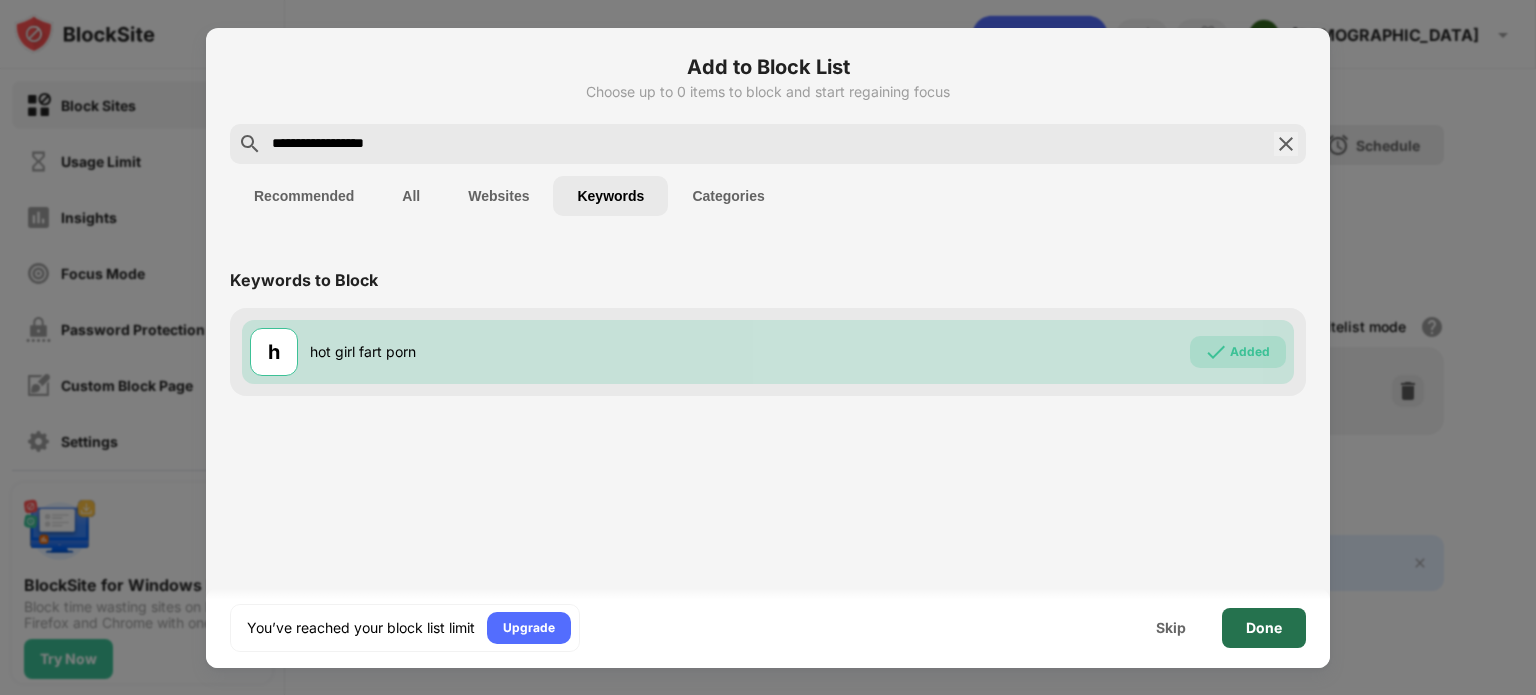 click on "Done" at bounding box center (1264, 628) 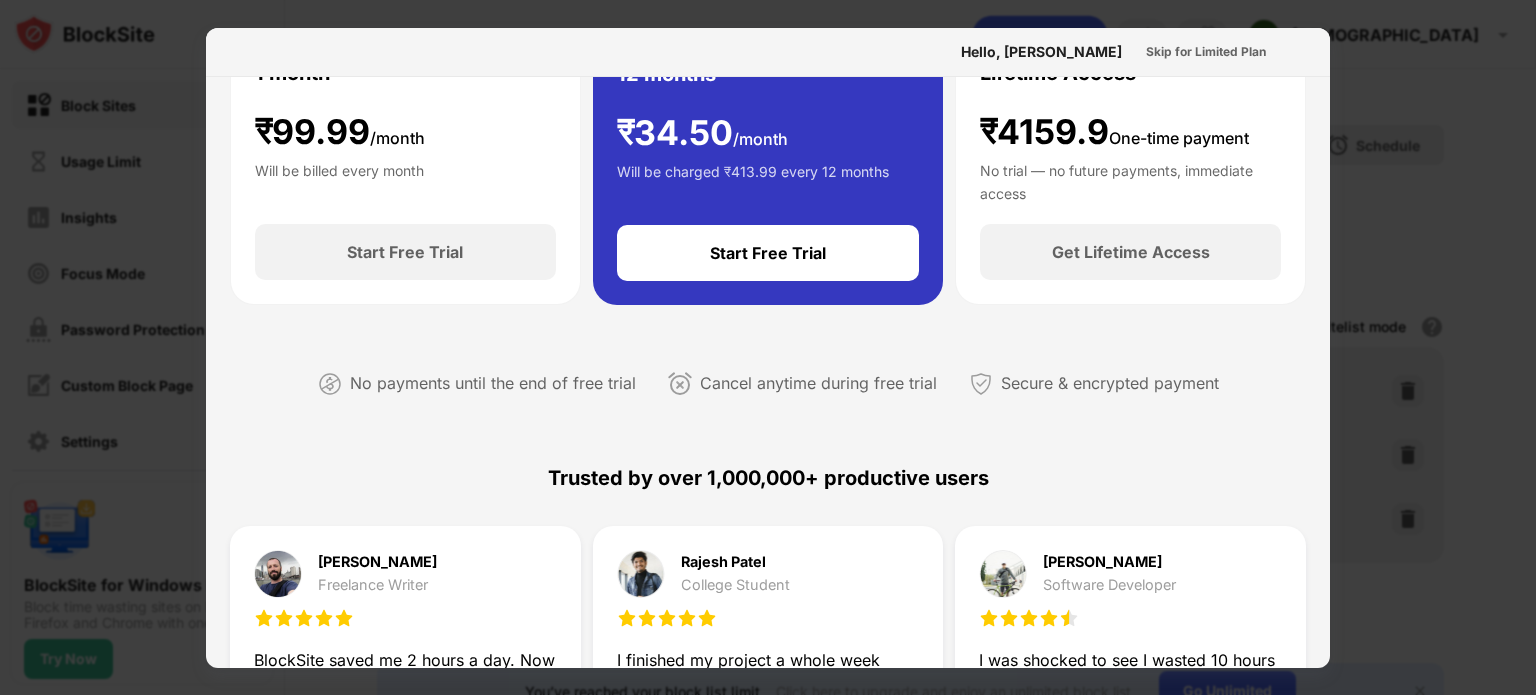 scroll, scrollTop: 0, scrollLeft: 0, axis: both 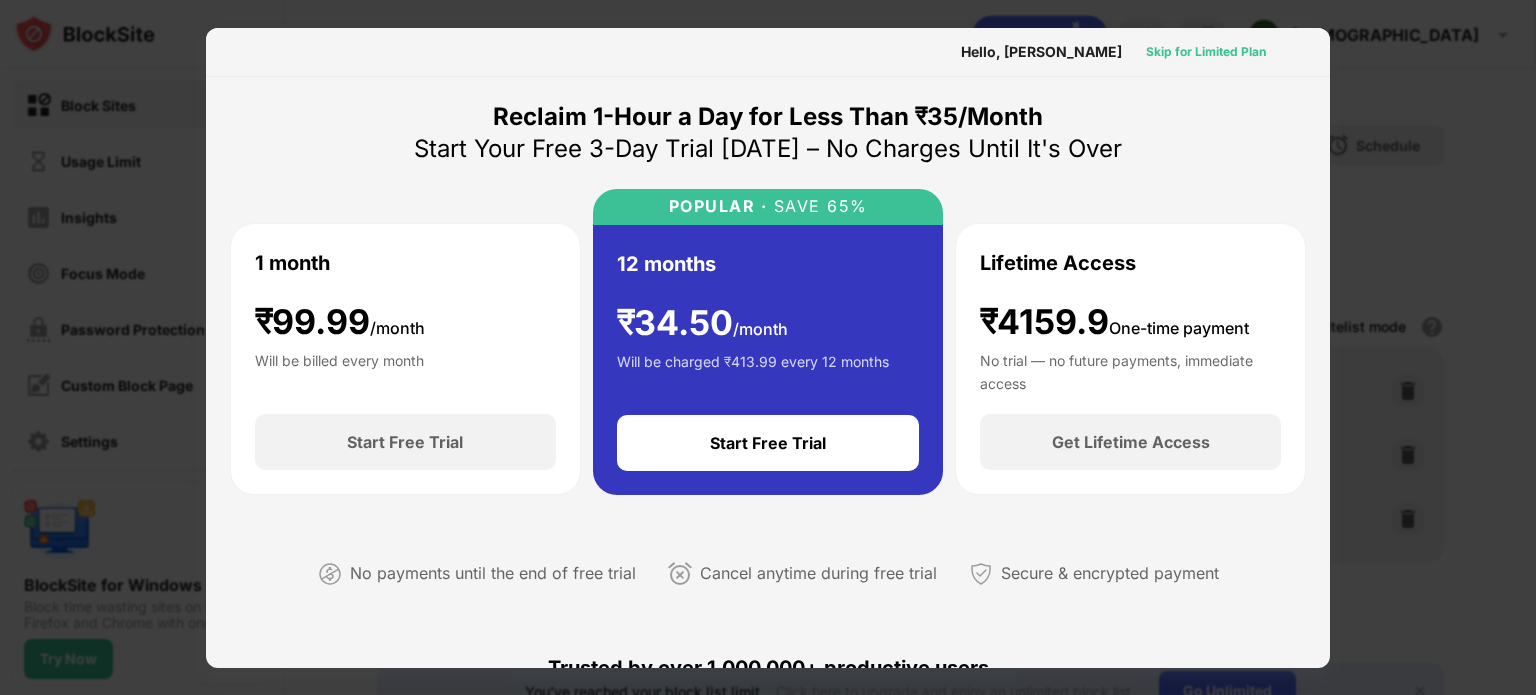 click on "Skip for Limited Plan" at bounding box center (1206, 52) 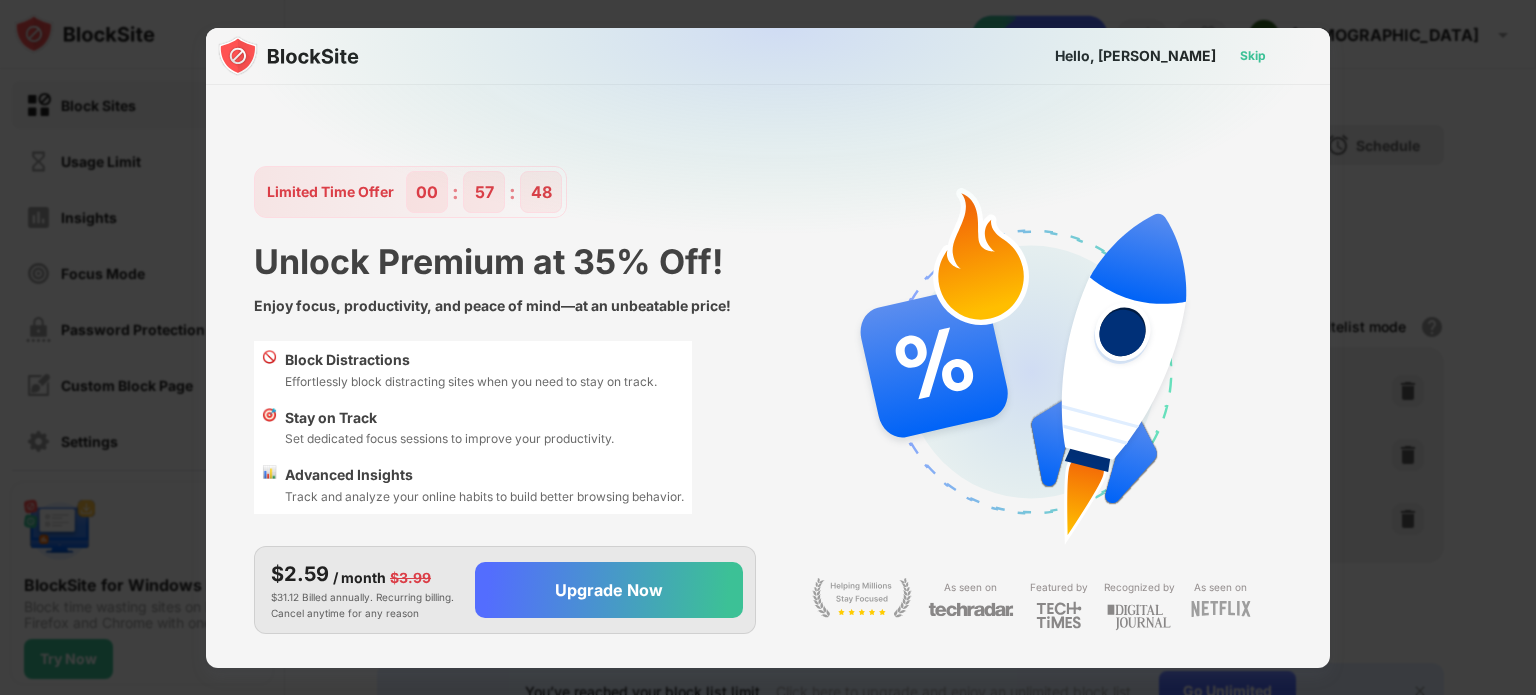 click on "Skip" at bounding box center [1253, 56] 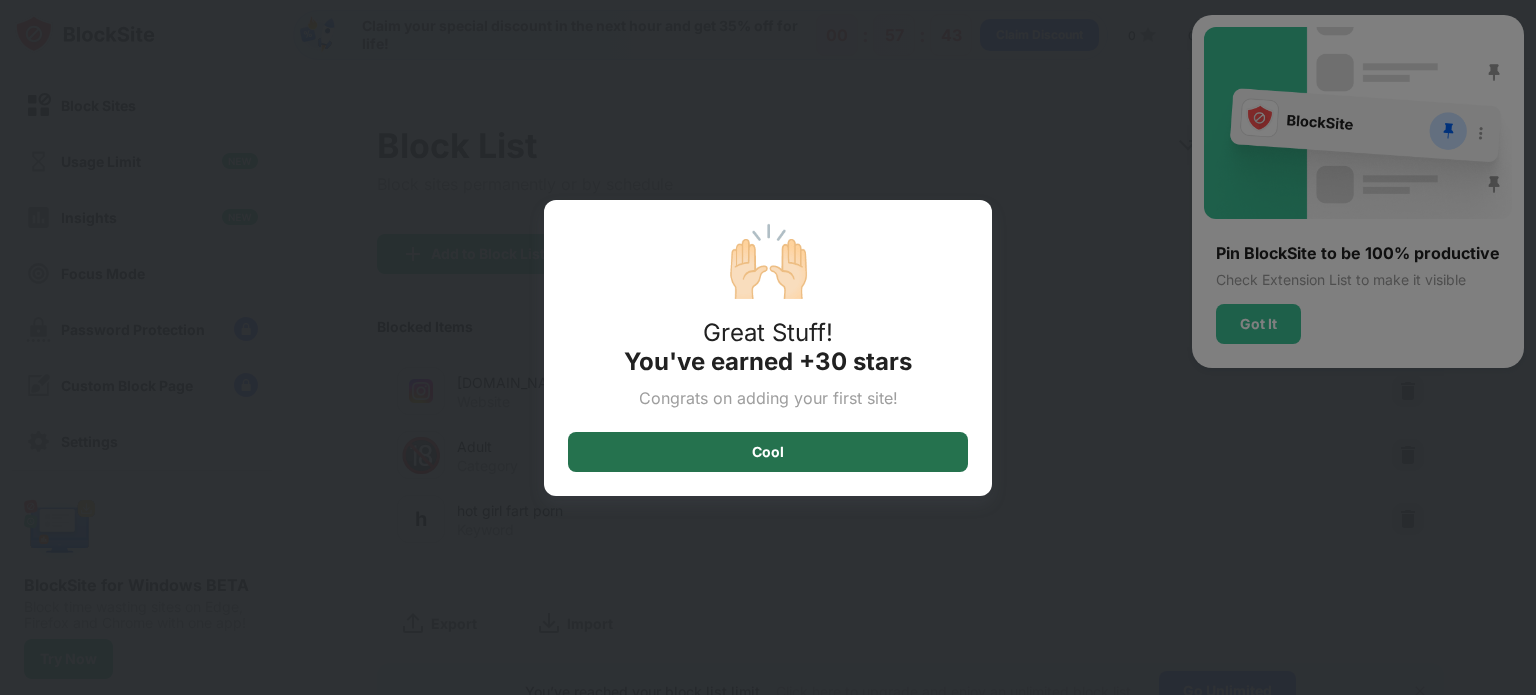 click on "Cool" at bounding box center [768, 452] 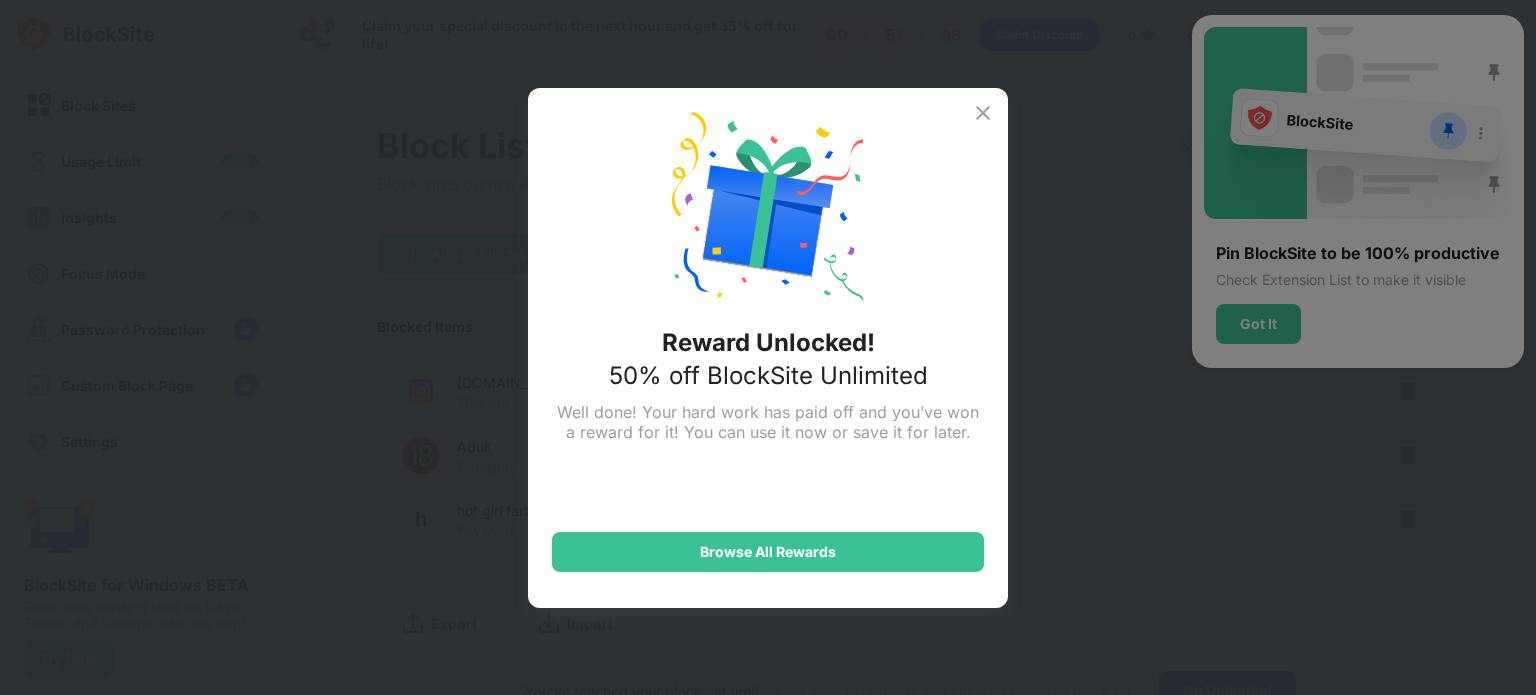 click at bounding box center (983, 113) 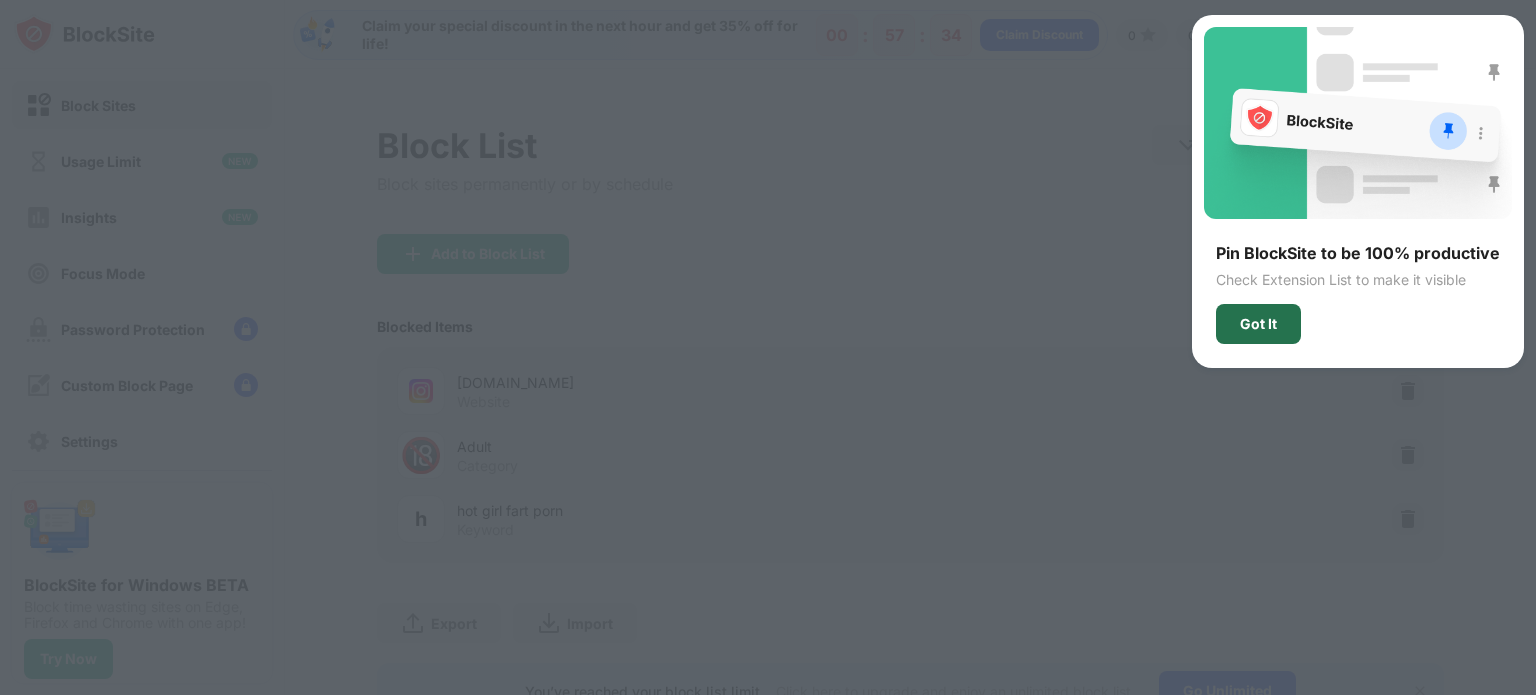 click on "Got It" at bounding box center [1258, 324] 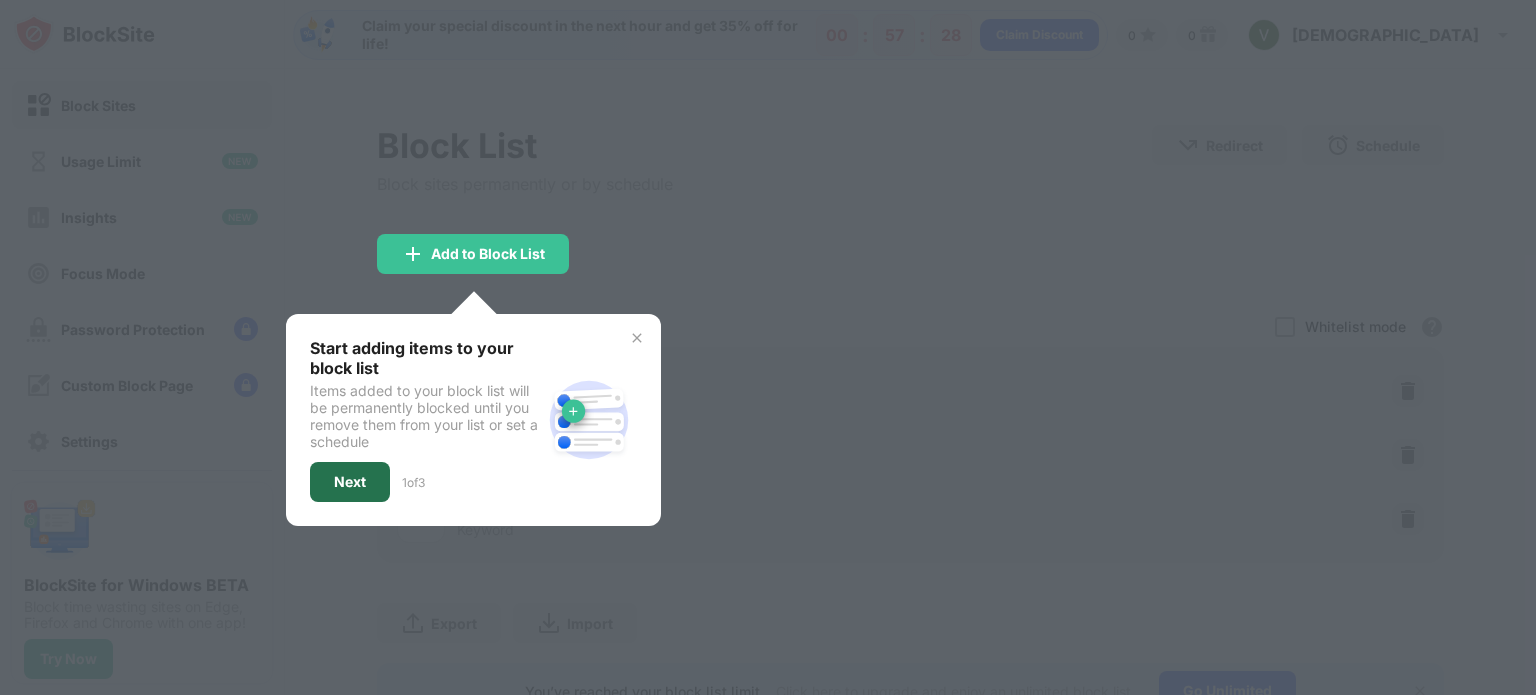 click on "Next" at bounding box center [350, 482] 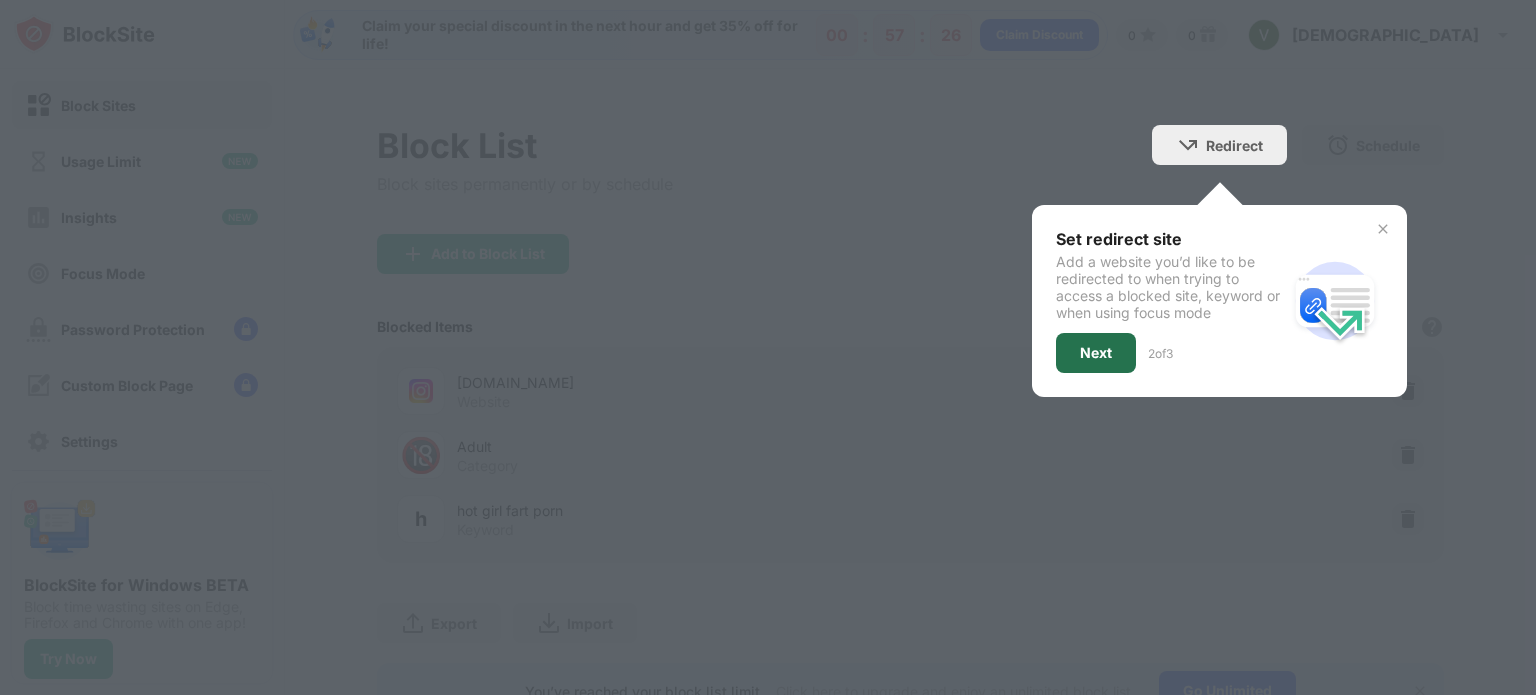 click on "Next" at bounding box center (1096, 353) 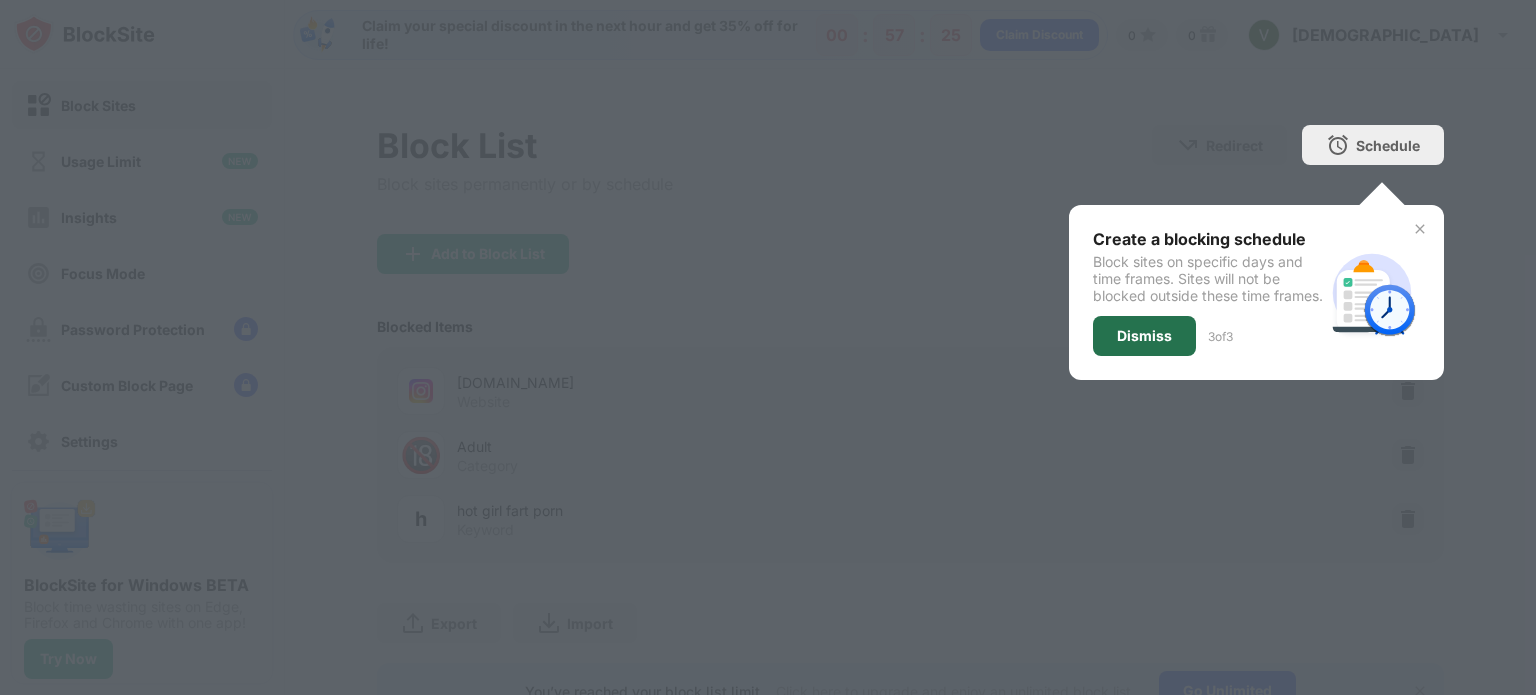 click on "Dismiss" at bounding box center (1144, 336) 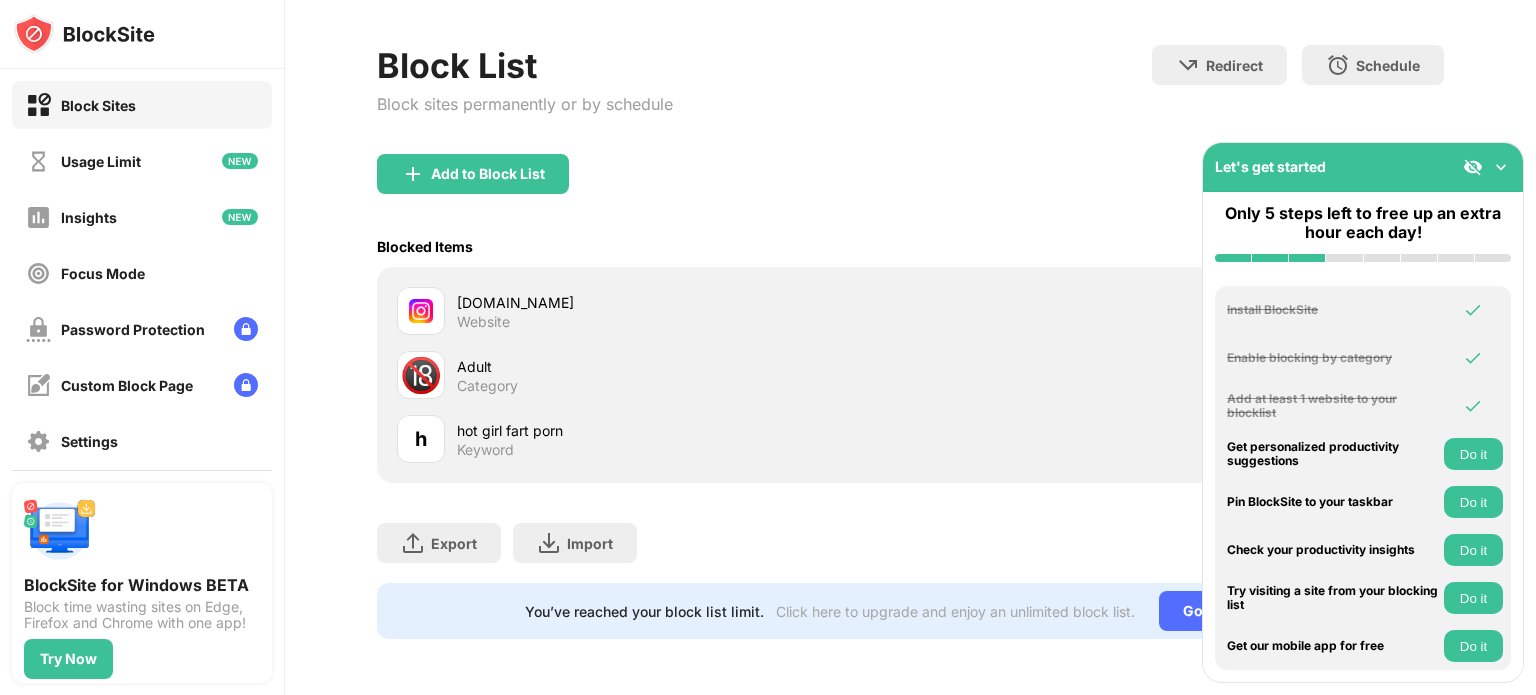 scroll, scrollTop: 93, scrollLeft: 0, axis: vertical 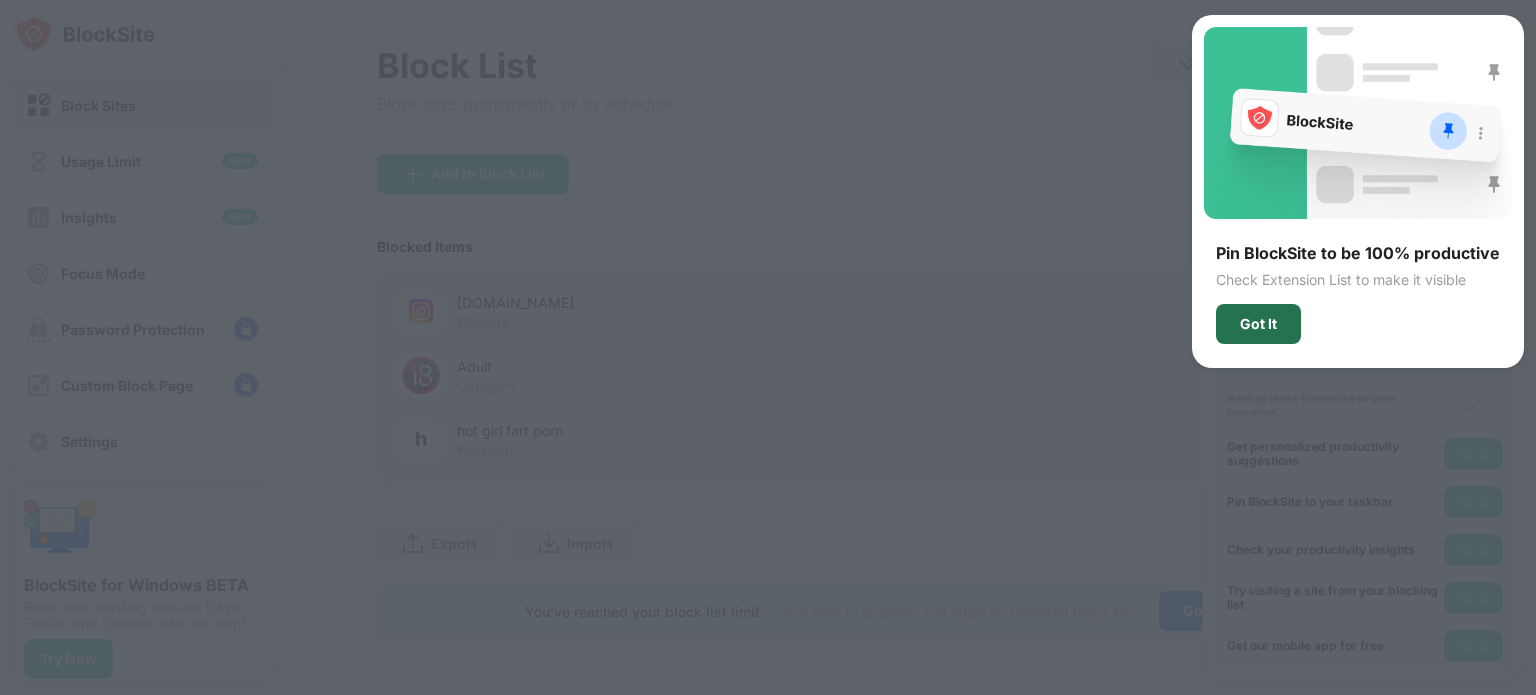 click on "Got It" at bounding box center (1258, 324) 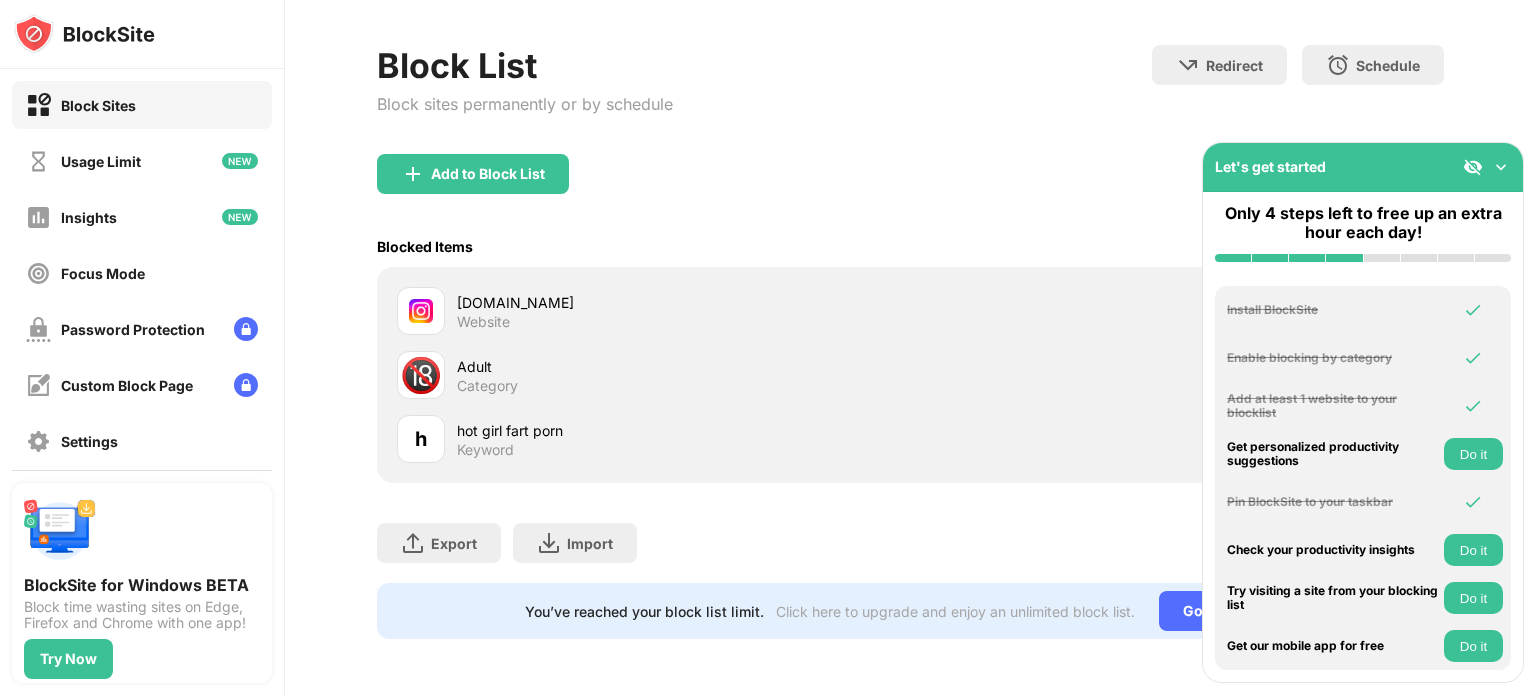 click on "Add to Block List" at bounding box center (910, 190) 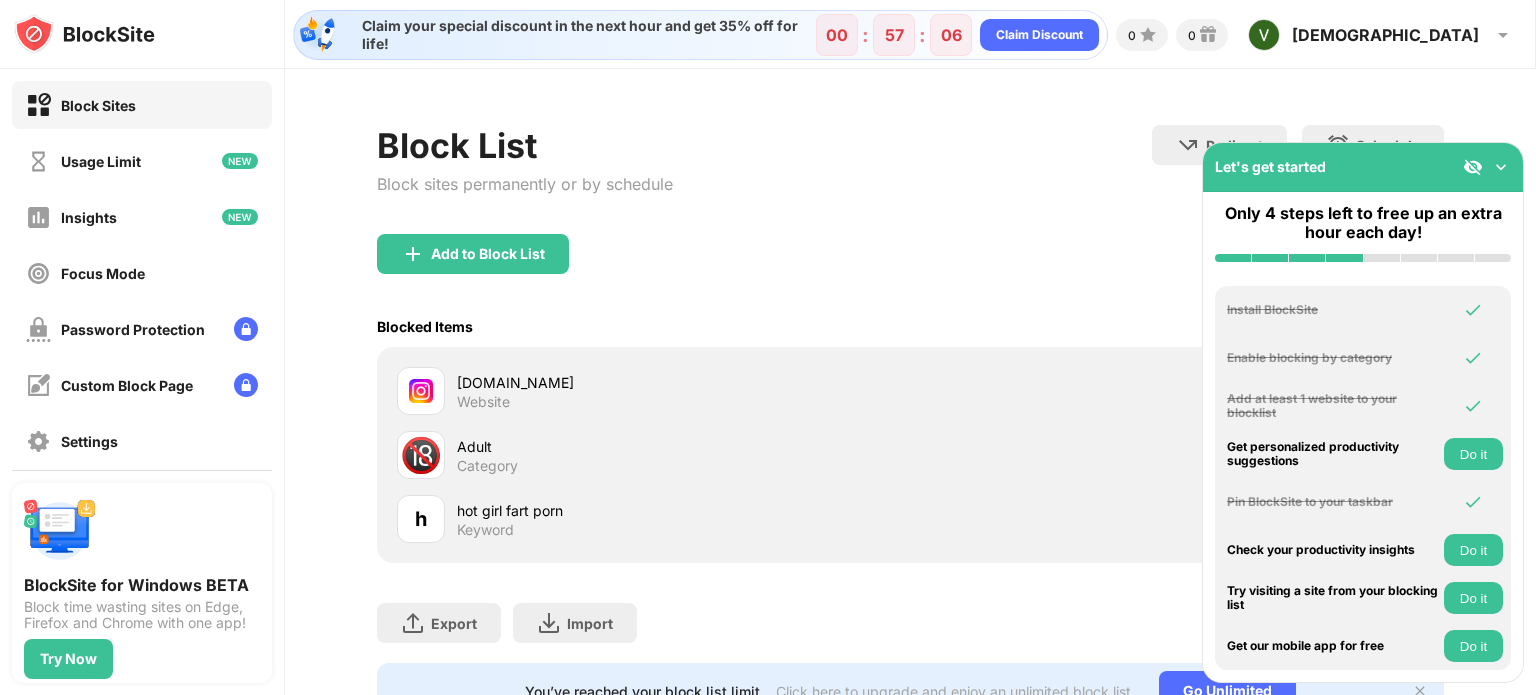 scroll, scrollTop: 93, scrollLeft: 0, axis: vertical 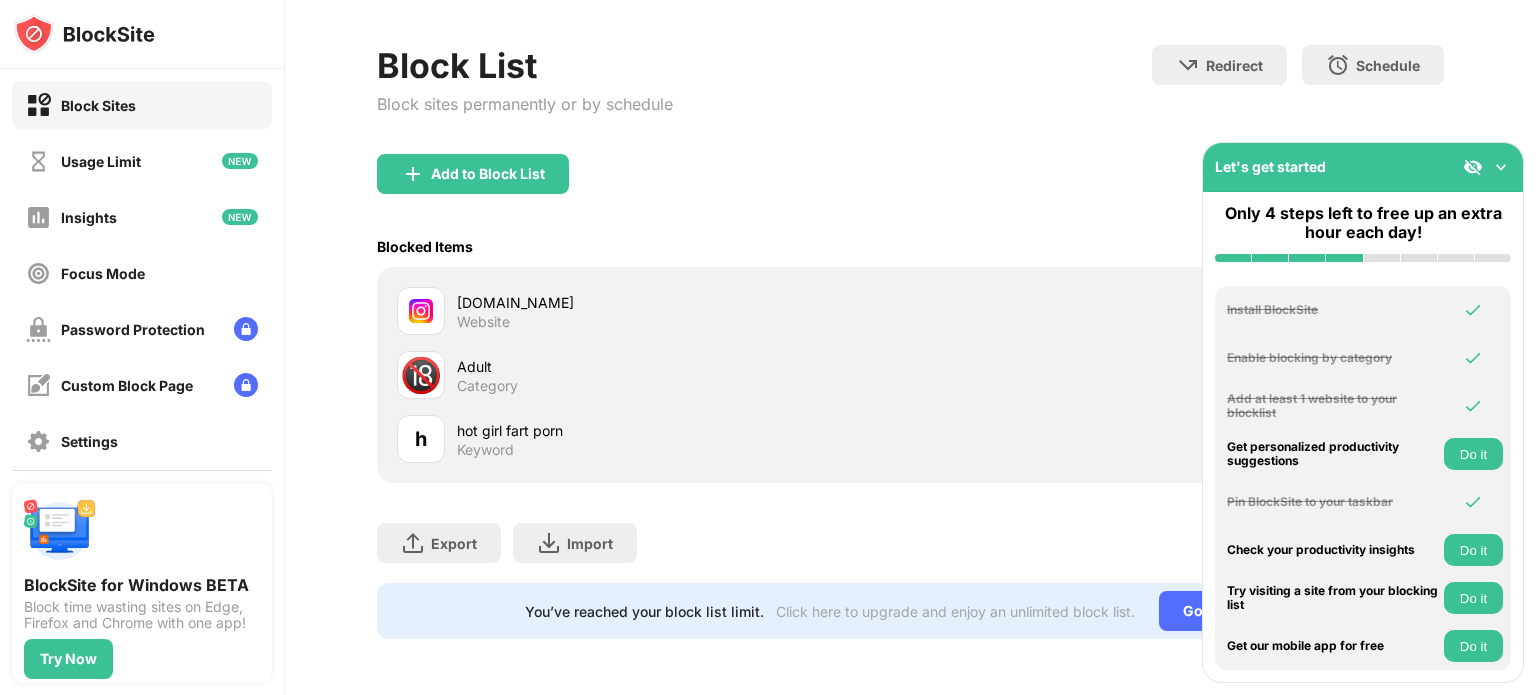 click on "Adult Category" at bounding box center [683, 375] 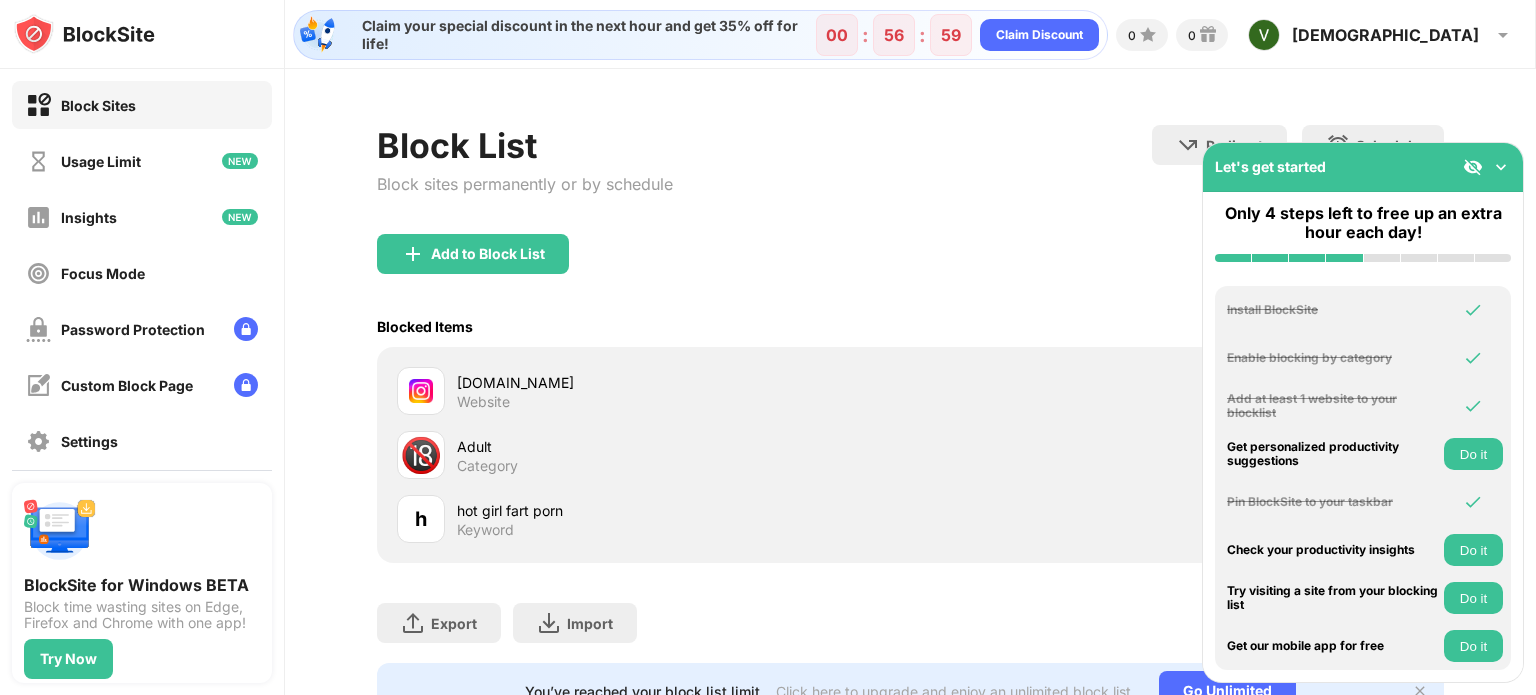 scroll, scrollTop: 93, scrollLeft: 0, axis: vertical 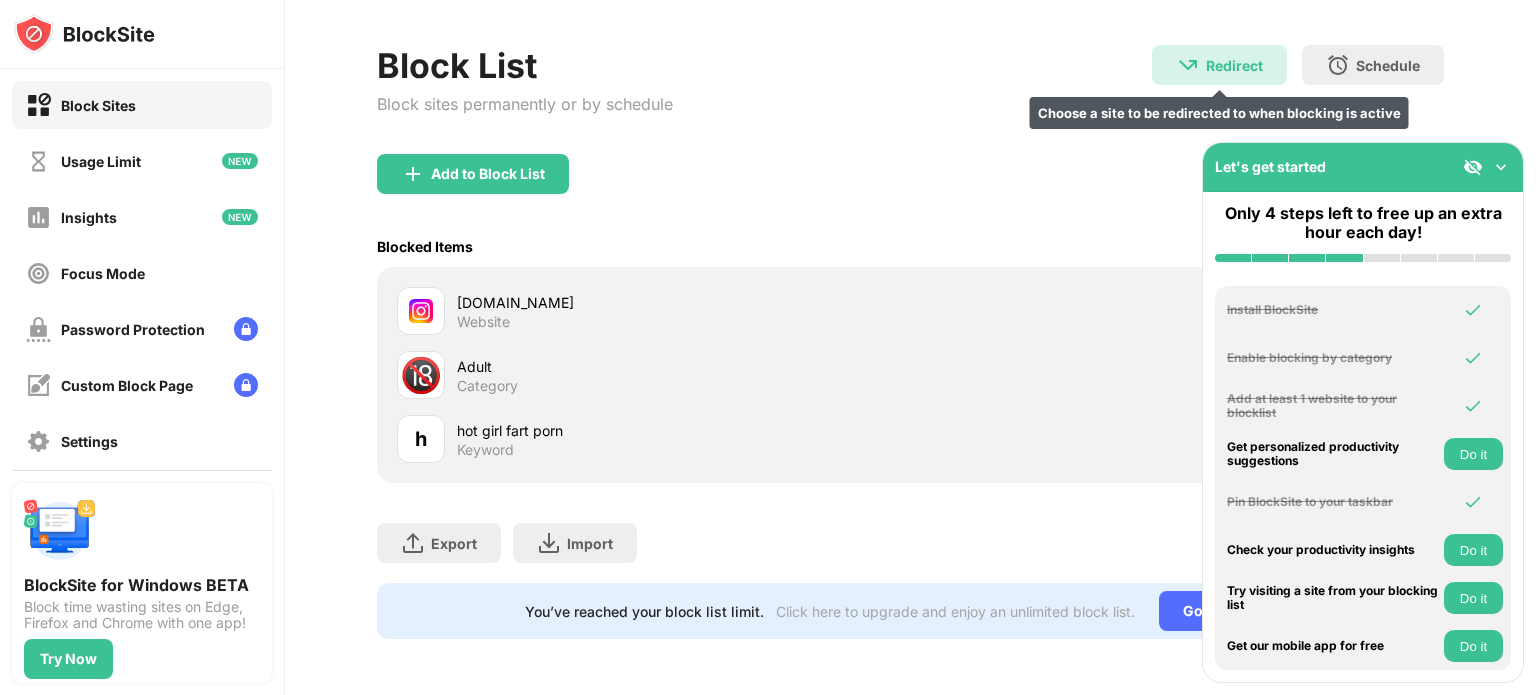click on "Redirect Choose a site to be redirected to when blocking is active" at bounding box center (1219, 65) 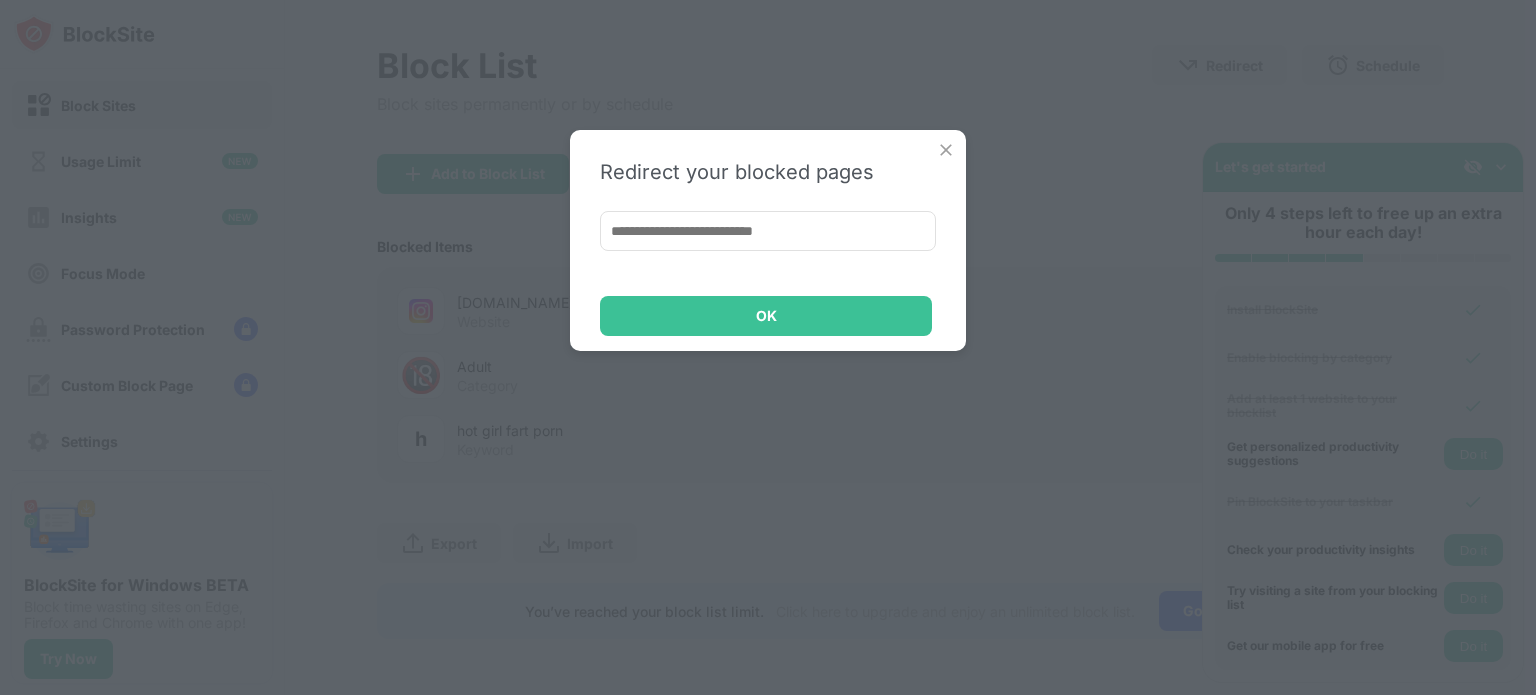 click at bounding box center (946, 150) 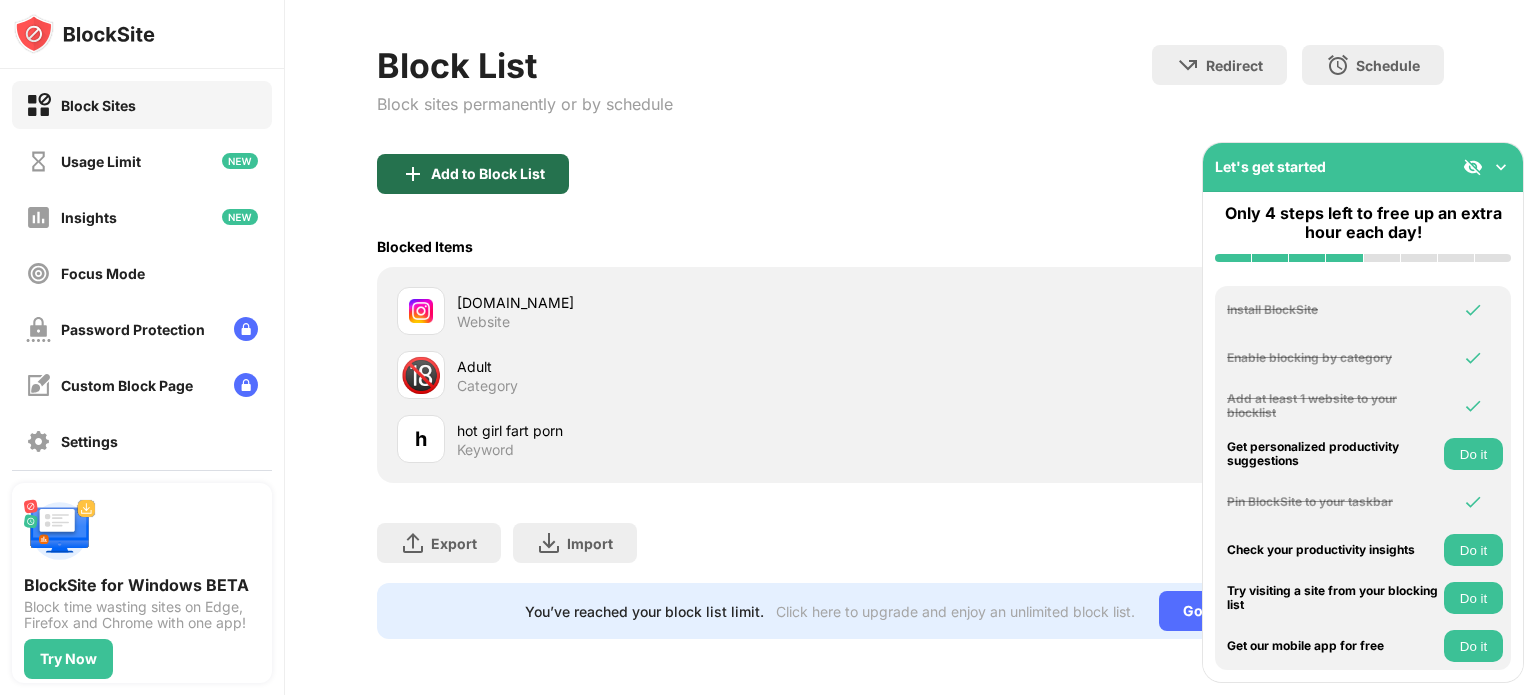 click on "Add to Block List" at bounding box center (473, 174) 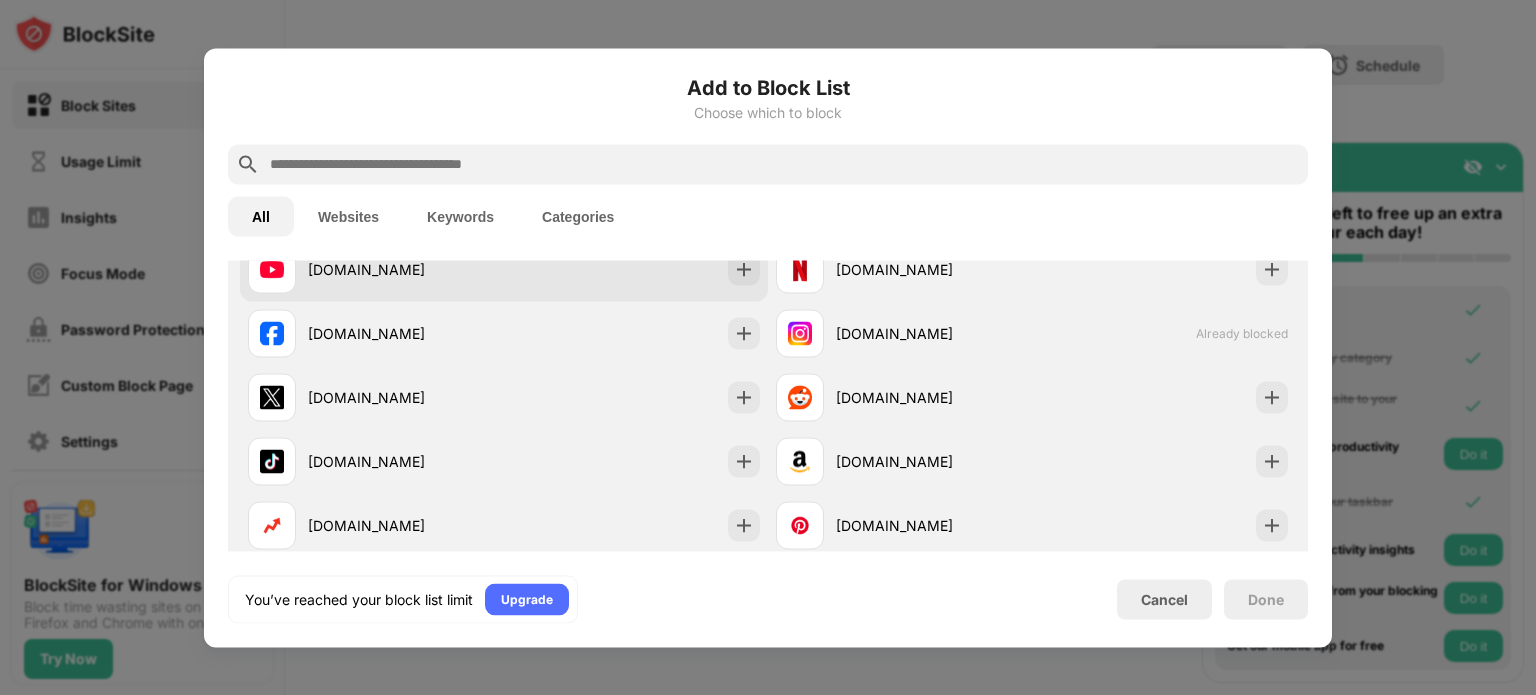 scroll, scrollTop: 332, scrollLeft: 0, axis: vertical 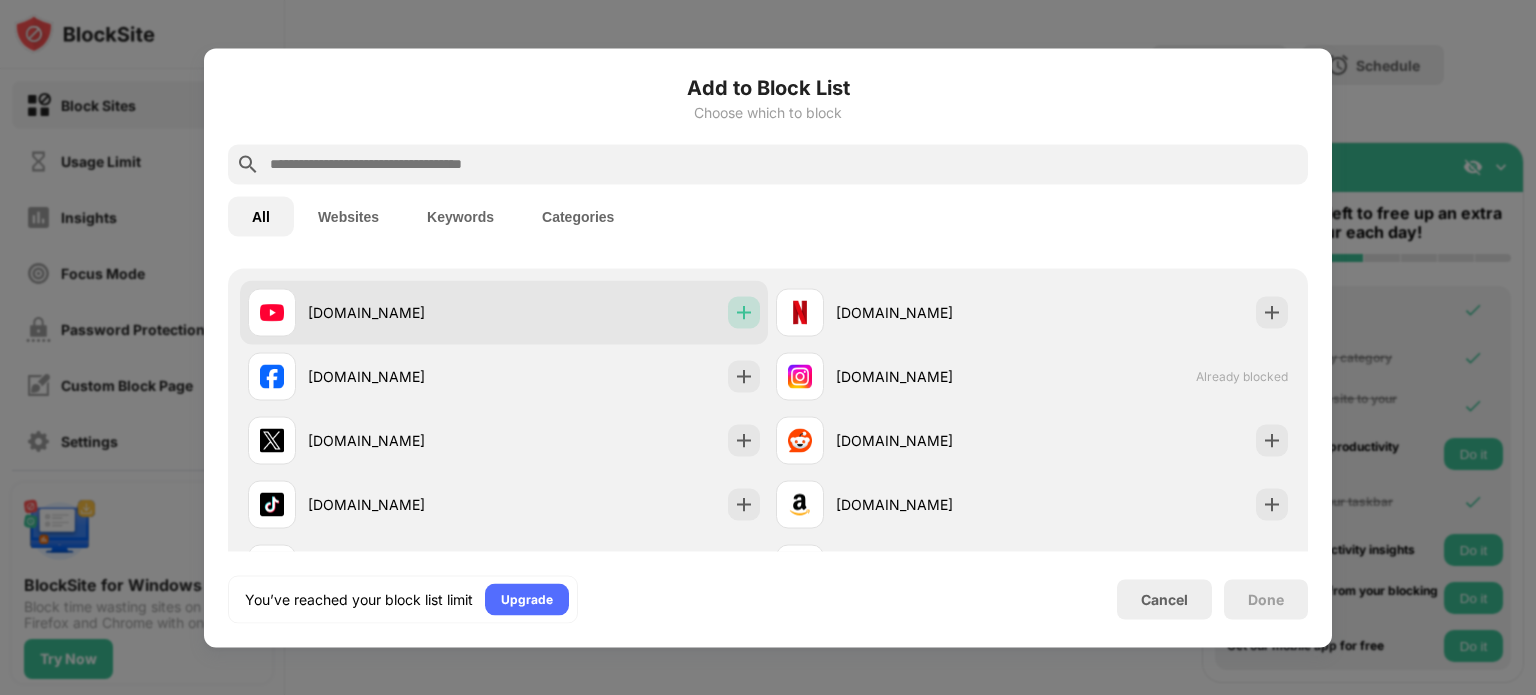 click at bounding box center (744, 312) 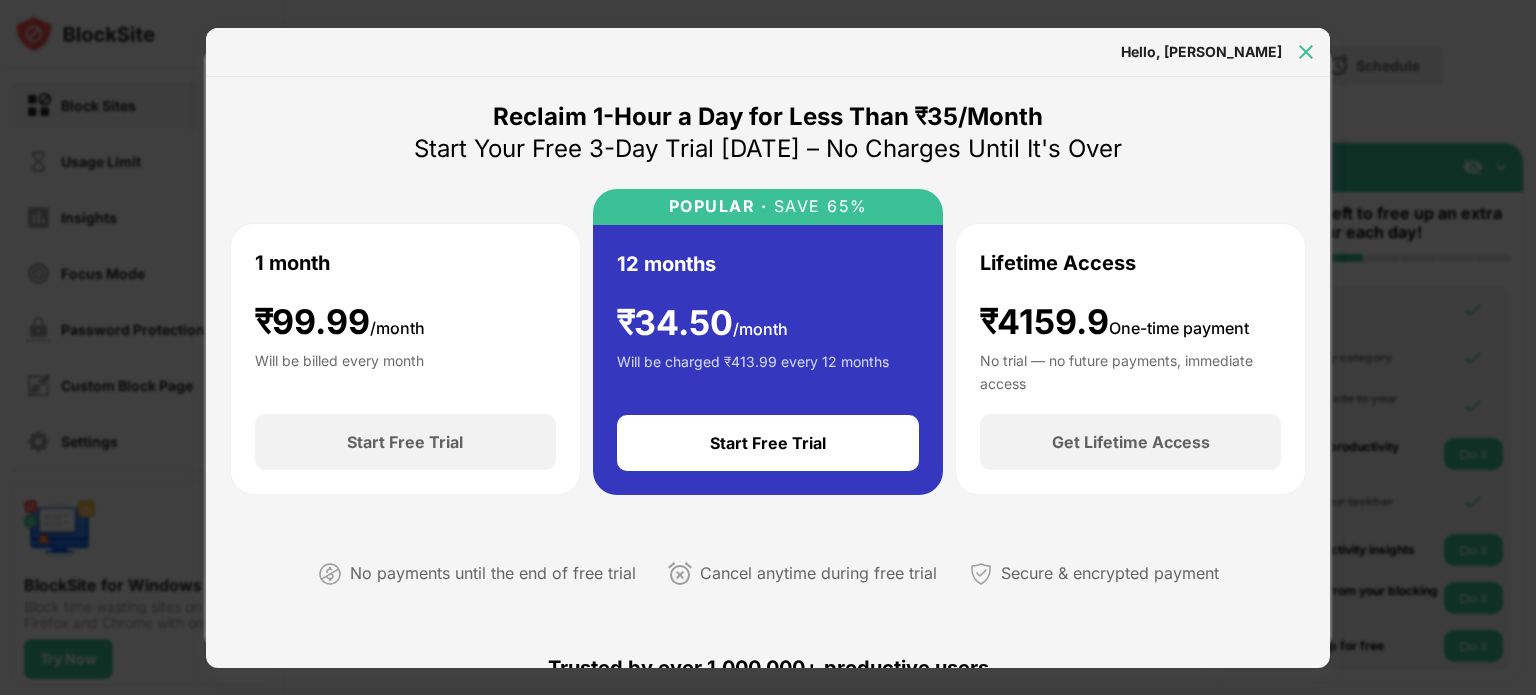 click at bounding box center [1306, 52] 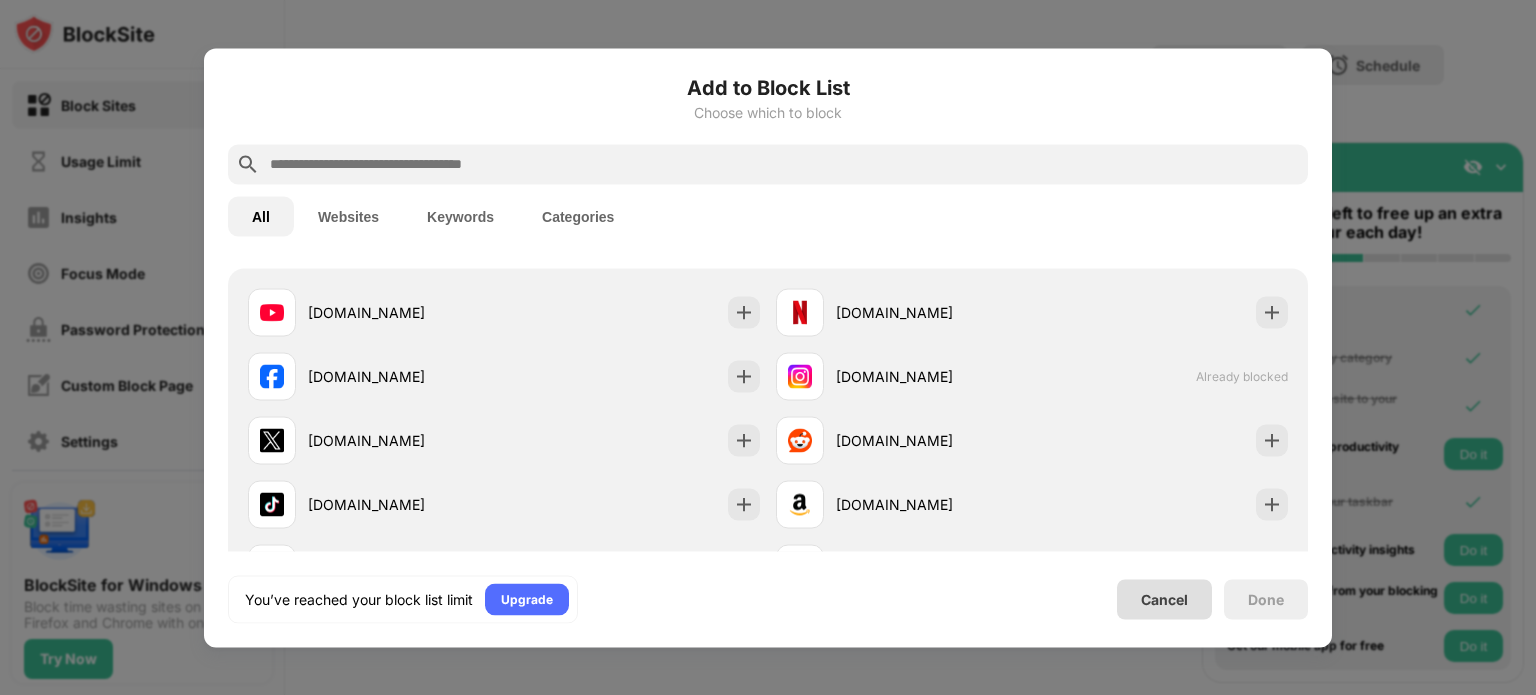 click on "Cancel" at bounding box center [1164, 599] 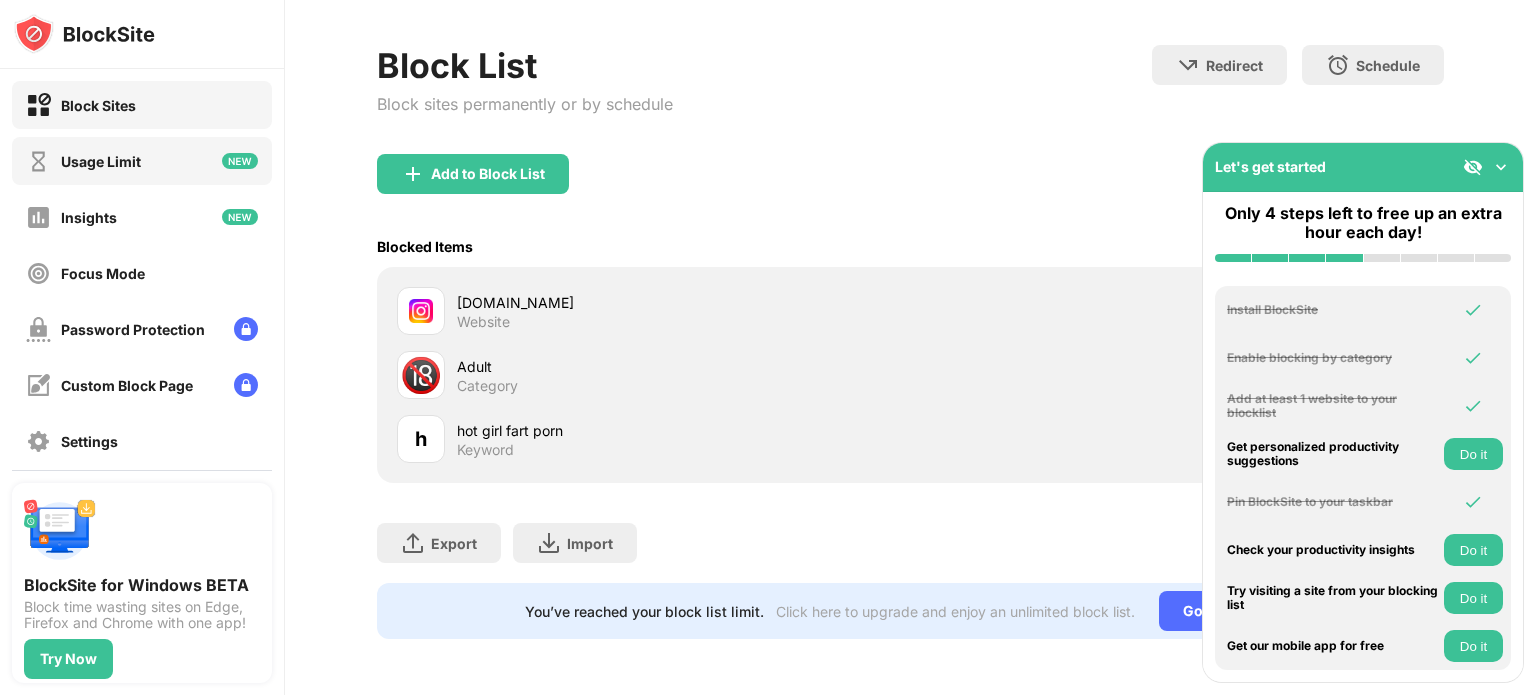 click at bounding box center [240, 161] 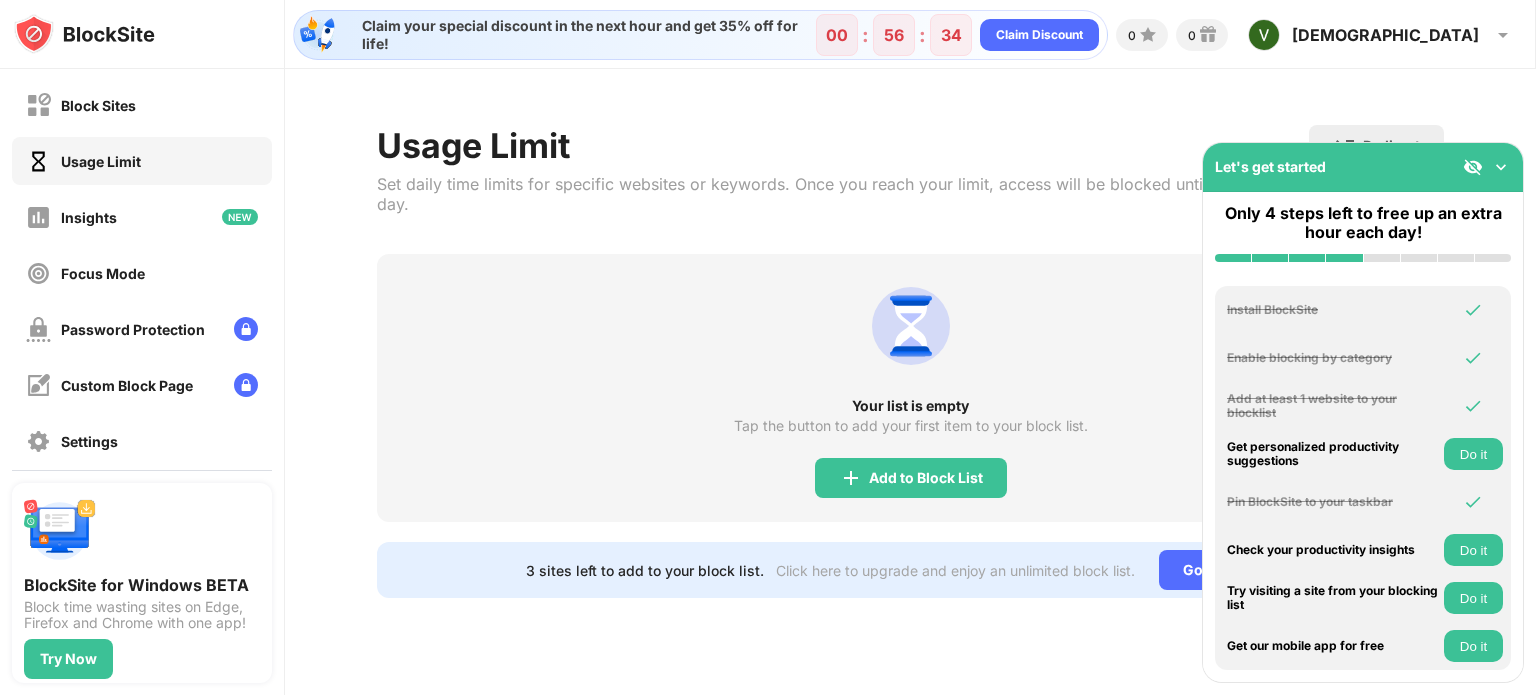 scroll, scrollTop: 0, scrollLeft: 0, axis: both 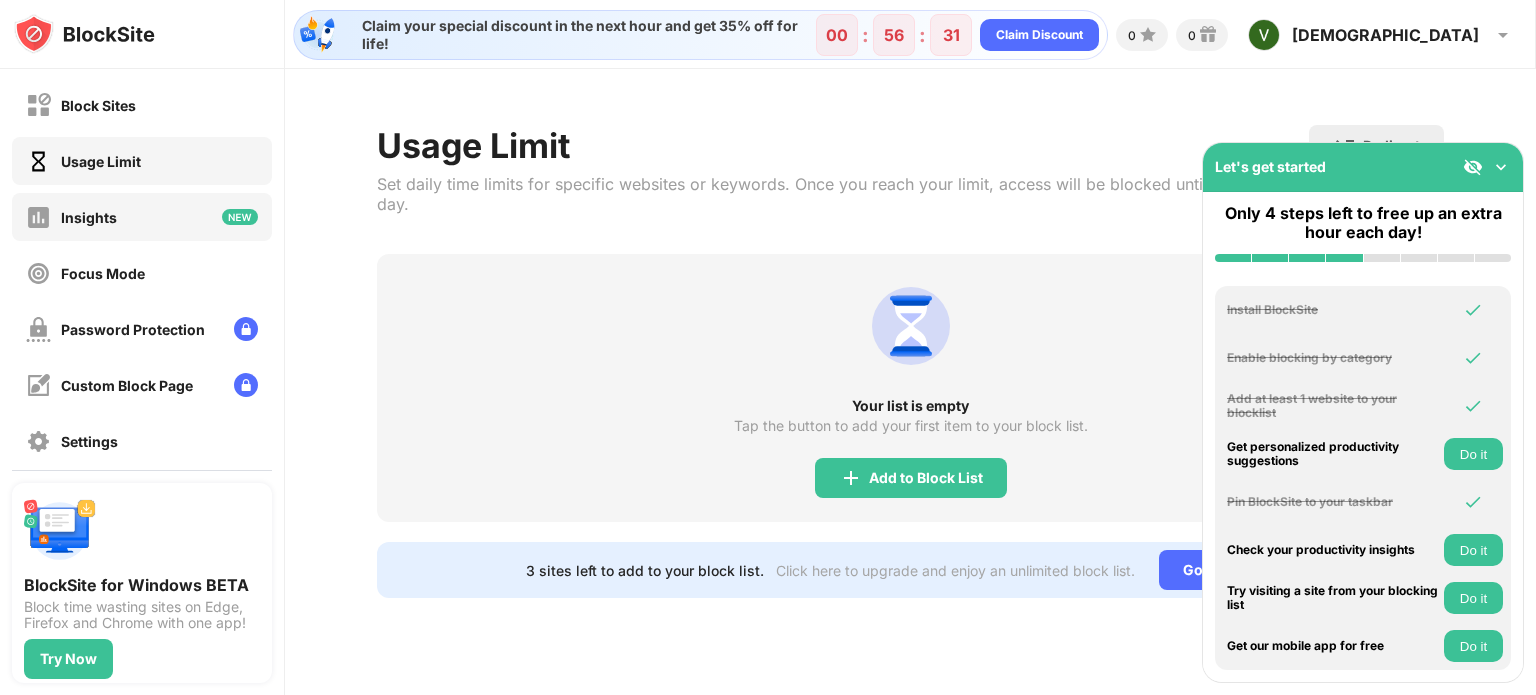 click on "Insights" at bounding box center (142, 217) 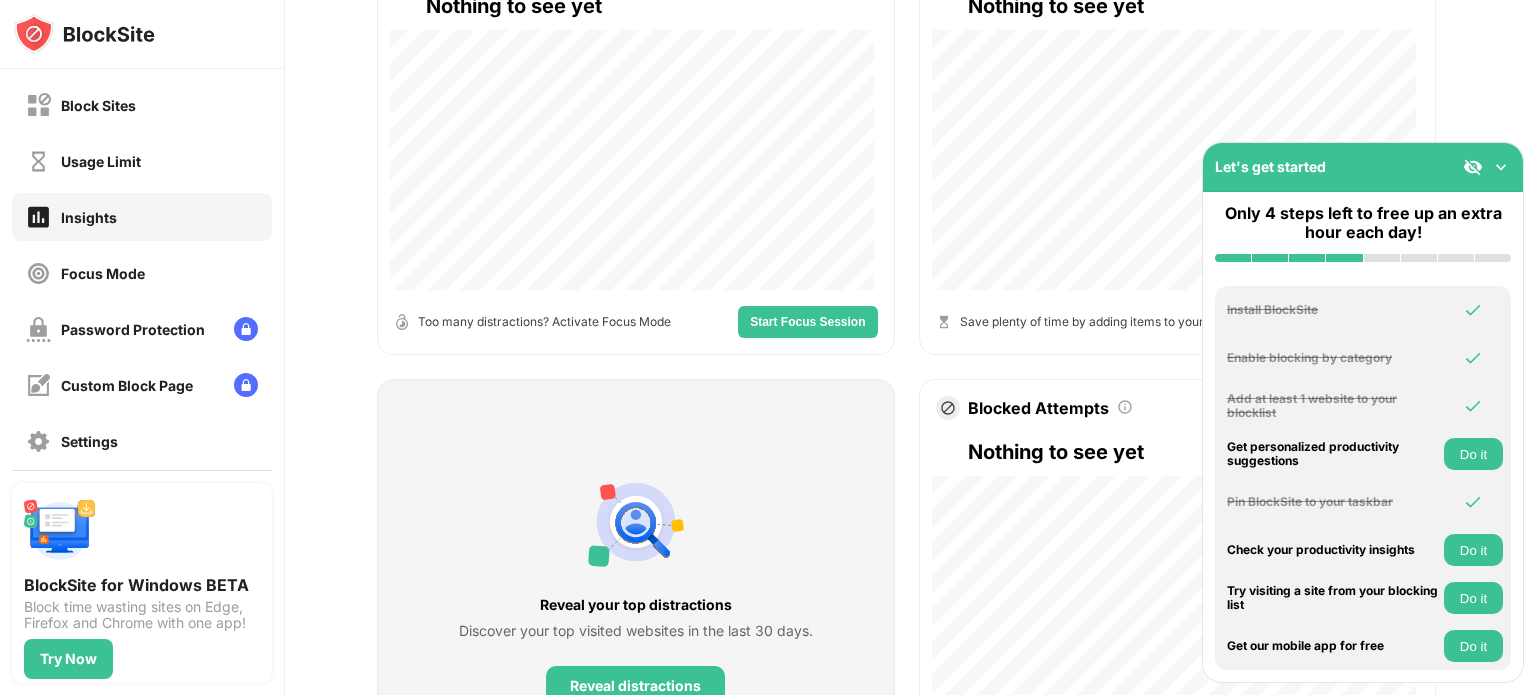 scroll, scrollTop: 442, scrollLeft: 0, axis: vertical 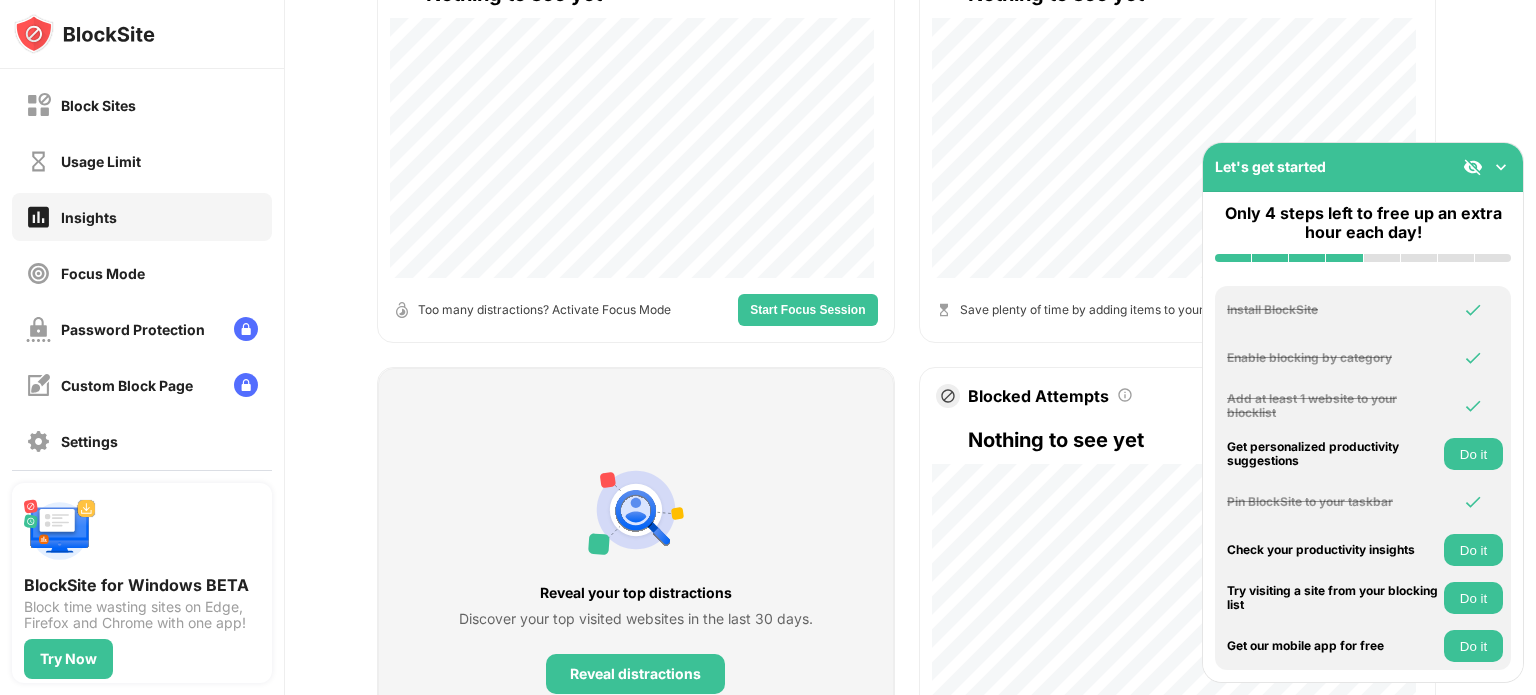 click on "Start Focus Session" at bounding box center [807, 310] 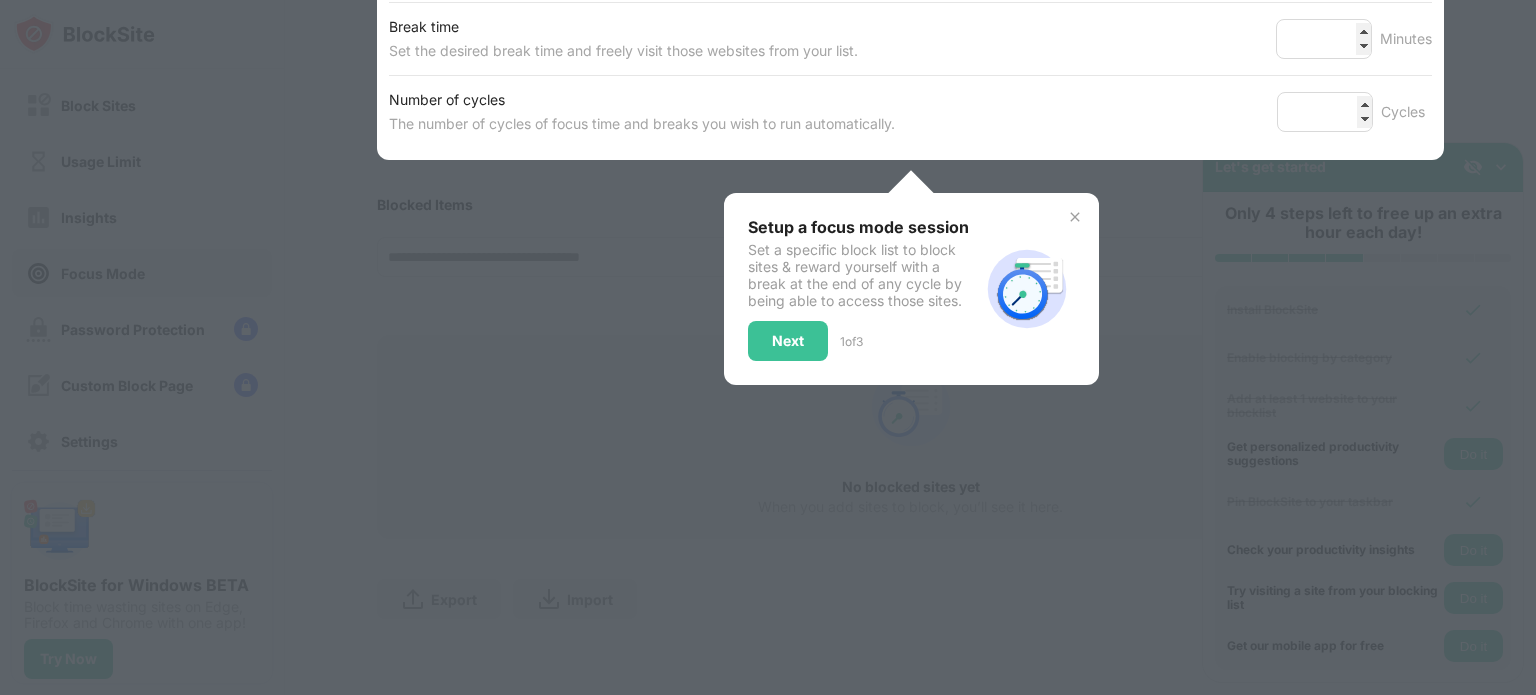 scroll, scrollTop: 440, scrollLeft: 0, axis: vertical 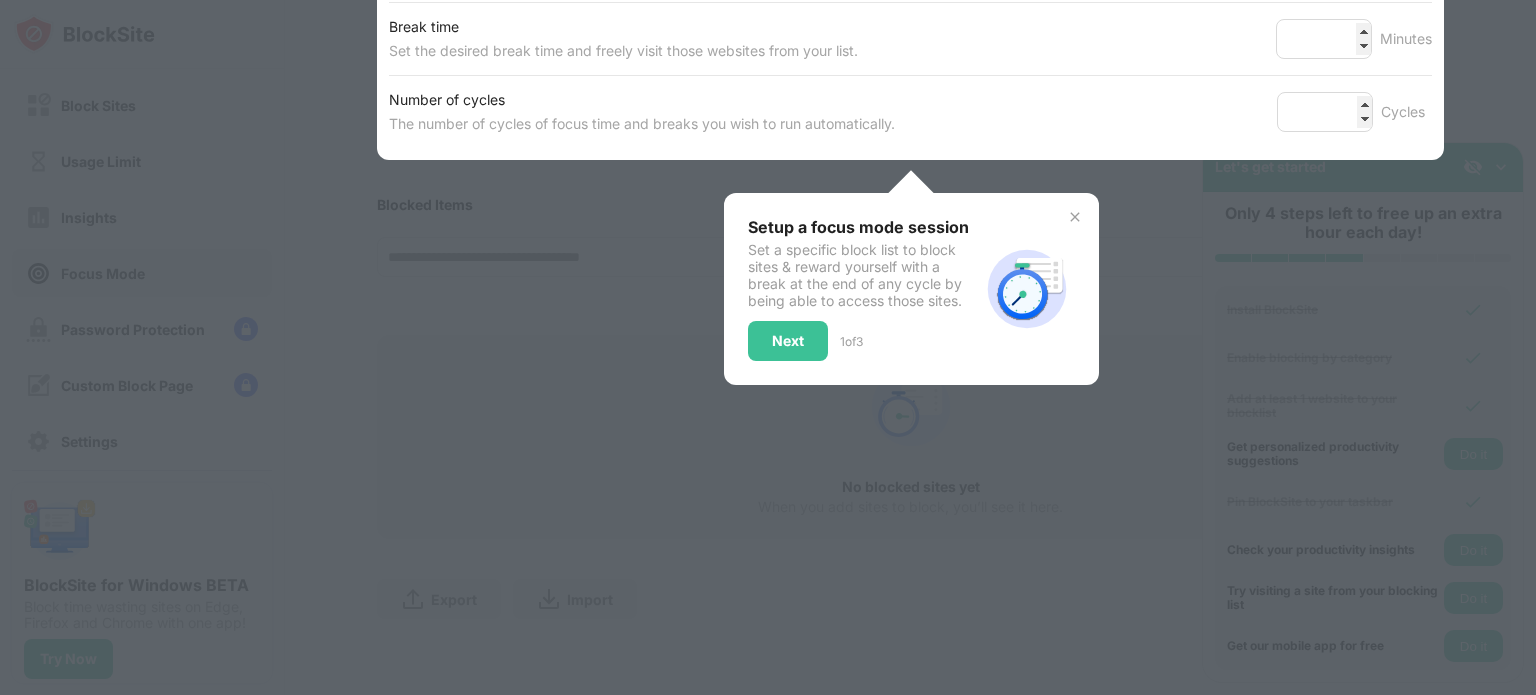 click on "Next" at bounding box center [788, 341] 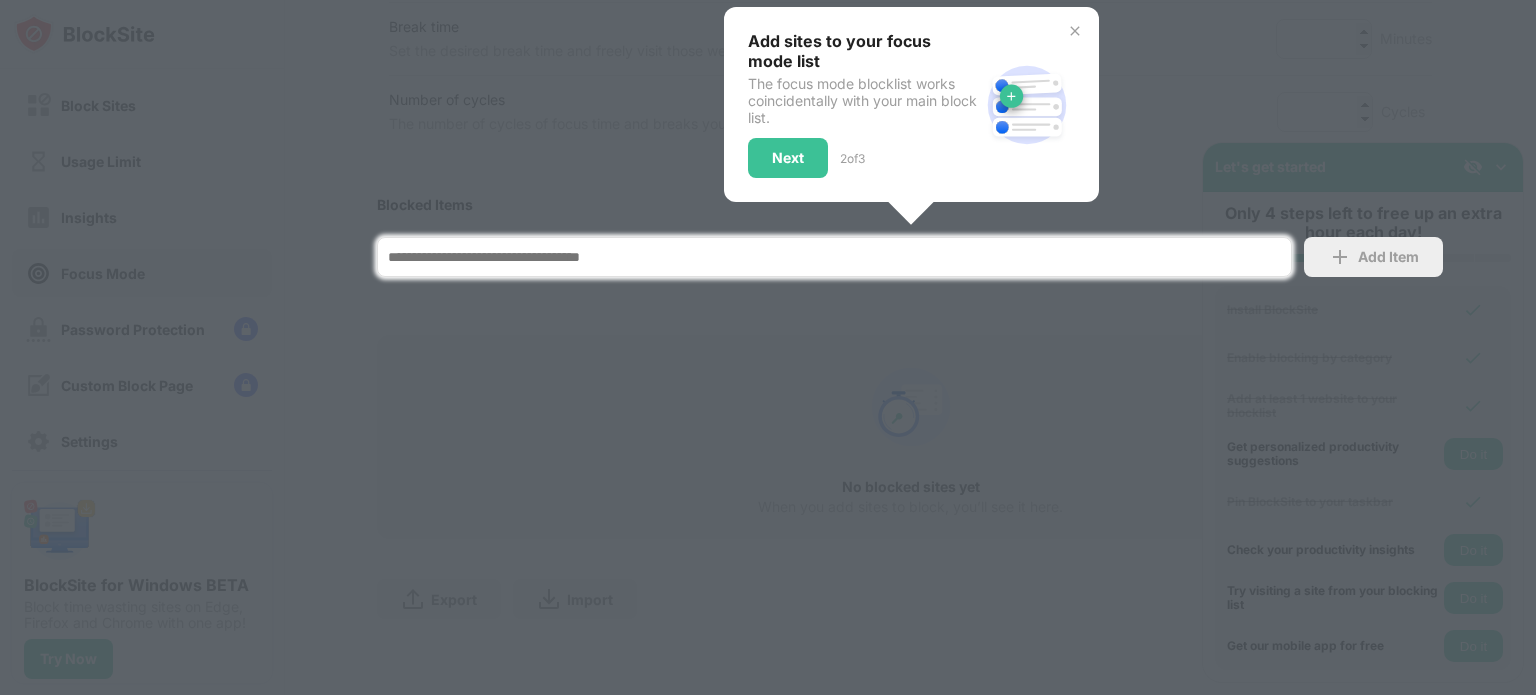 click at bounding box center (768, 347) 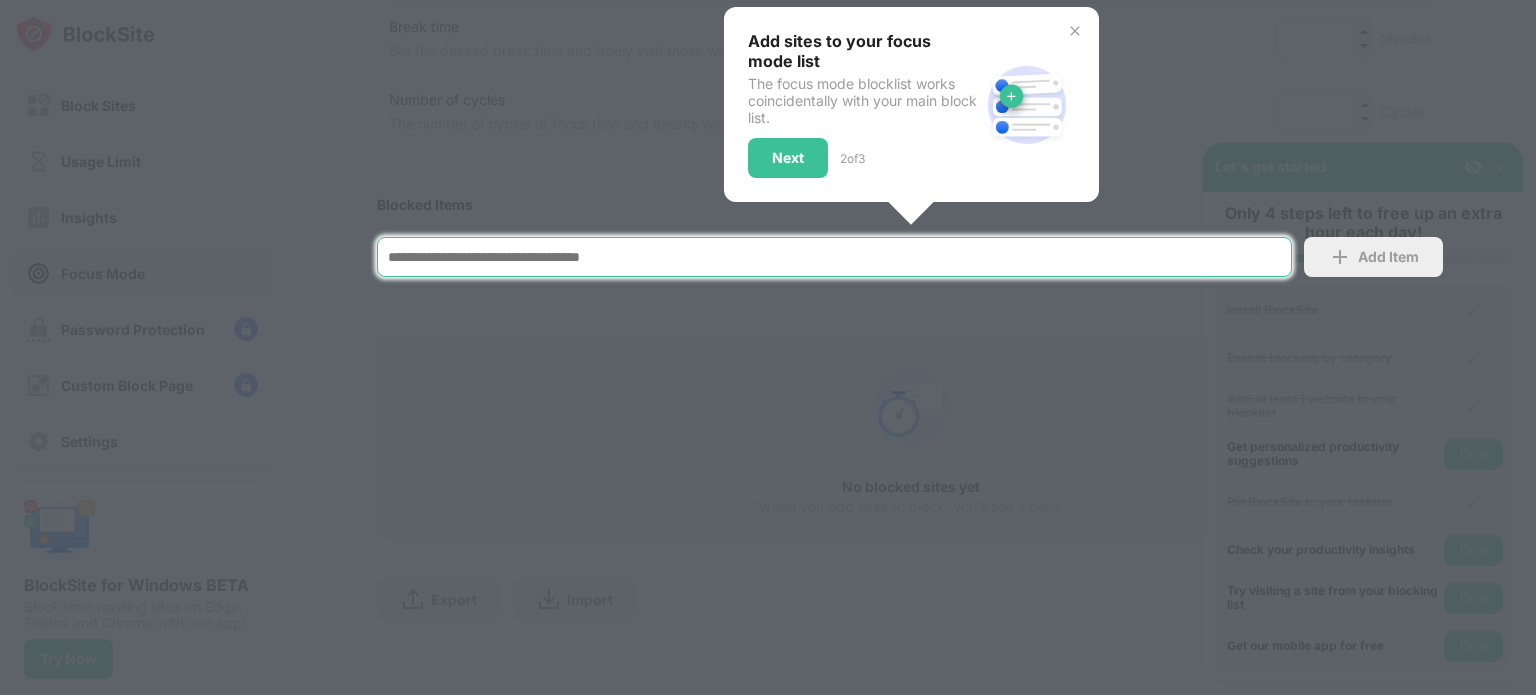 drag, startPoint x: 705, startPoint y: 245, endPoint x: 696, endPoint y: 228, distance: 19.235384 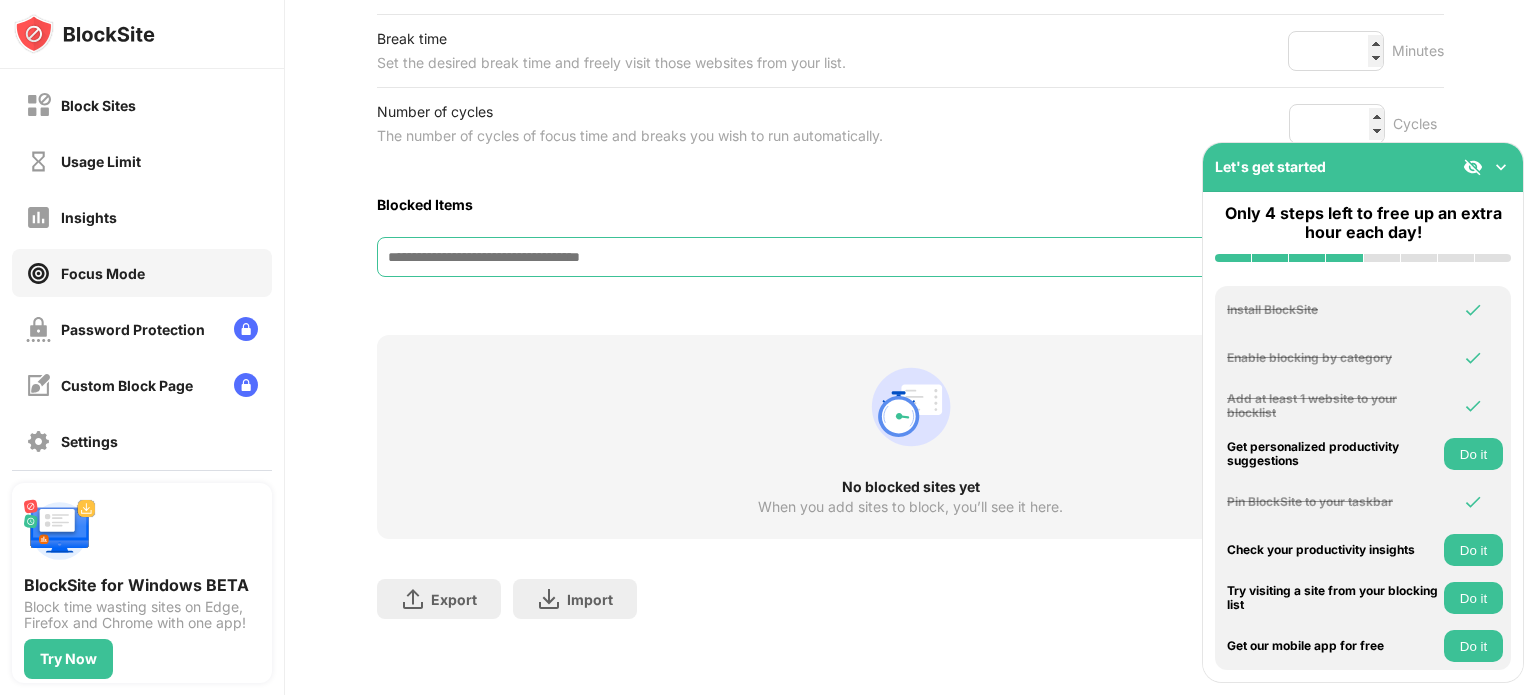 scroll, scrollTop: 416, scrollLeft: 0, axis: vertical 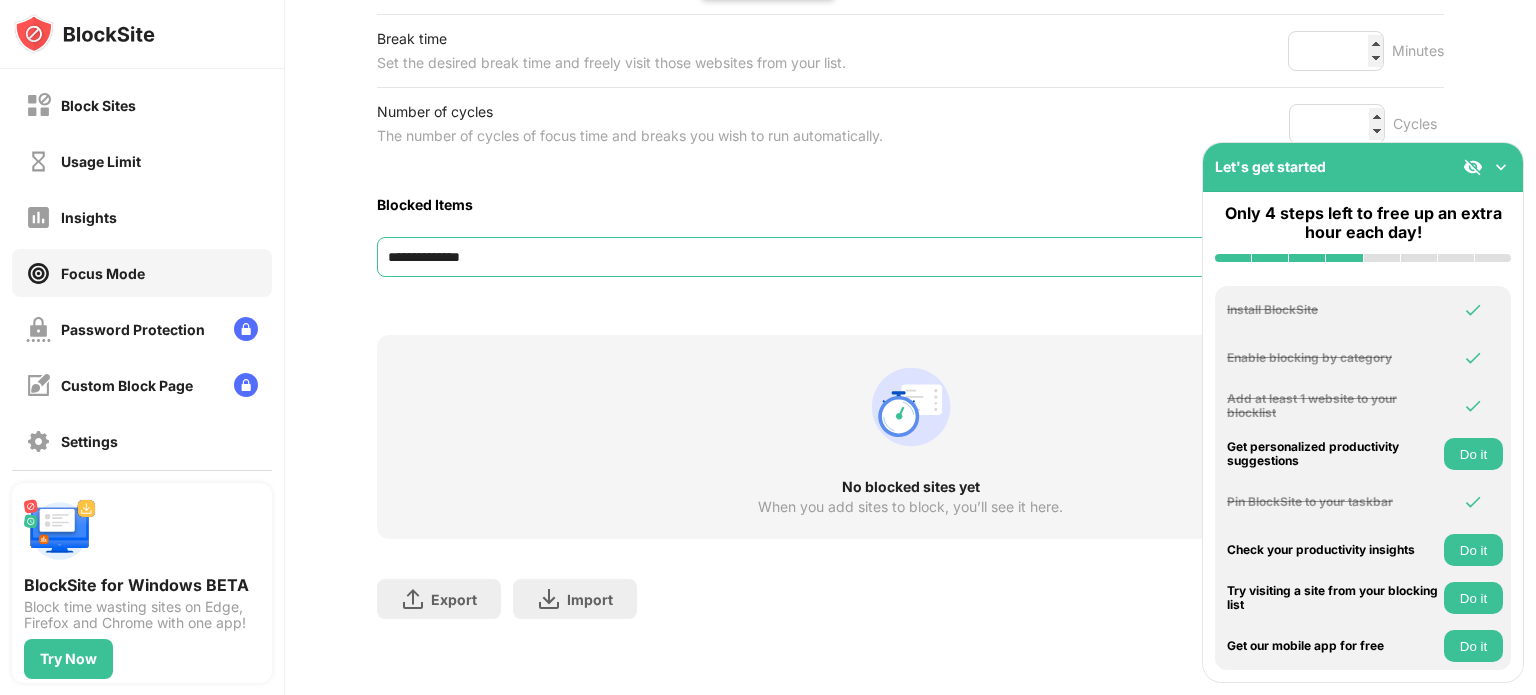 click on "**********" at bounding box center (834, 257) 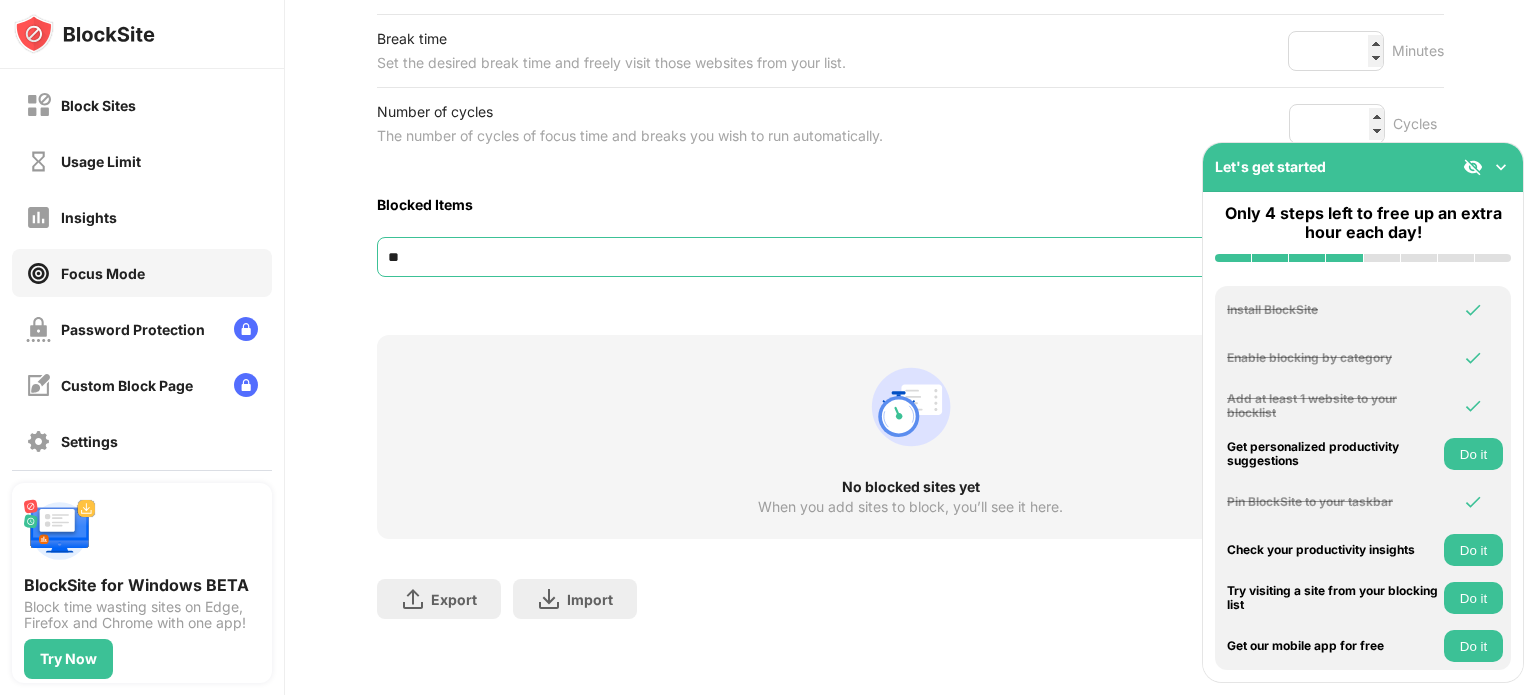 type on "*" 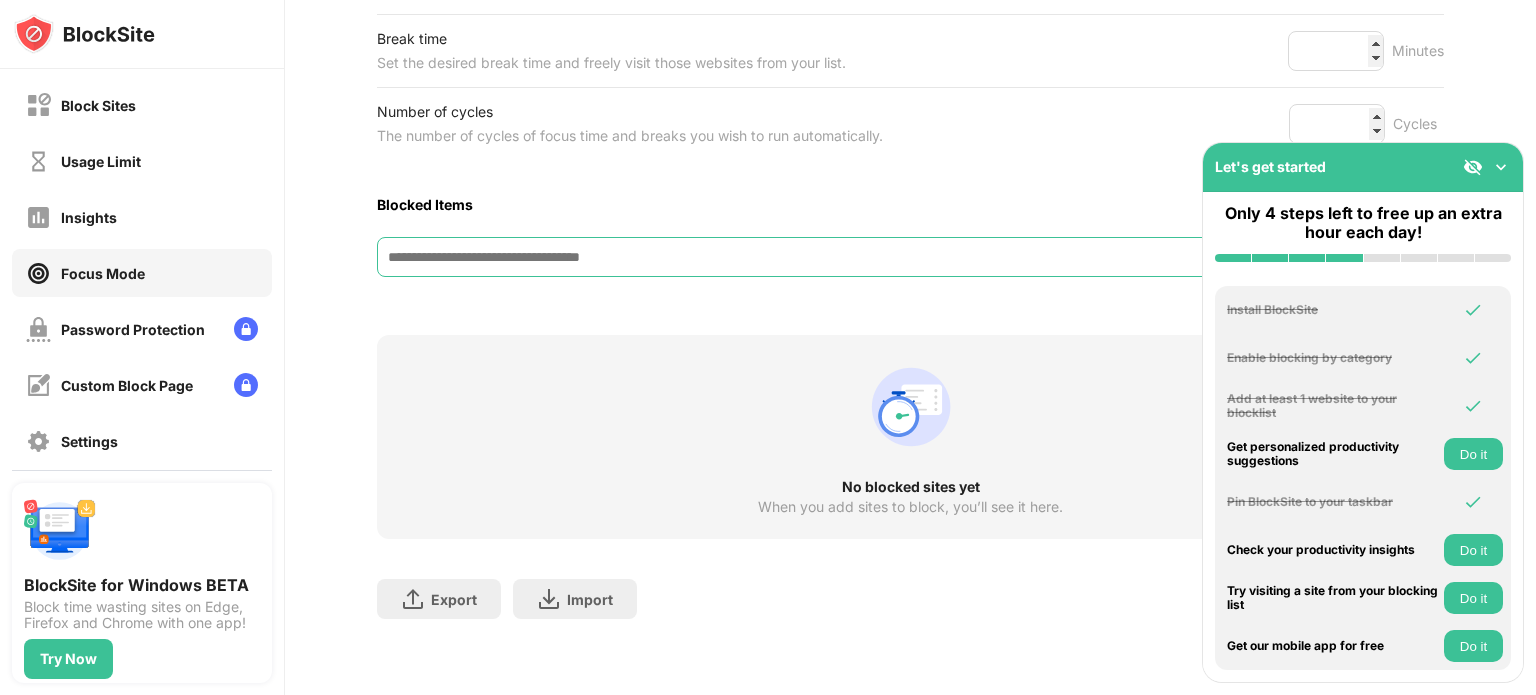 paste on "**********" 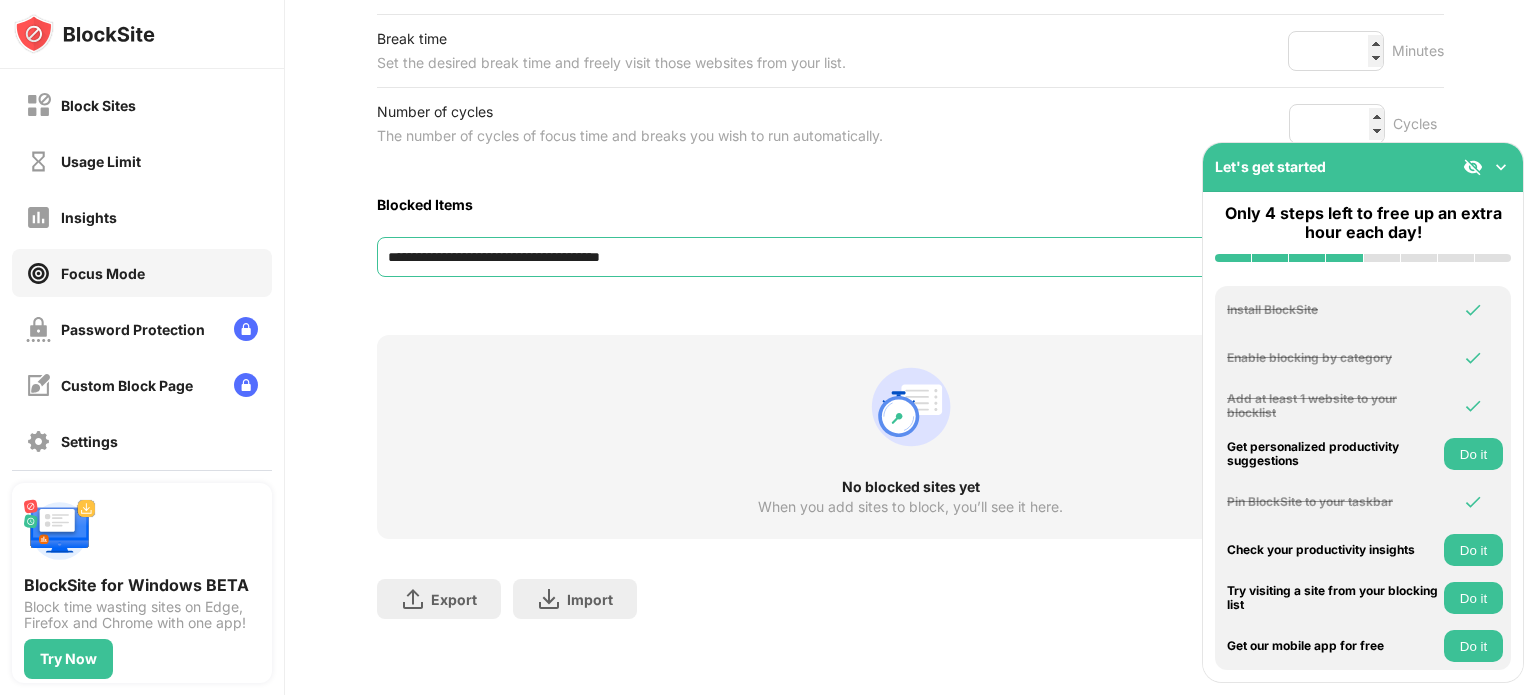type on "**********" 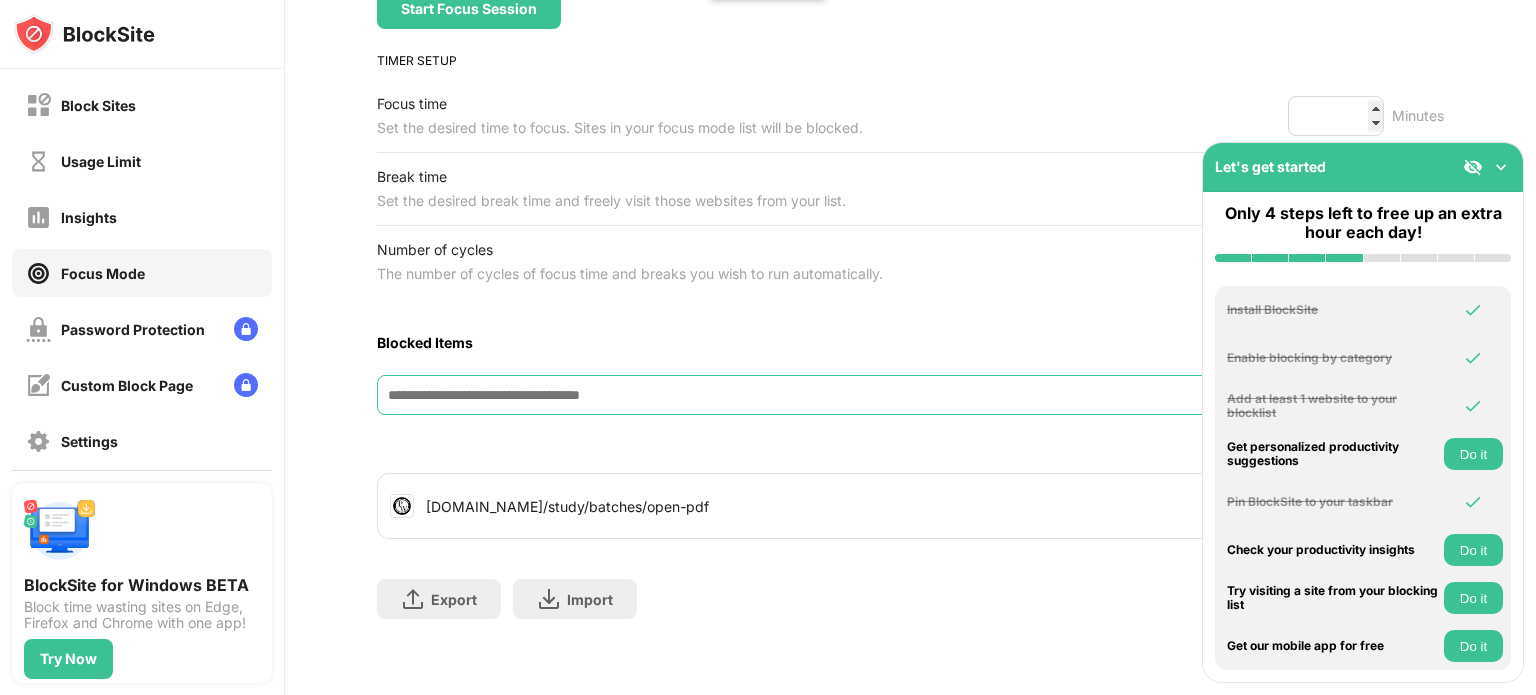 scroll, scrollTop: 277, scrollLeft: 0, axis: vertical 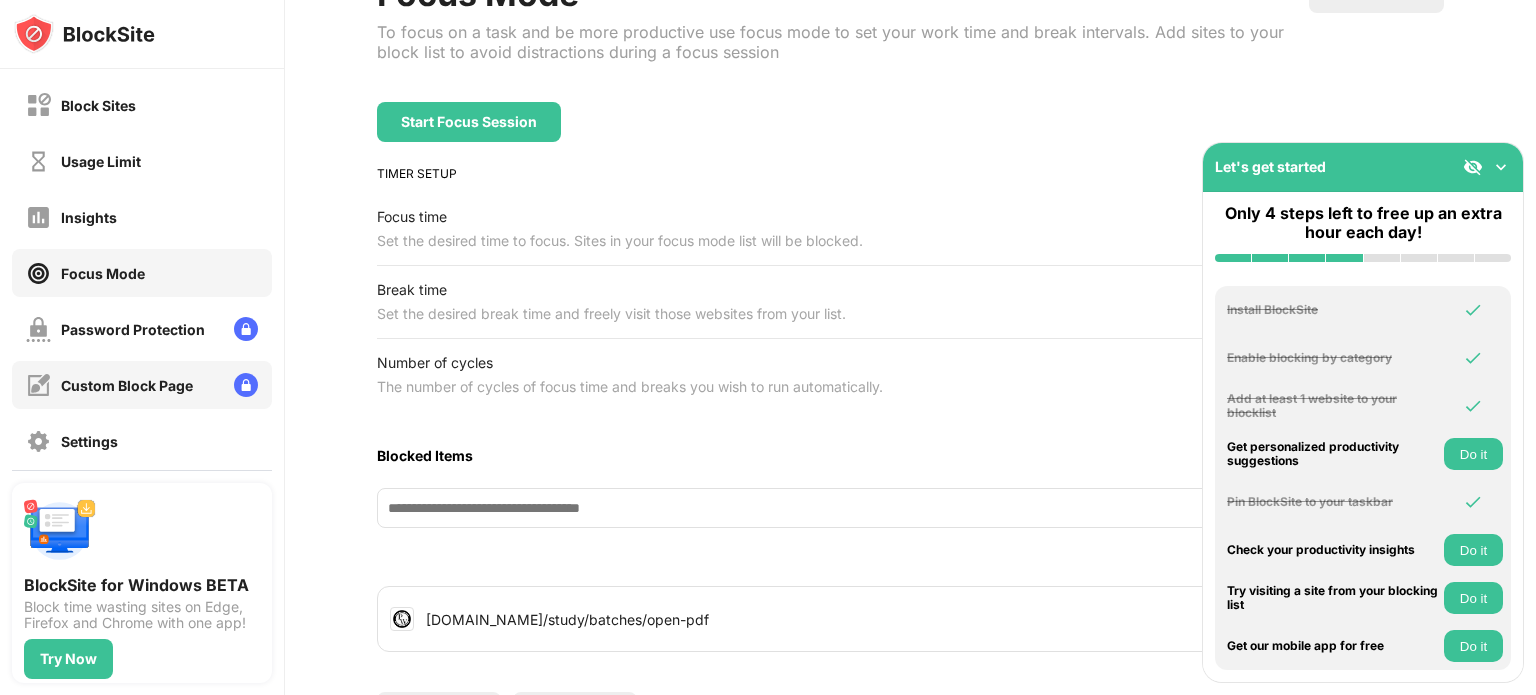 click on "Custom Block Page" at bounding box center [127, 385] 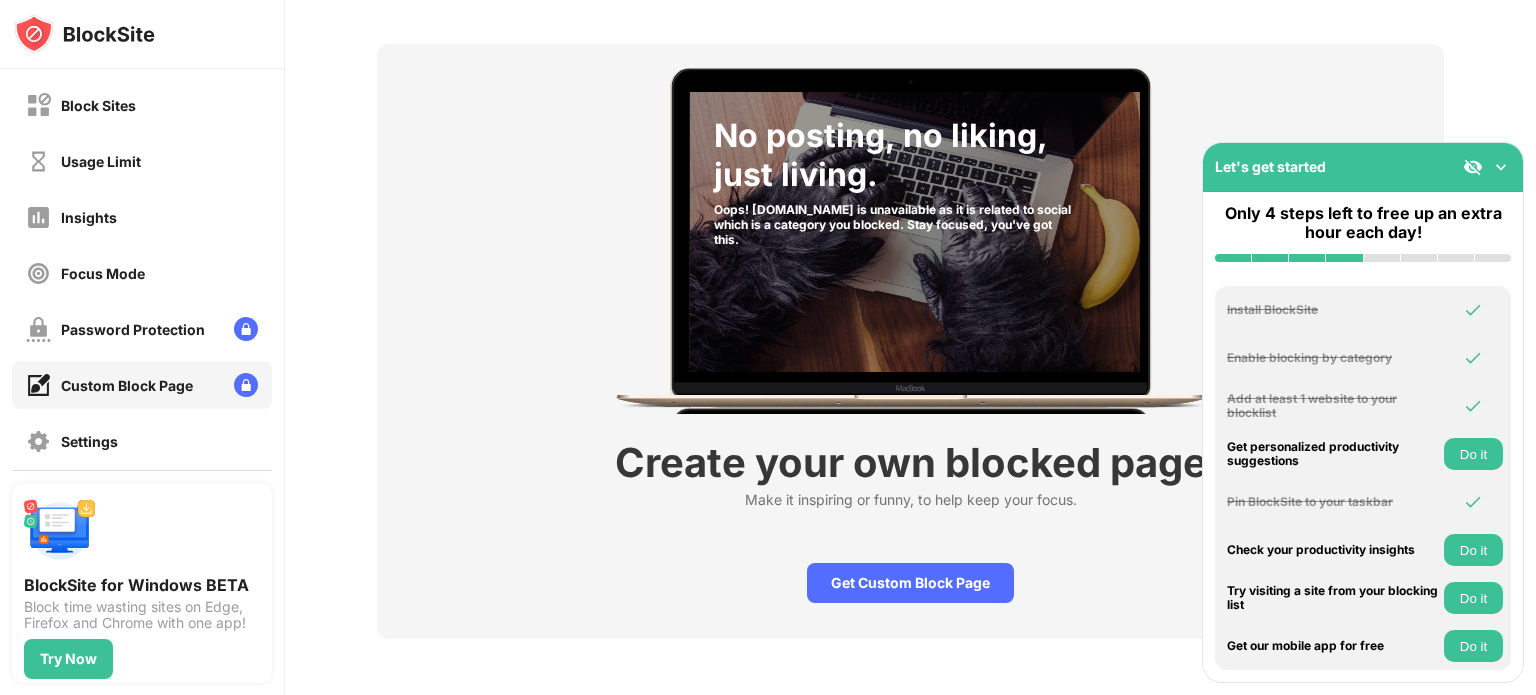 scroll, scrollTop: 95, scrollLeft: 0, axis: vertical 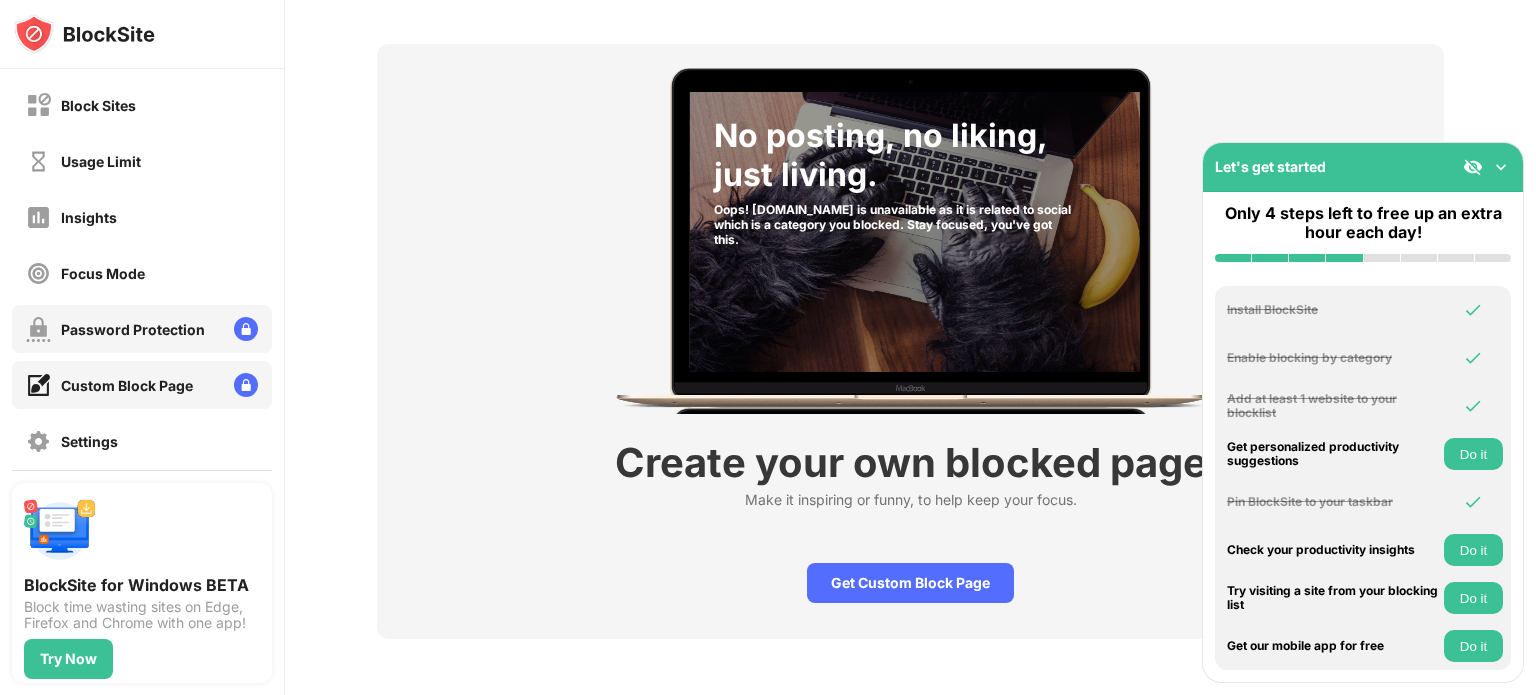 click on "Password Protection" at bounding box center [142, 329] 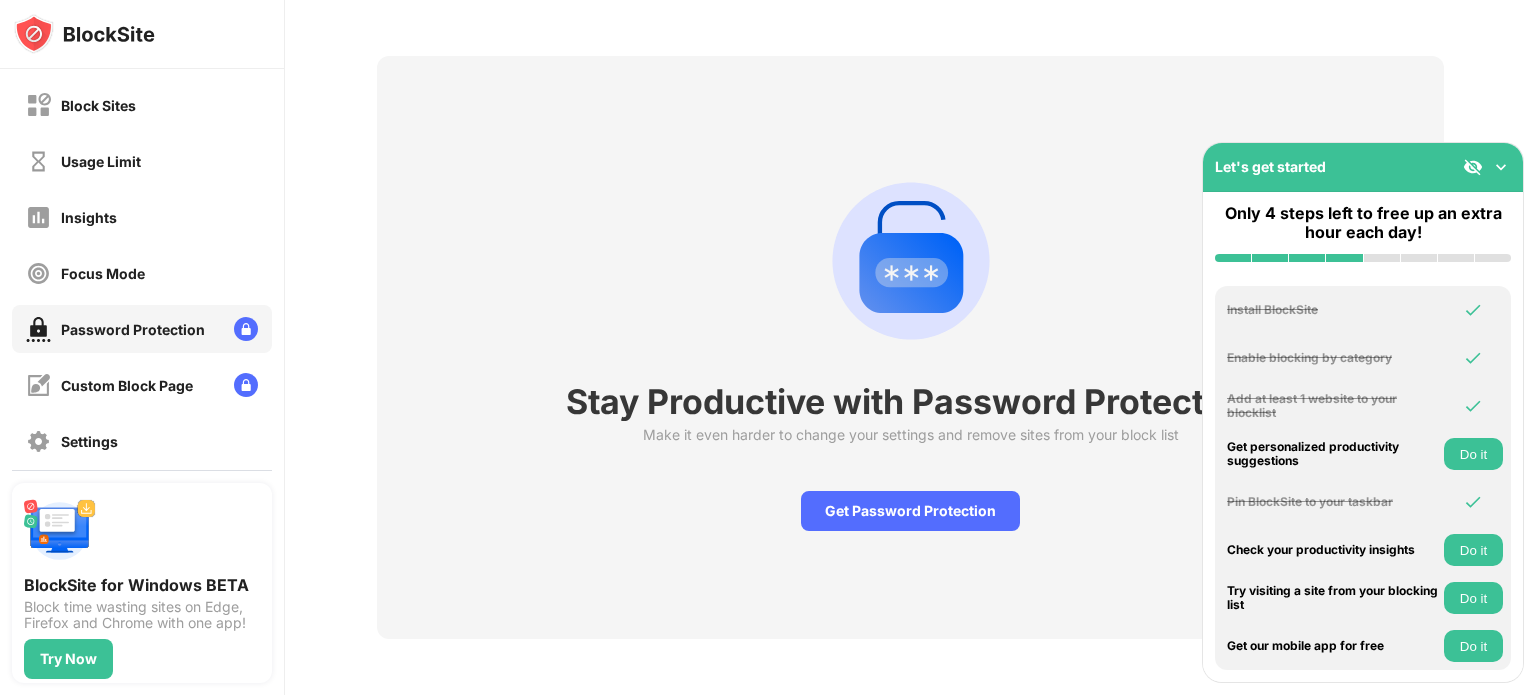 scroll, scrollTop: 84, scrollLeft: 0, axis: vertical 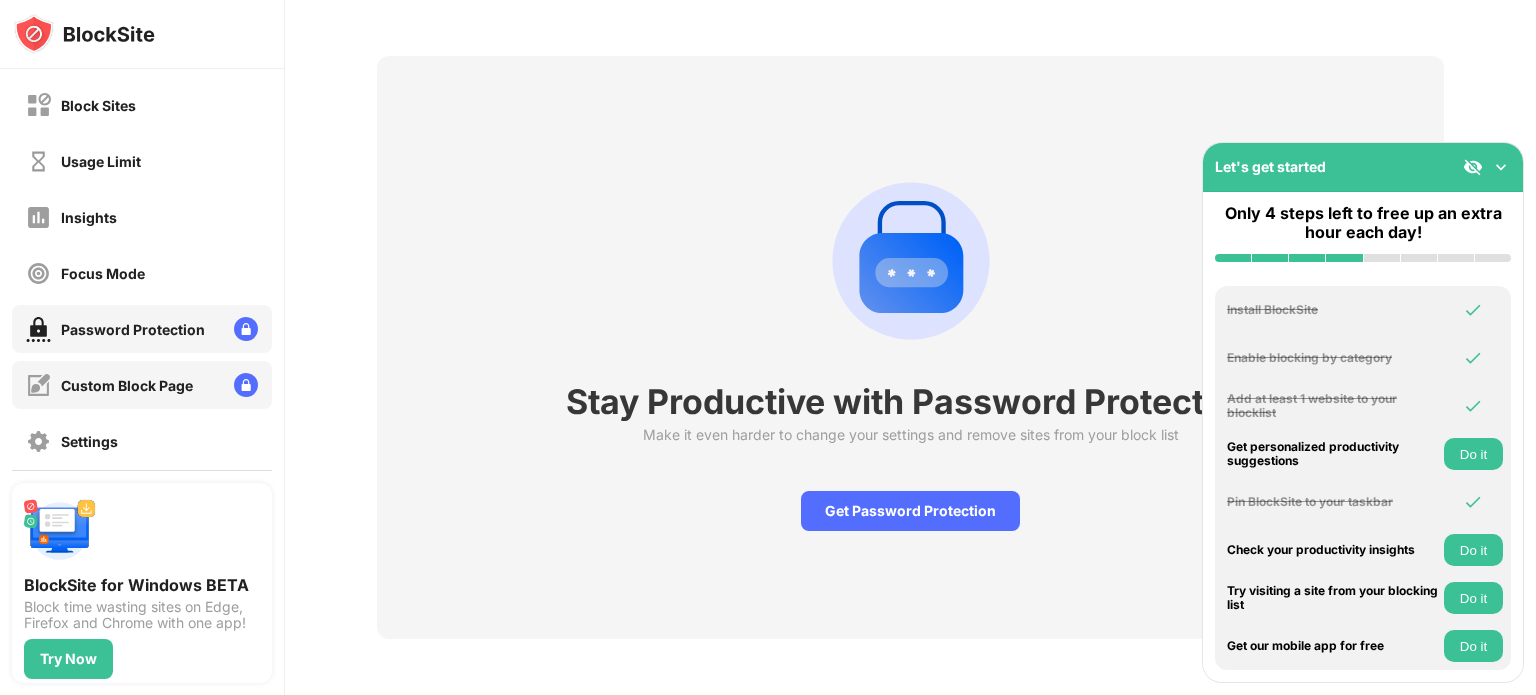 click on "Custom Block Page" at bounding box center (127, 385) 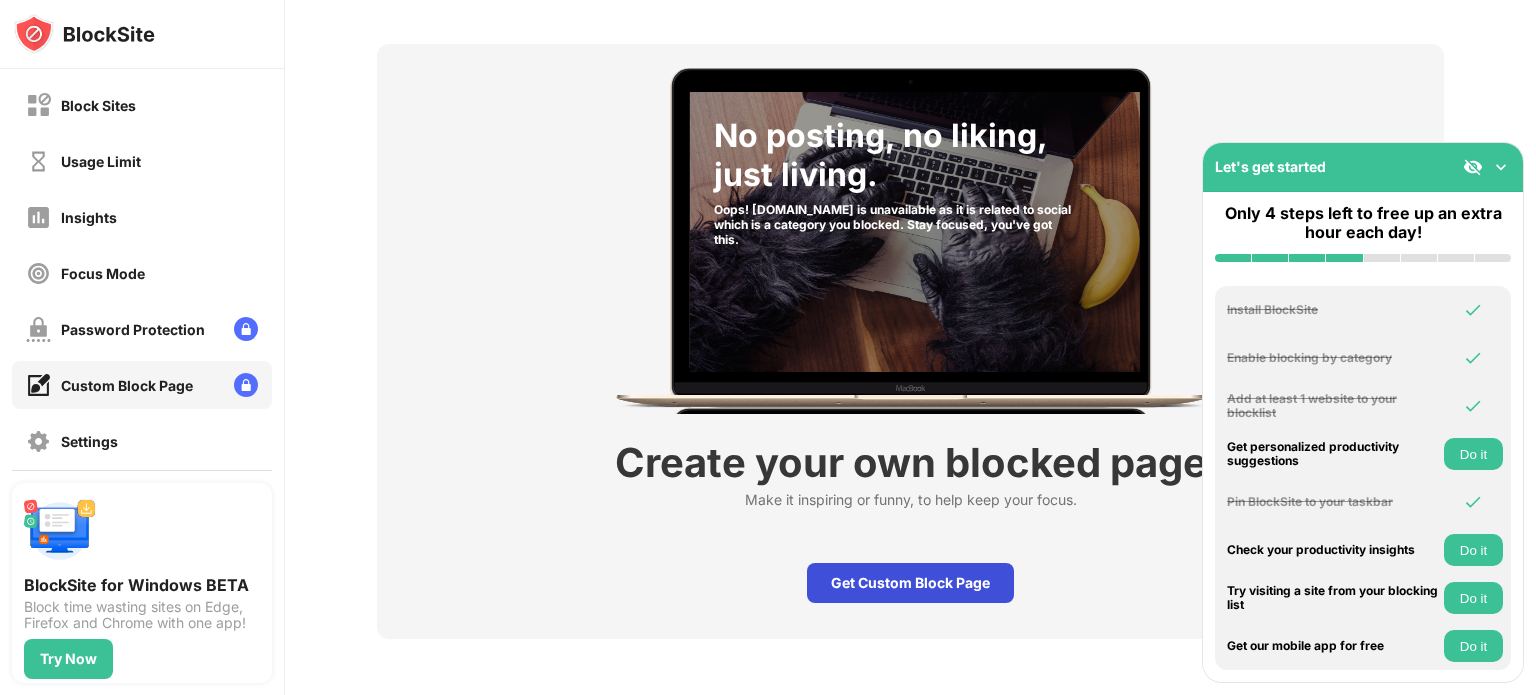 click on "Get Custom Block Page" at bounding box center [910, 583] 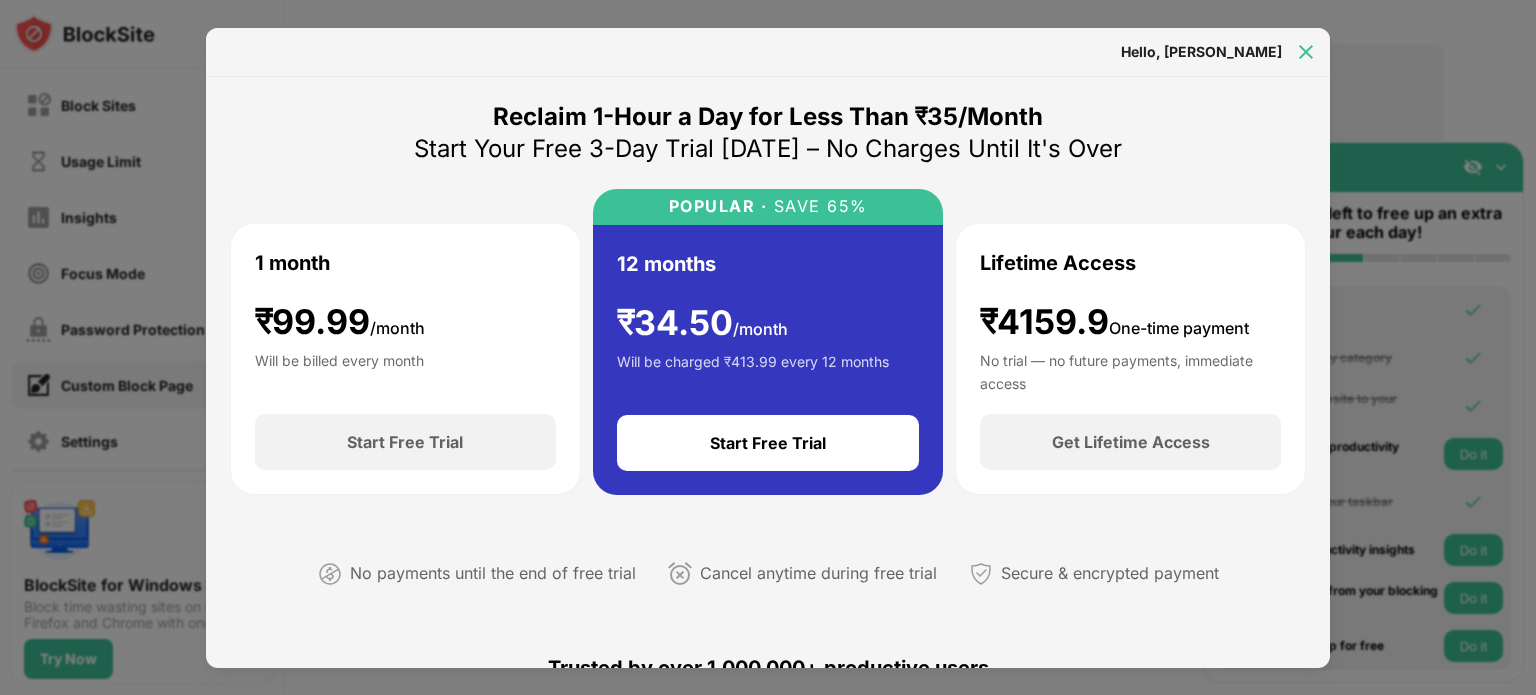 click at bounding box center [1306, 52] 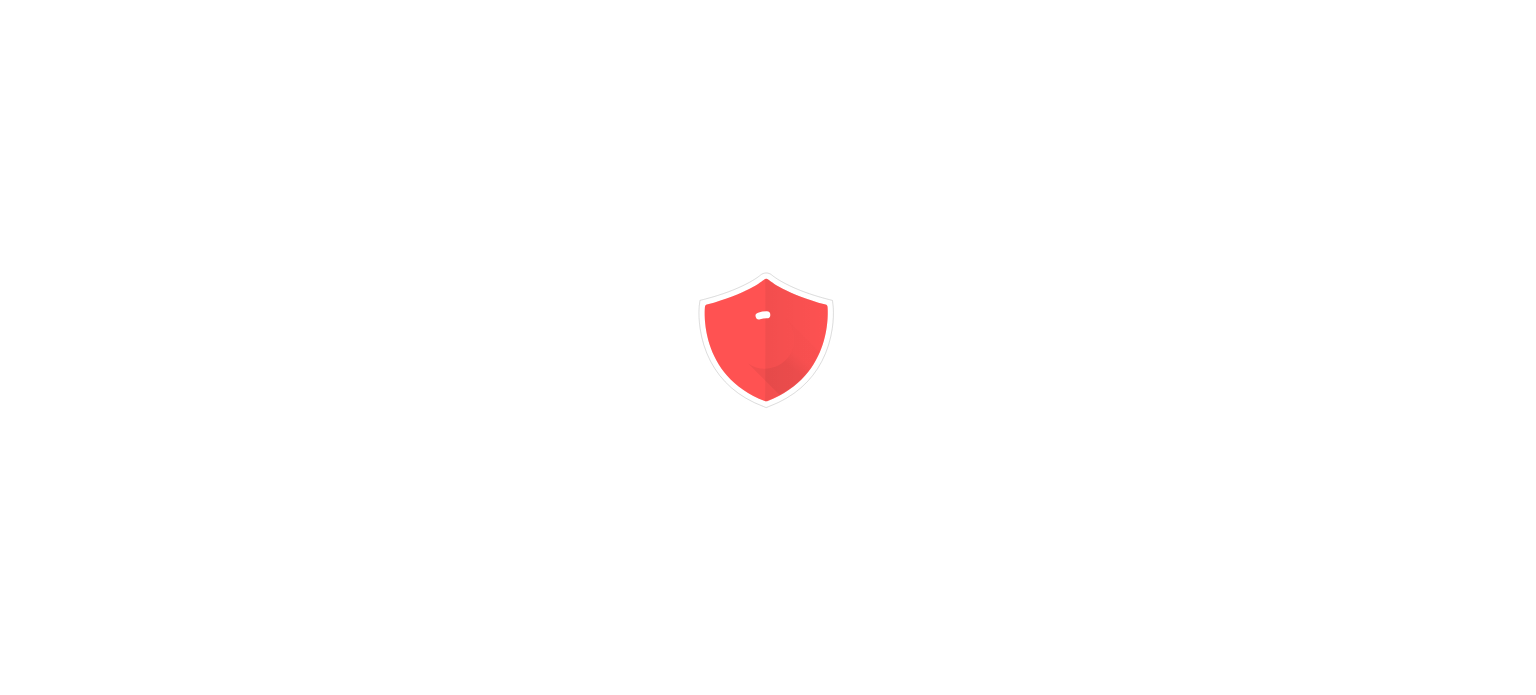 scroll, scrollTop: 0, scrollLeft: 0, axis: both 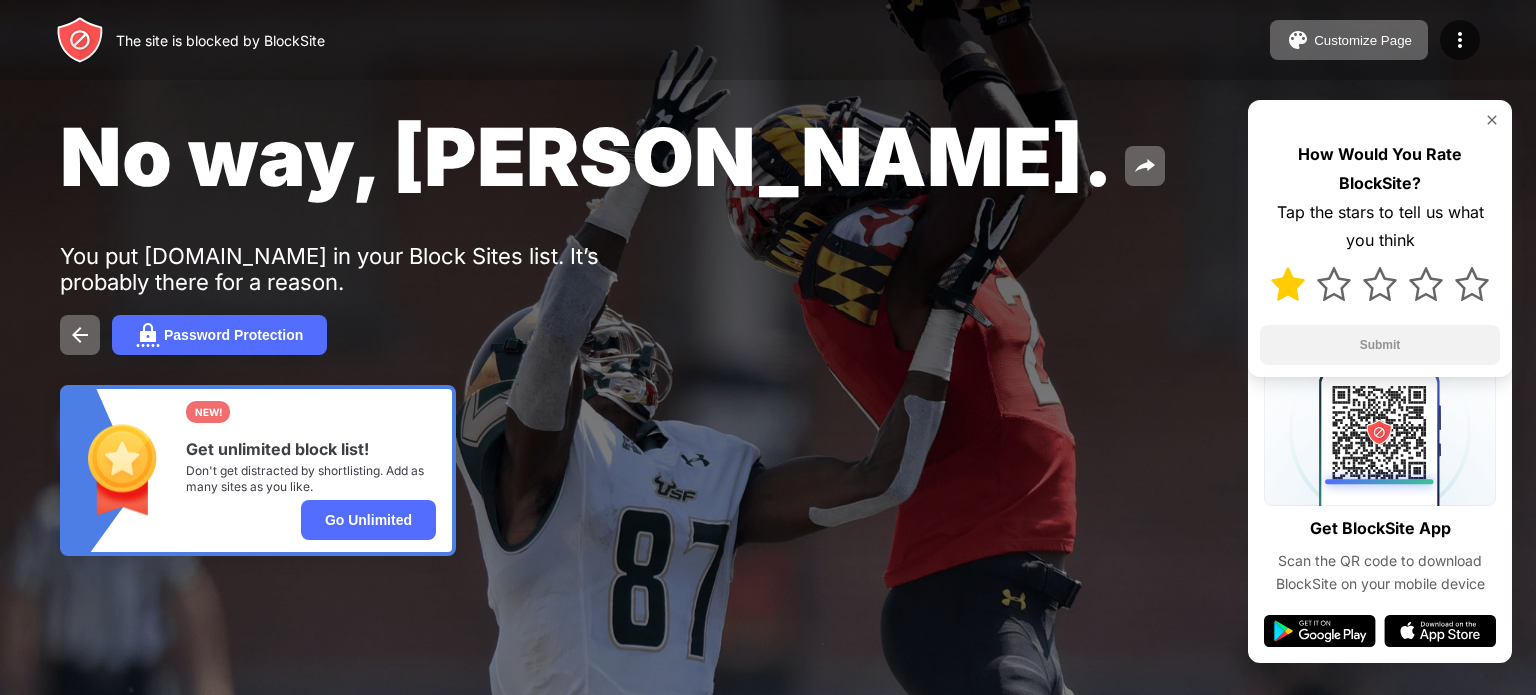 click at bounding box center (1288, 284) 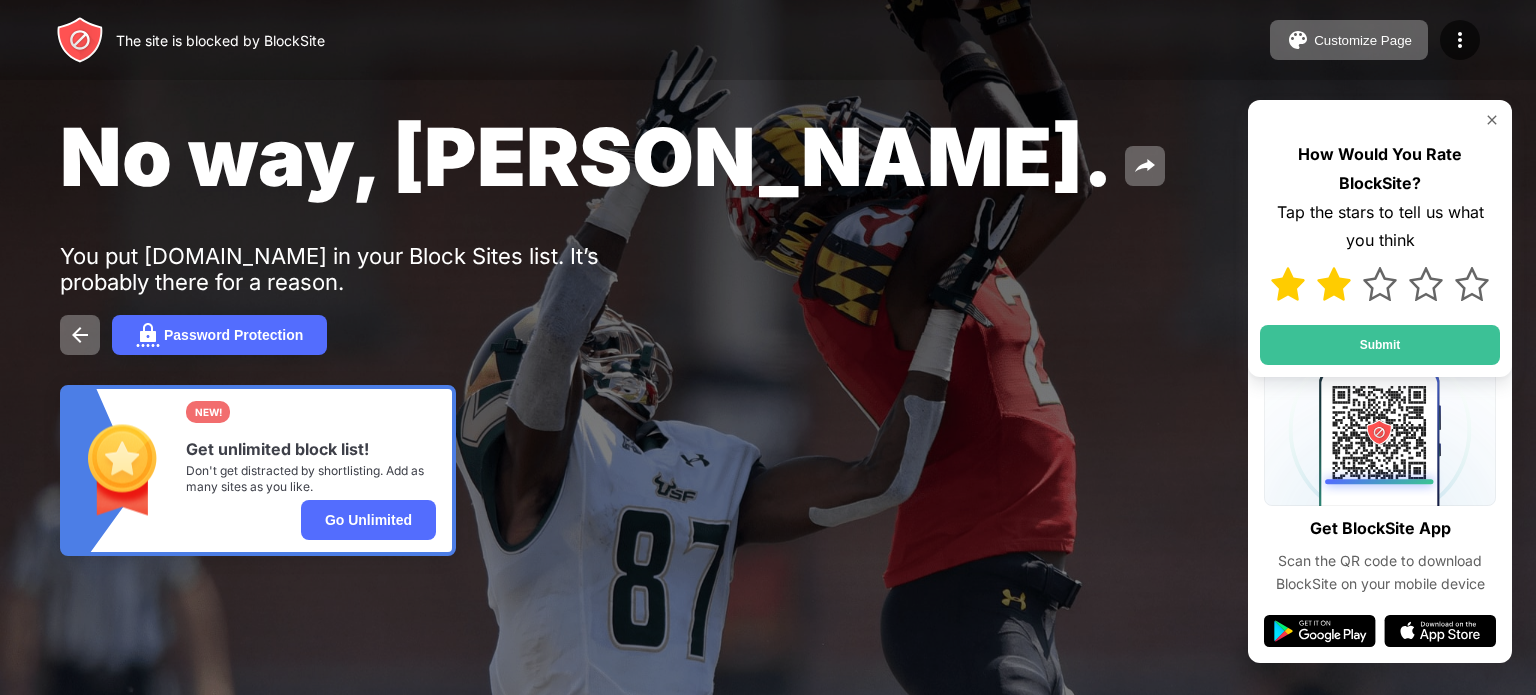 click at bounding box center [1334, 284] 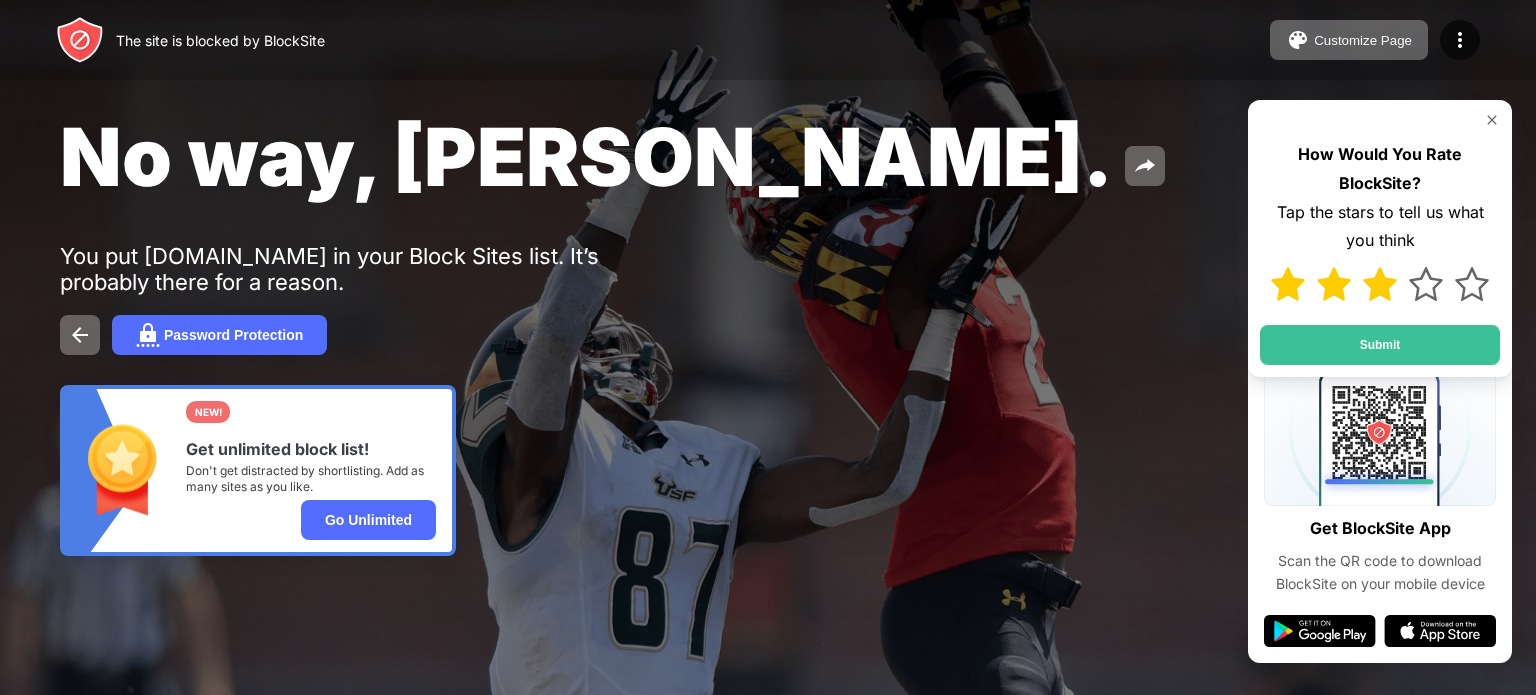 click at bounding box center (1380, 284) 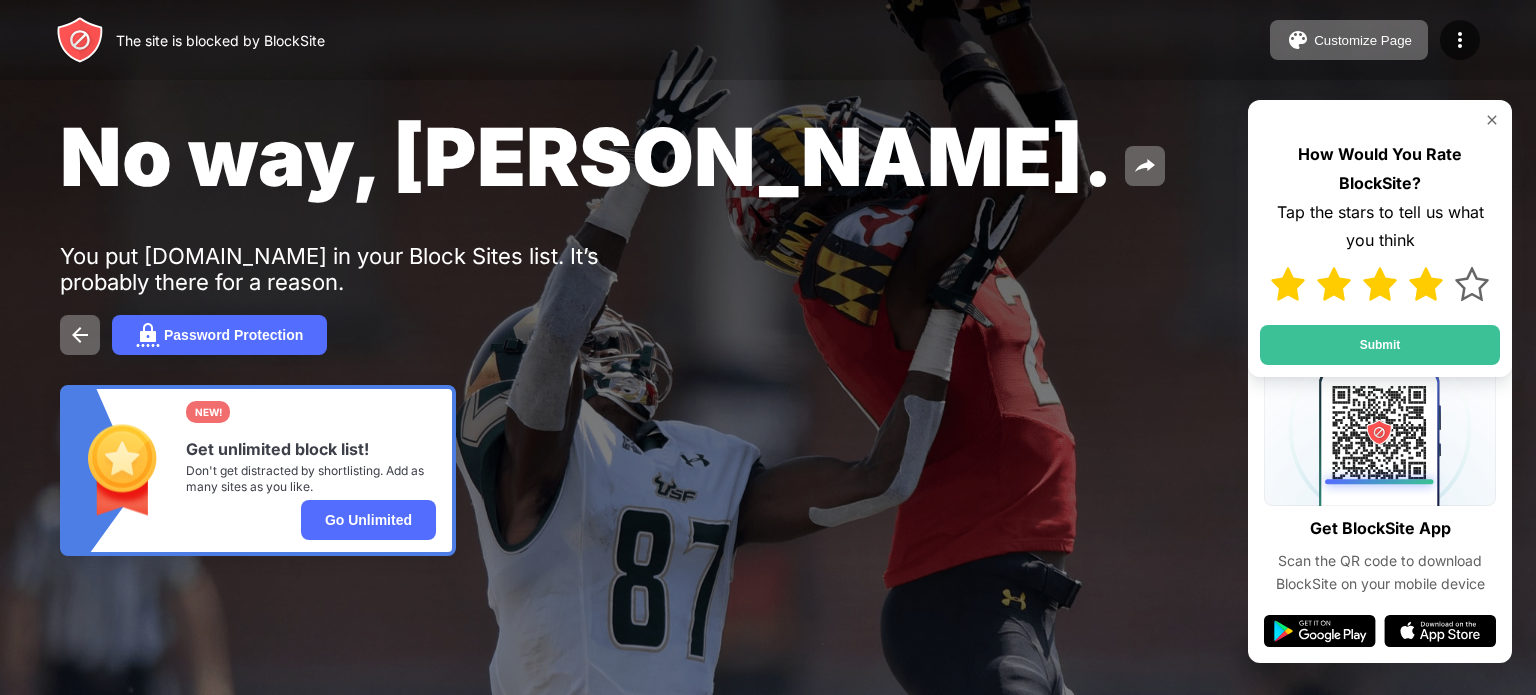 click at bounding box center [1380, 284] 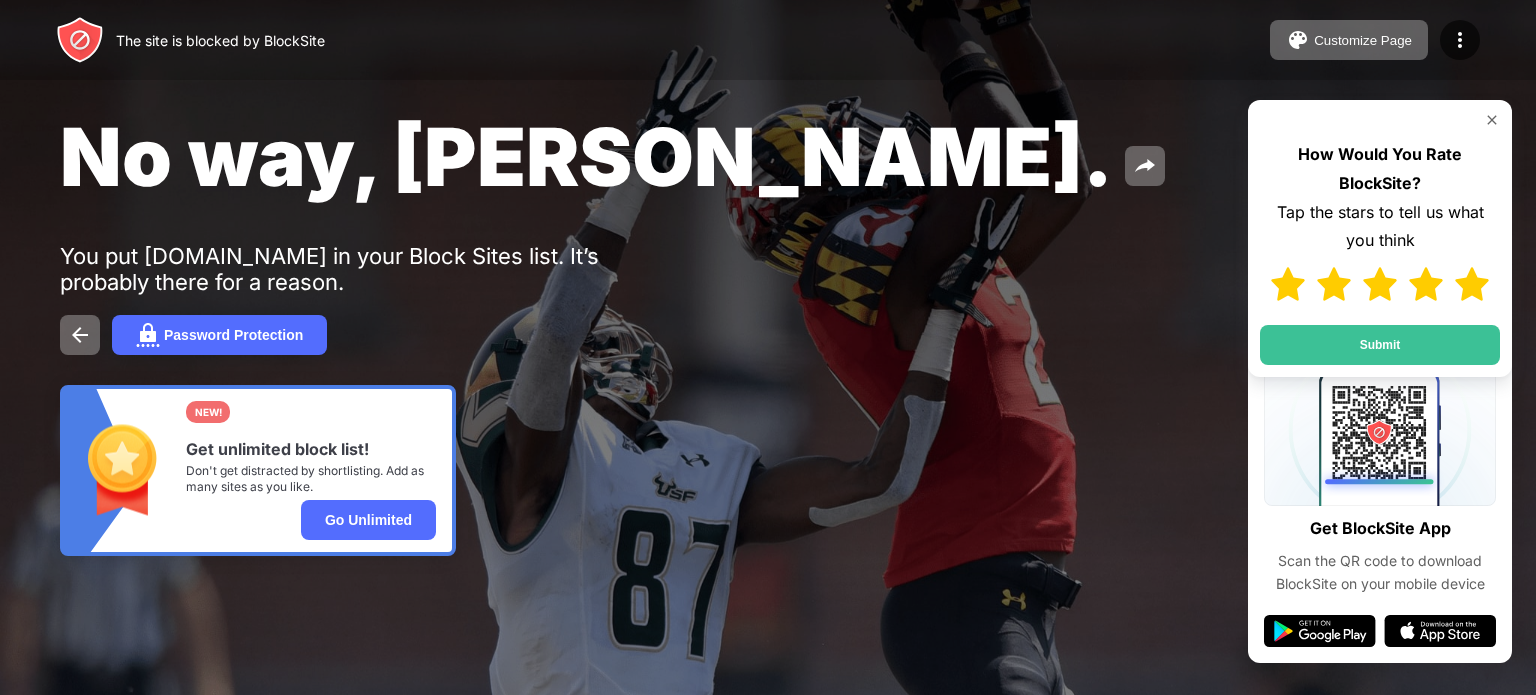 click at bounding box center (1472, 284) 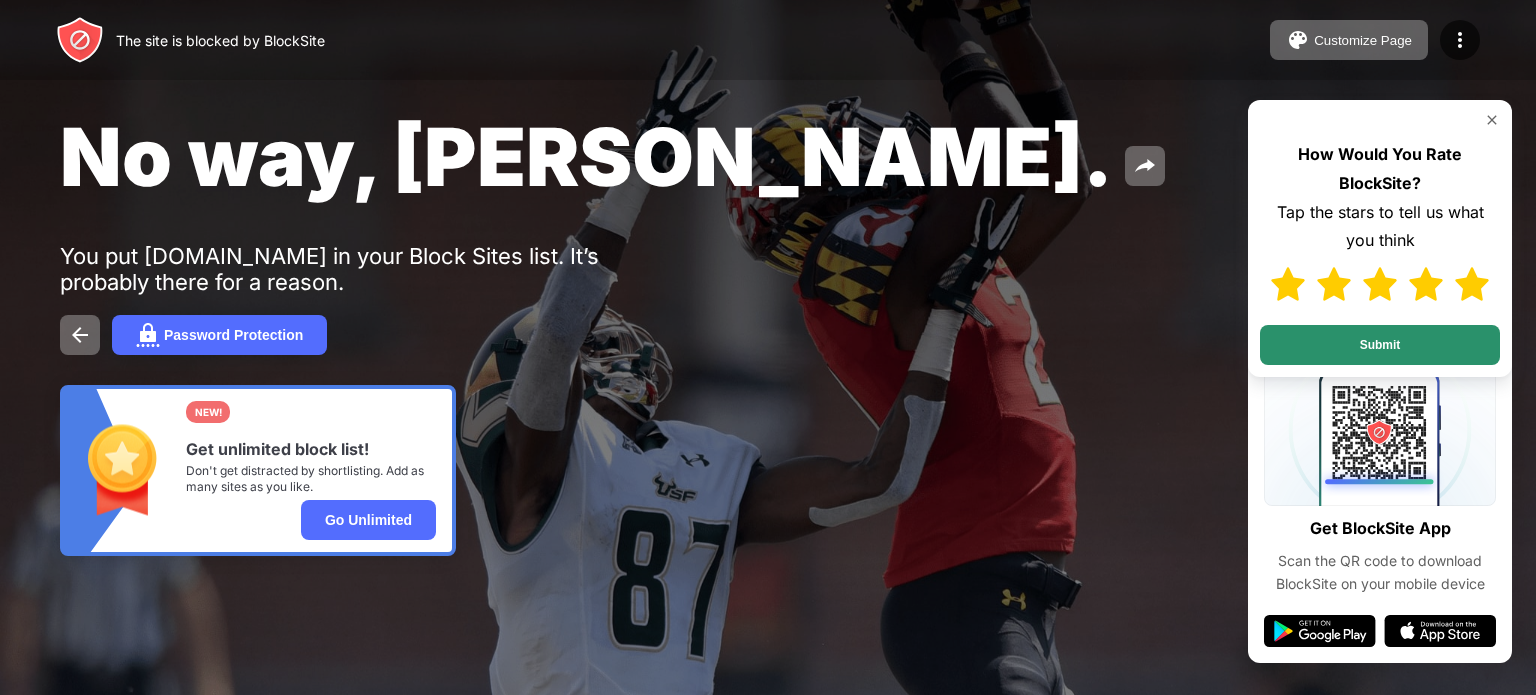 click on "Submit" at bounding box center (1380, 345) 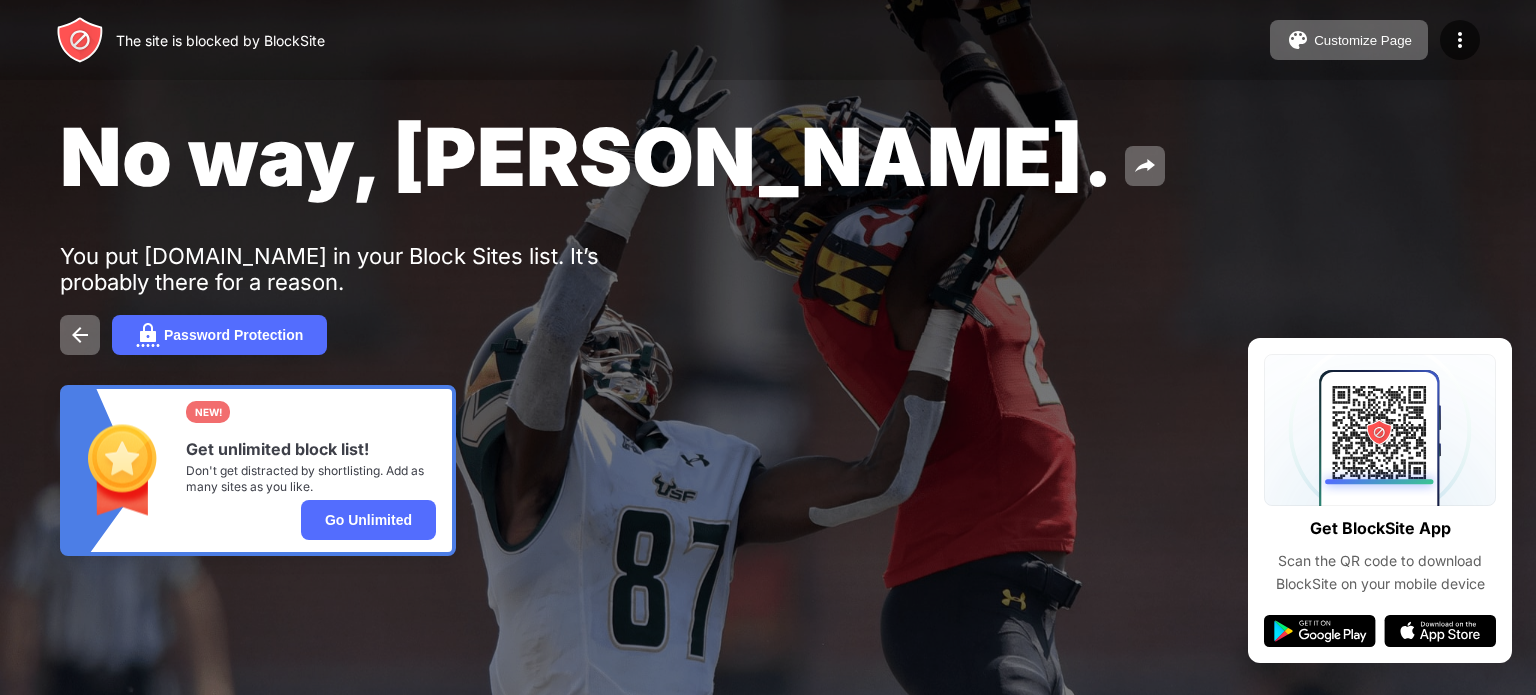 drag, startPoint x: 69, startPoint y: 351, endPoint x: 992, endPoint y: -121, distance: 1036.6836 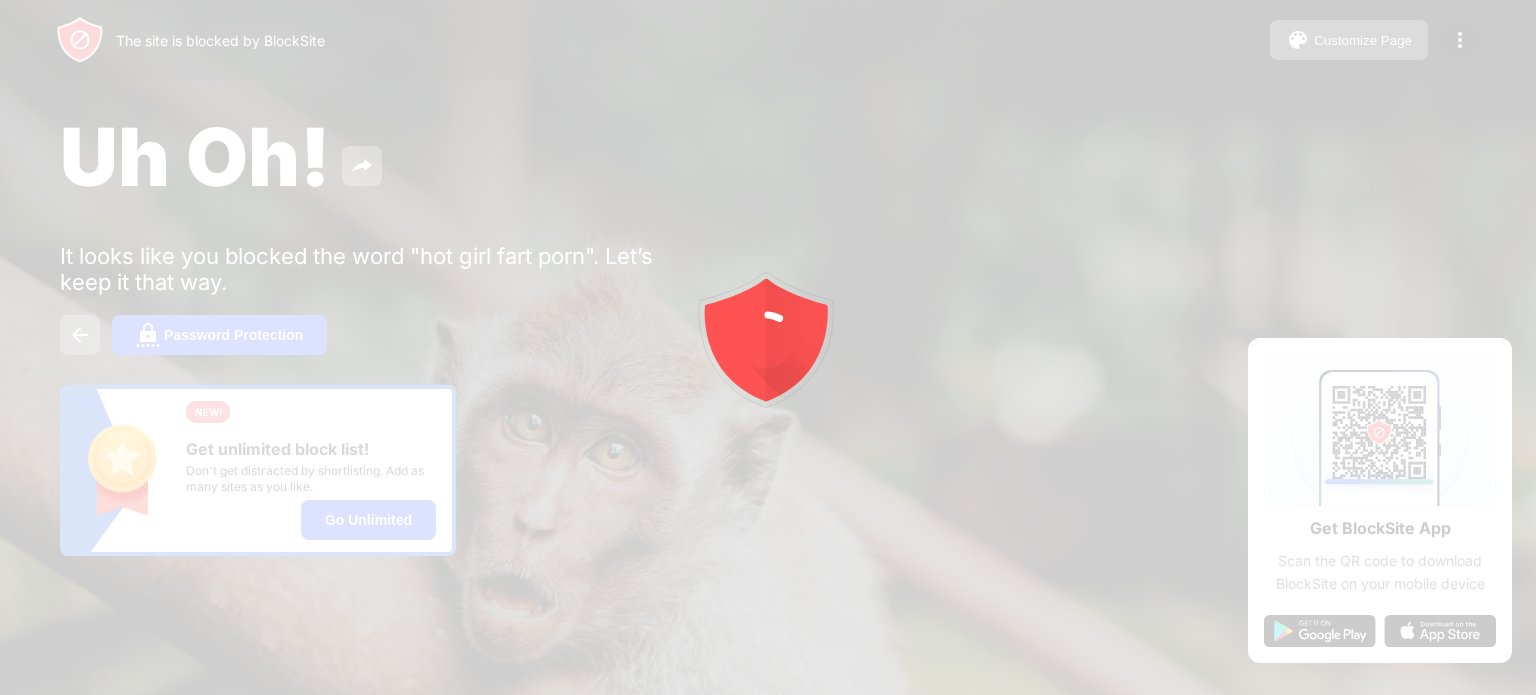 scroll, scrollTop: 0, scrollLeft: 0, axis: both 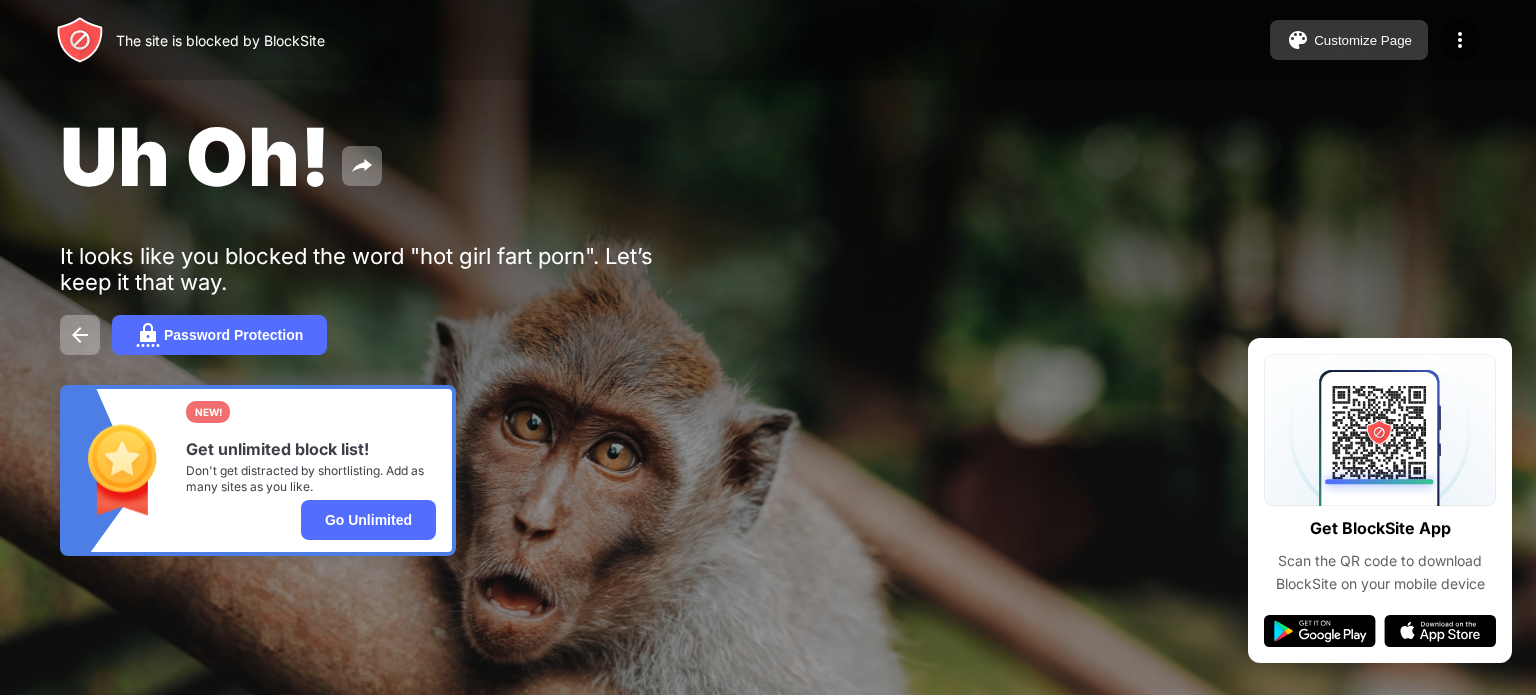 click on "Customize Page" at bounding box center (1349, 40) 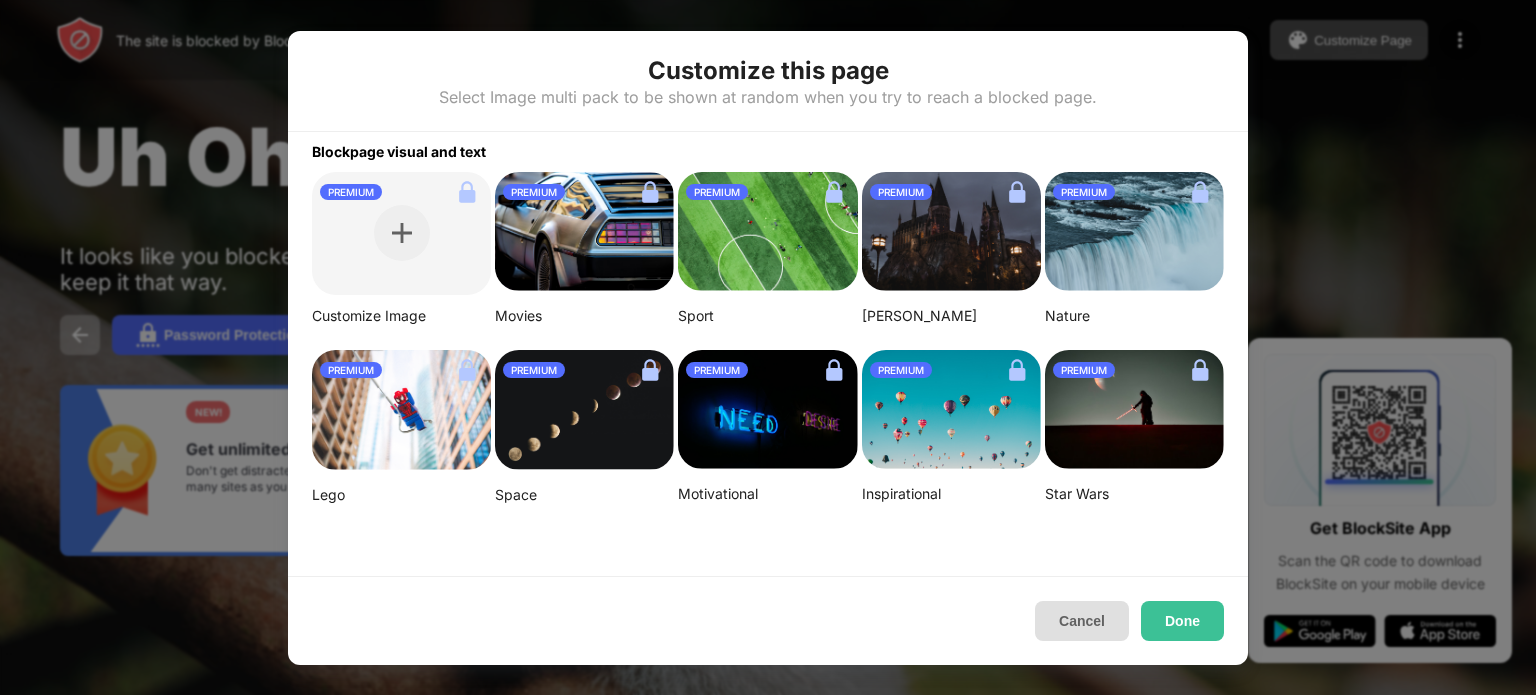 click on "Cancel" at bounding box center (1082, 621) 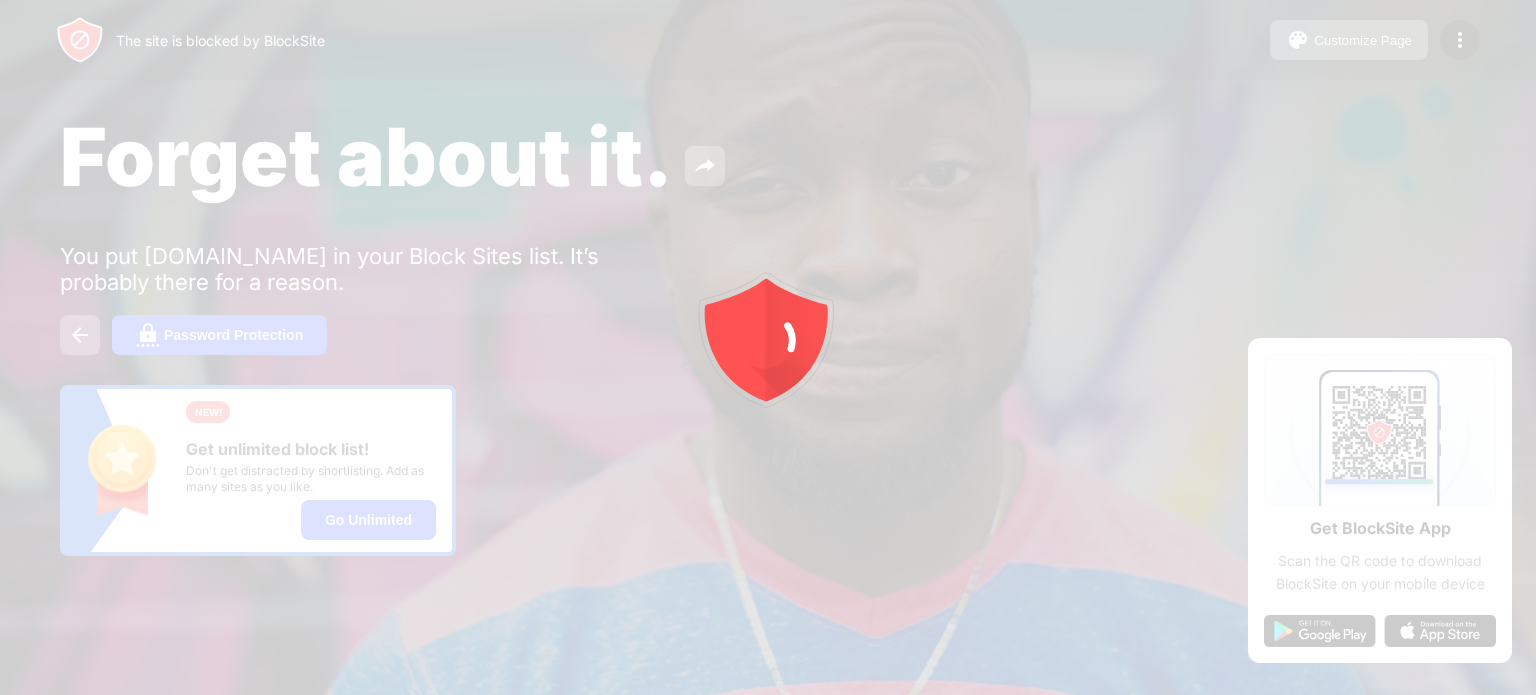 scroll, scrollTop: 0, scrollLeft: 0, axis: both 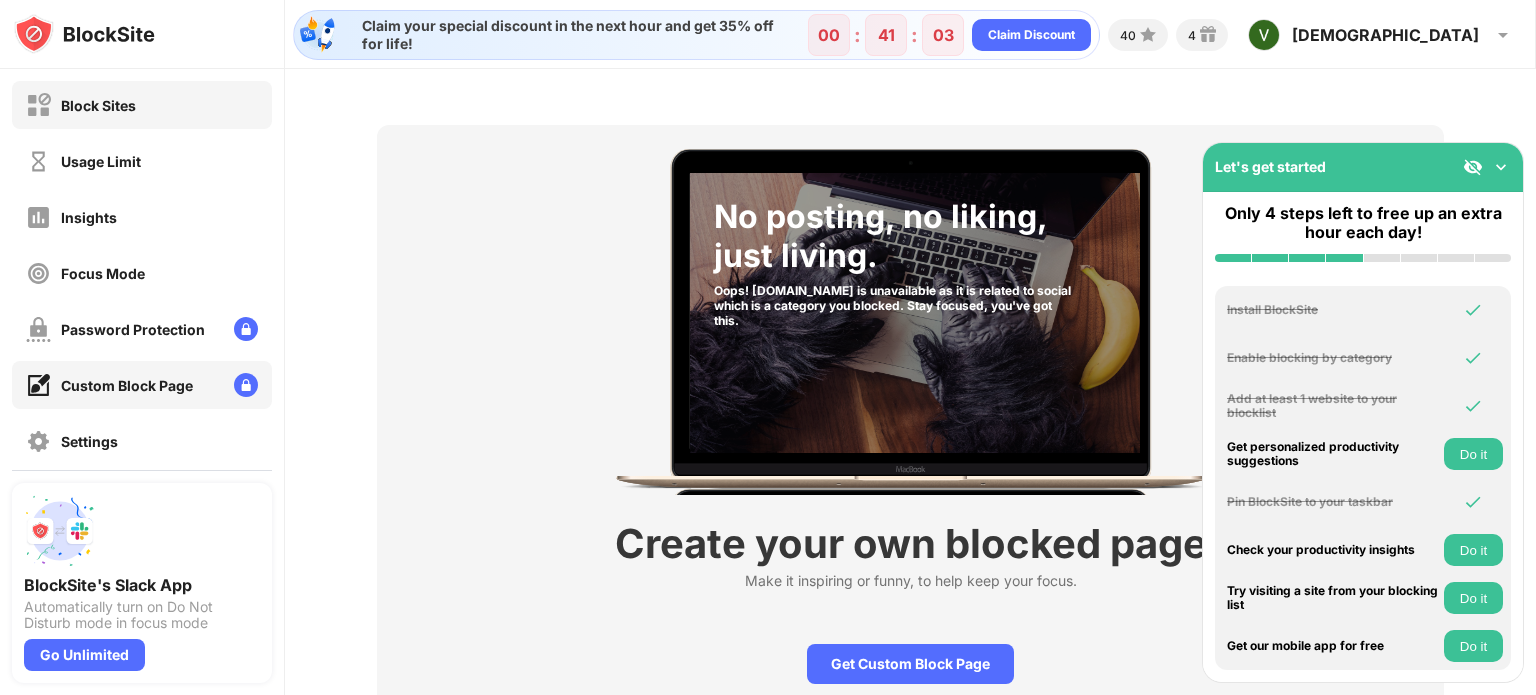 click on "Block Sites" at bounding box center (142, 105) 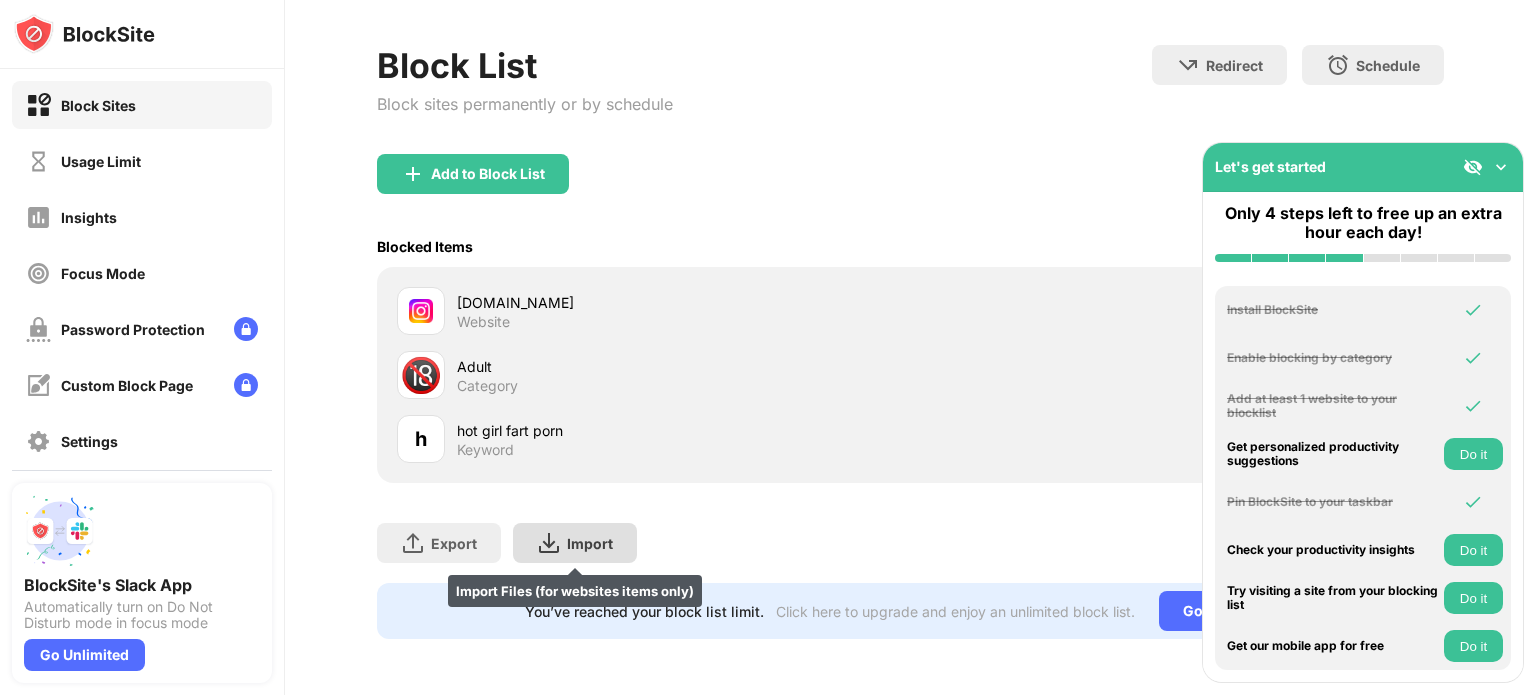 scroll, scrollTop: 93, scrollLeft: 0, axis: vertical 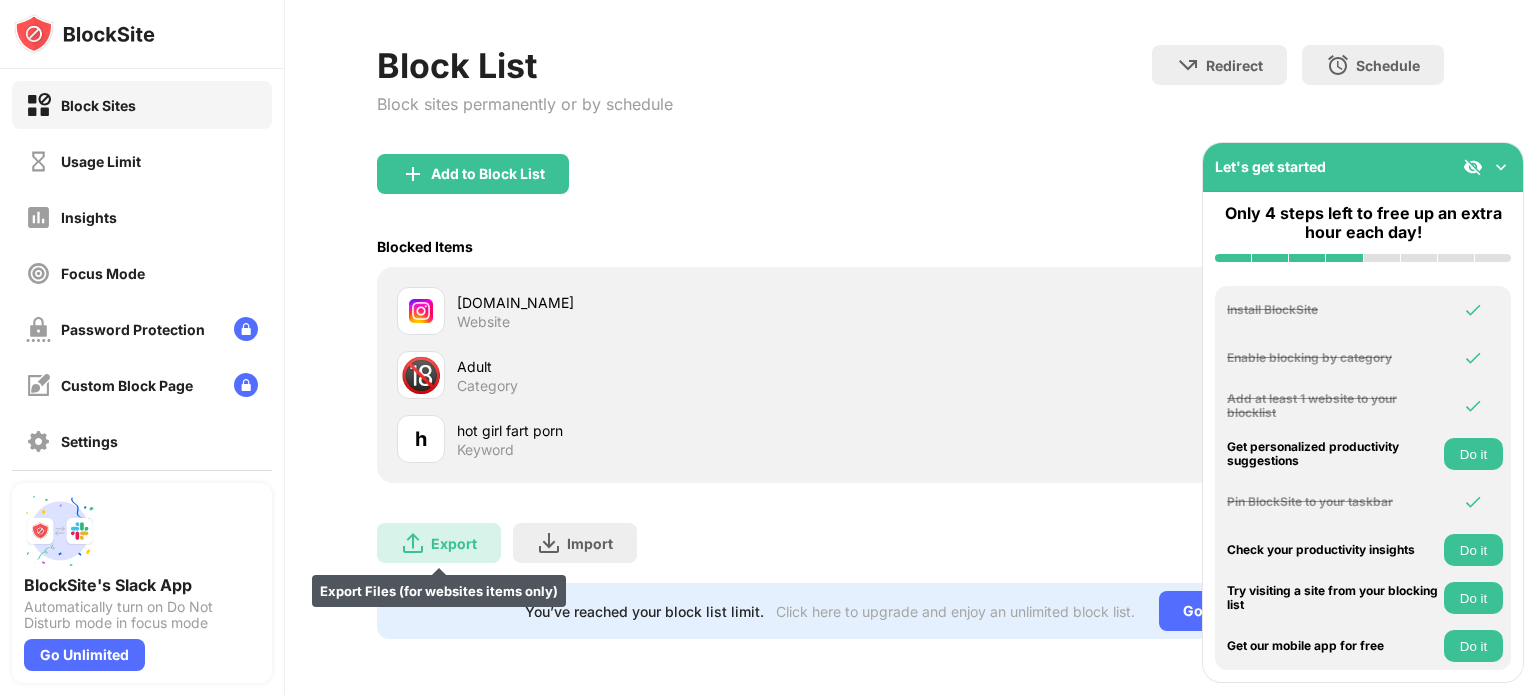 click on "Export Export Files (for websites items only)" at bounding box center [439, 543] 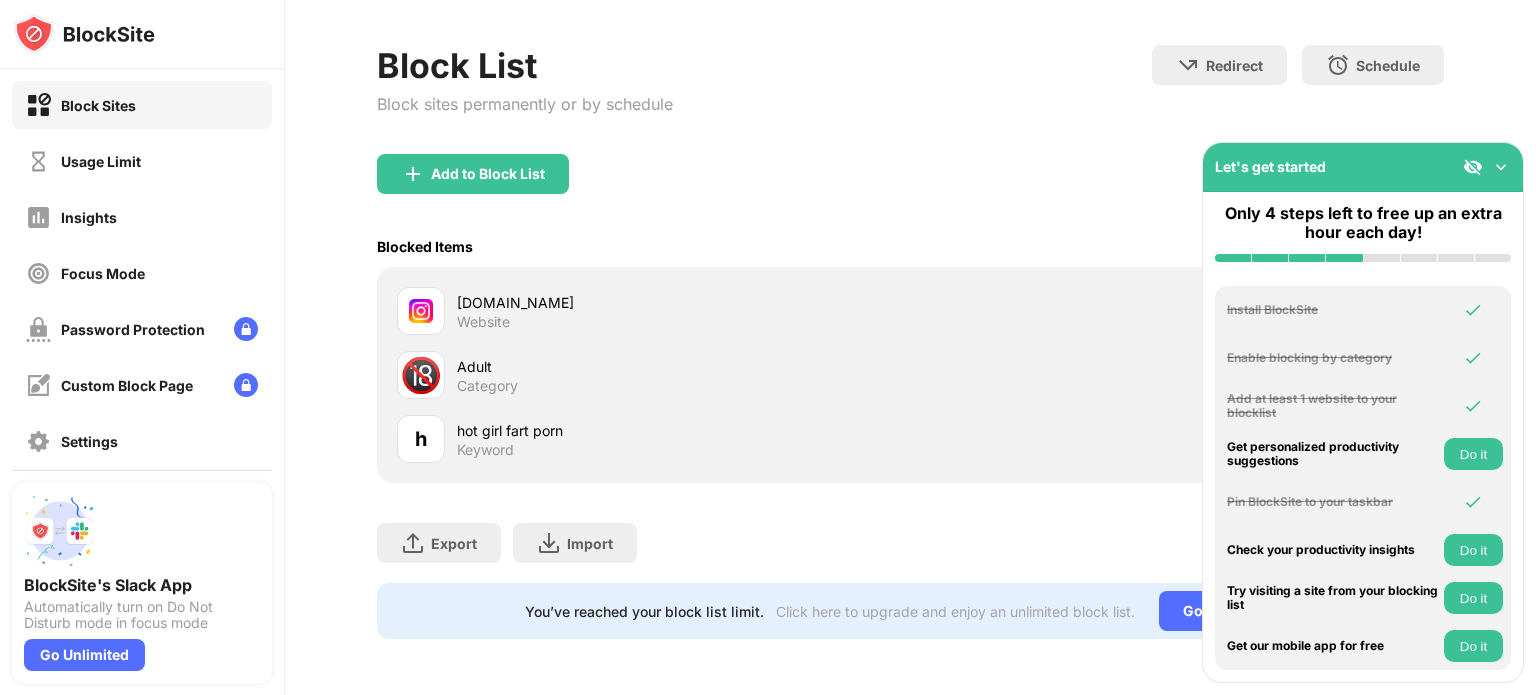 click on "hot girl fart porn Keyword" at bounding box center [683, 439] 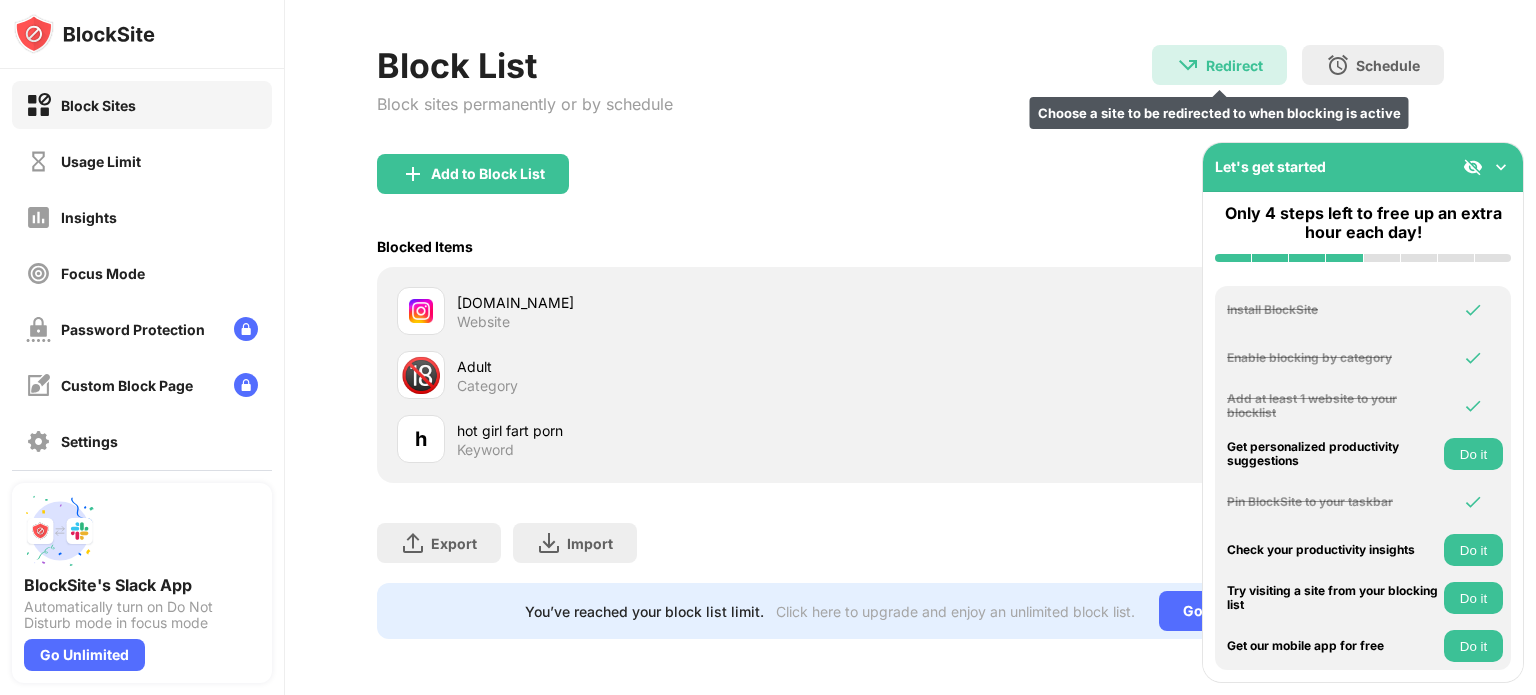 click on "Redirect Choose a site to be redirected to when blocking is active" at bounding box center [1219, 65] 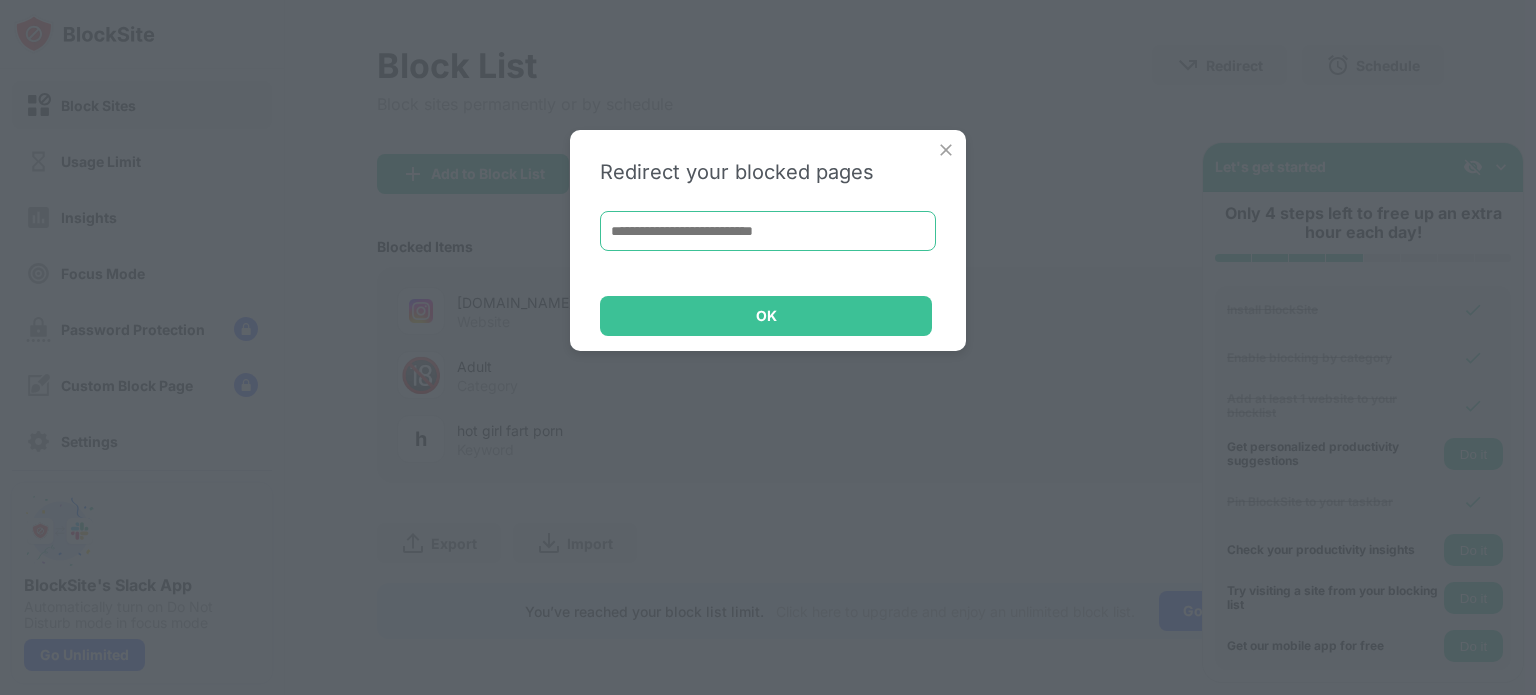 click at bounding box center (768, 231) 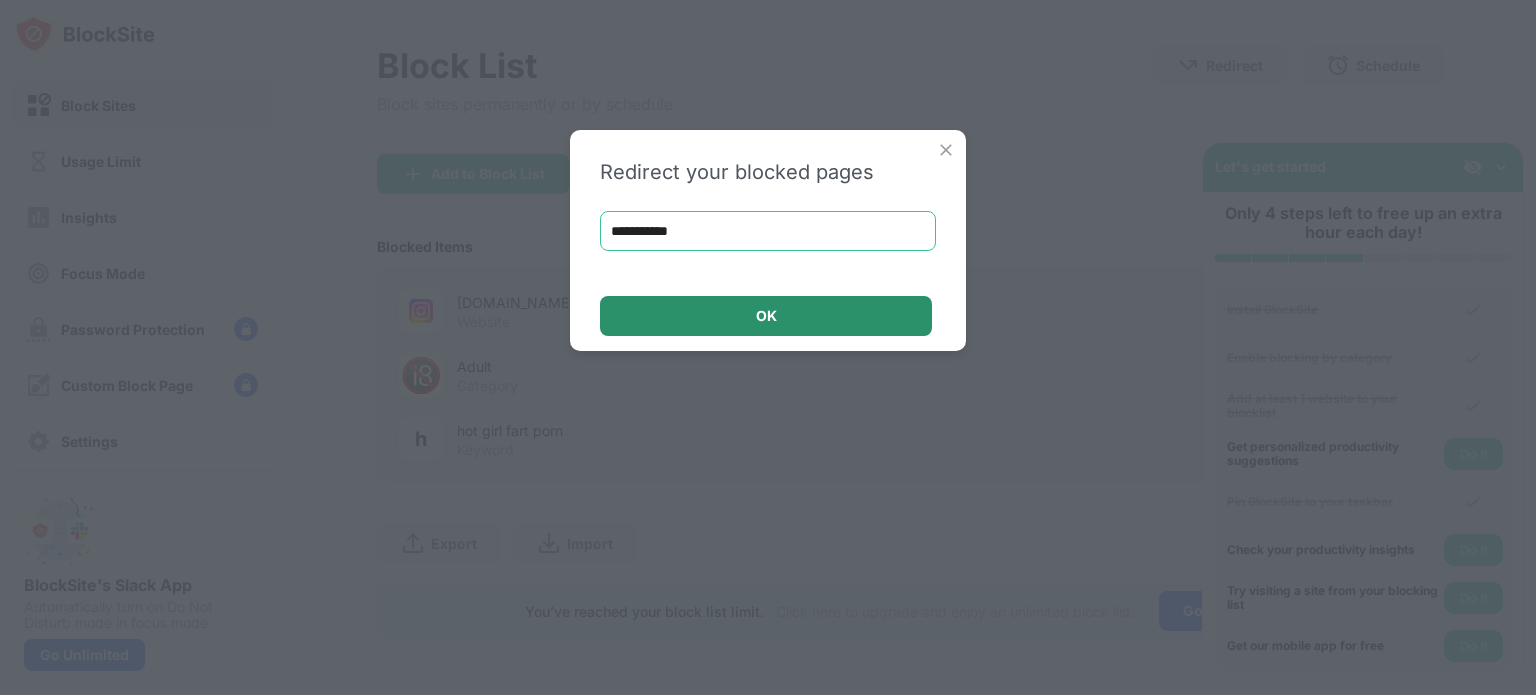 type on "**********" 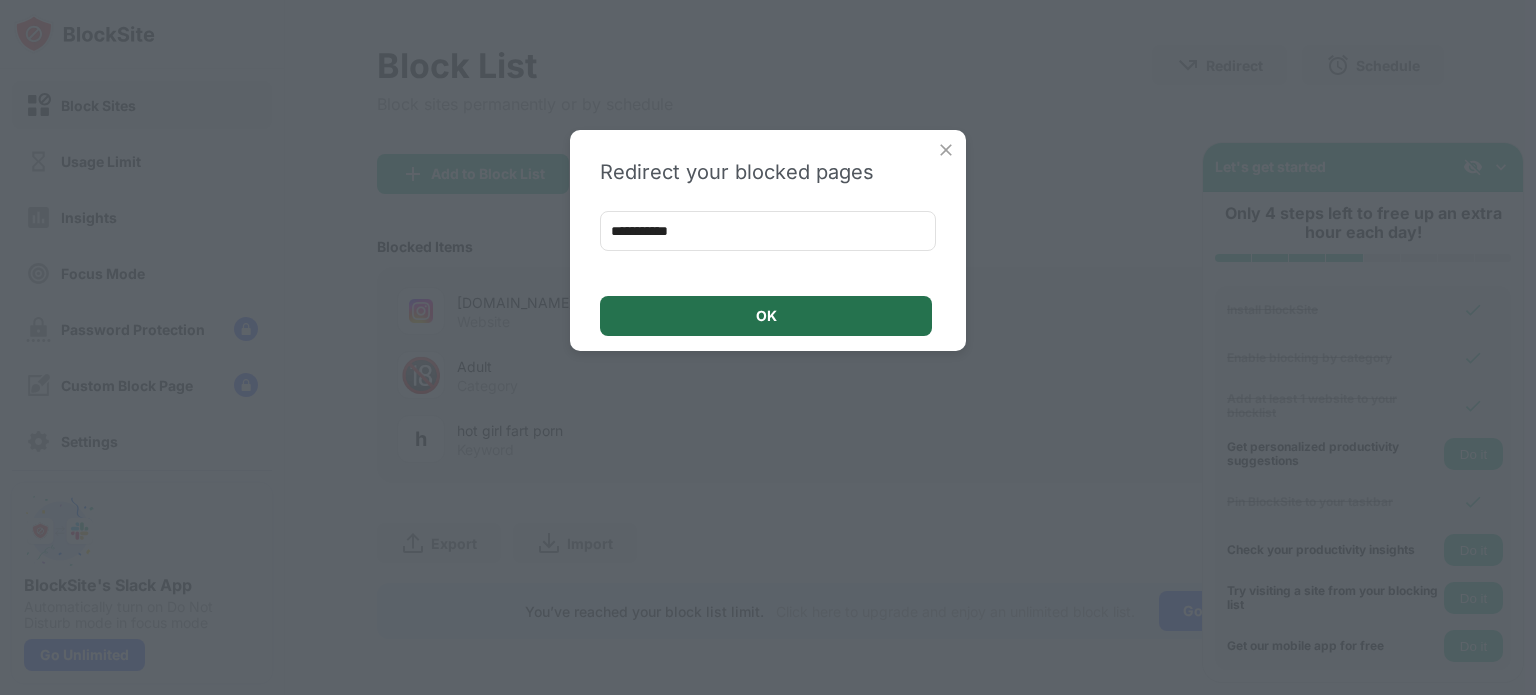 click on "OK" at bounding box center [766, 316] 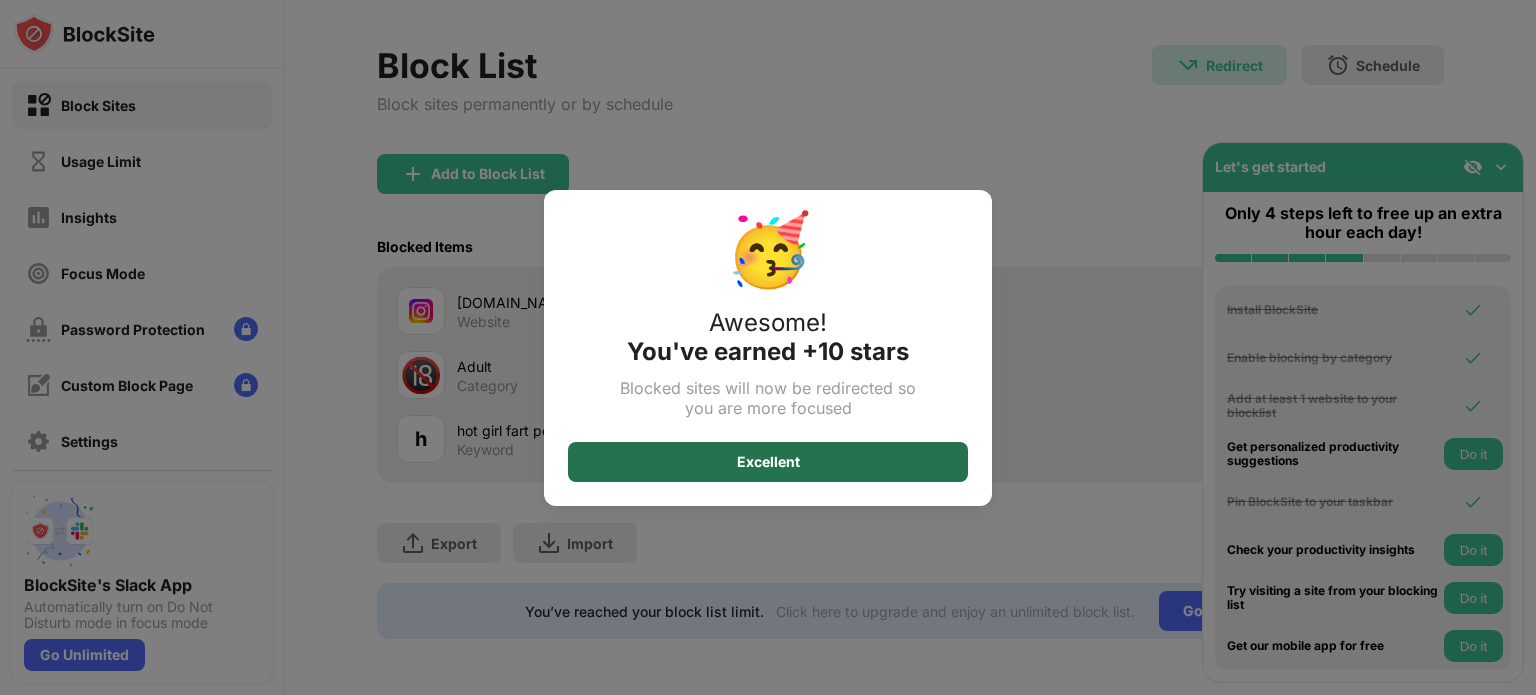 click on "Excellent" at bounding box center [768, 462] 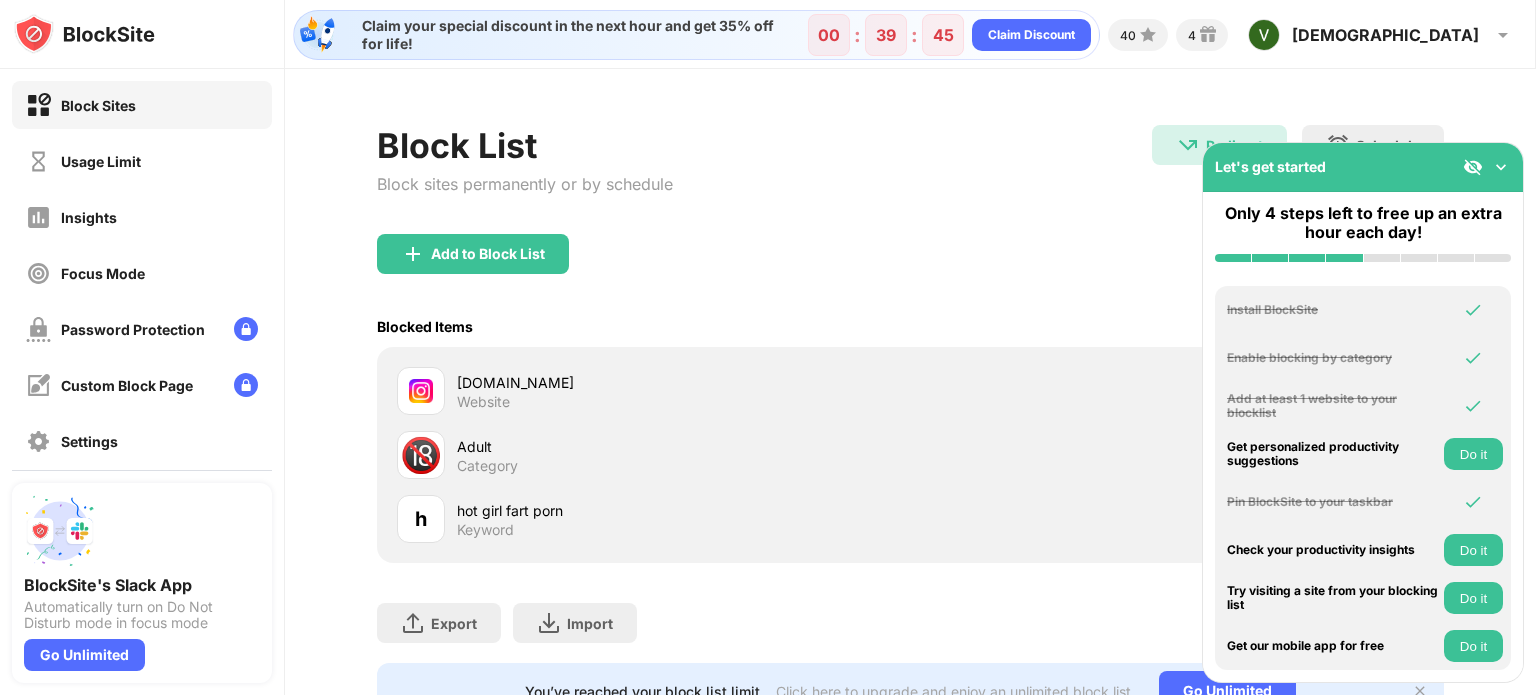 scroll, scrollTop: 93, scrollLeft: 0, axis: vertical 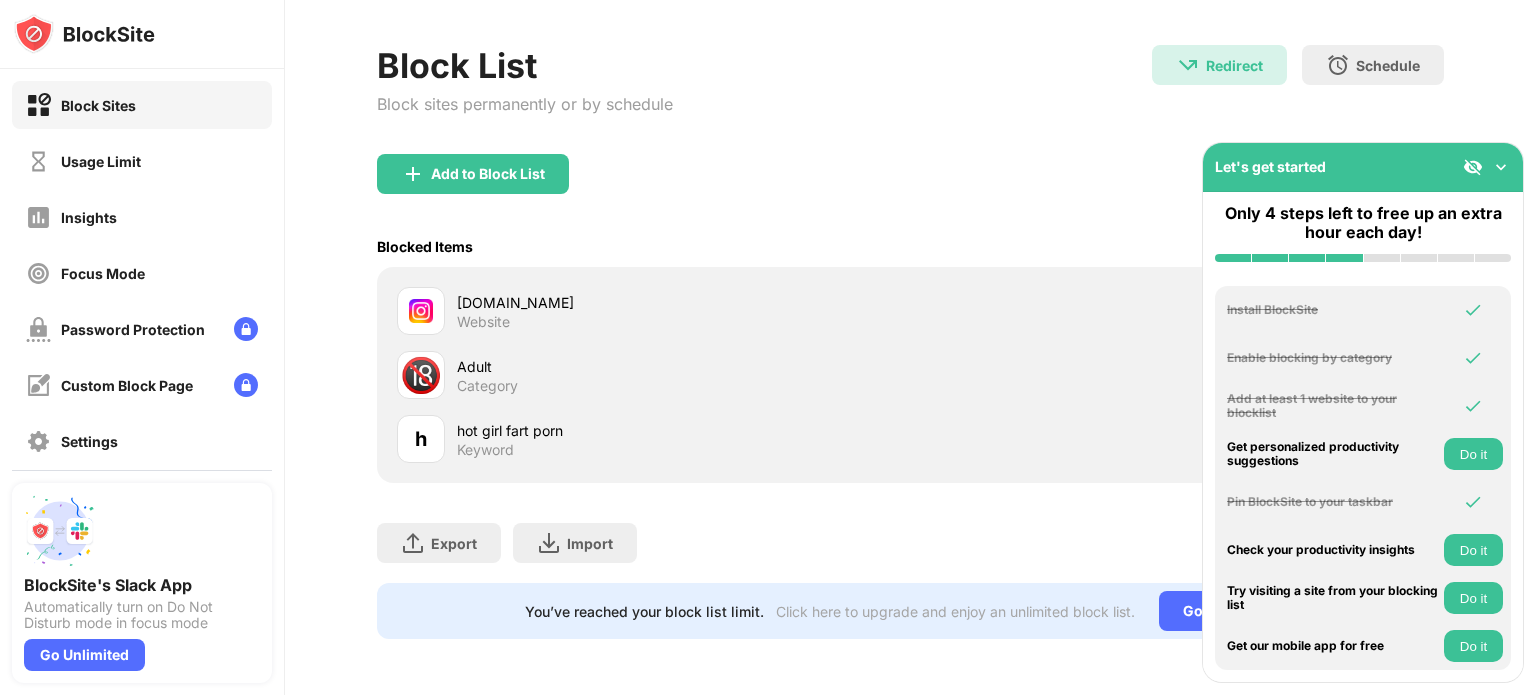 click on "hot girl fart porn Keyword" at bounding box center [683, 439] 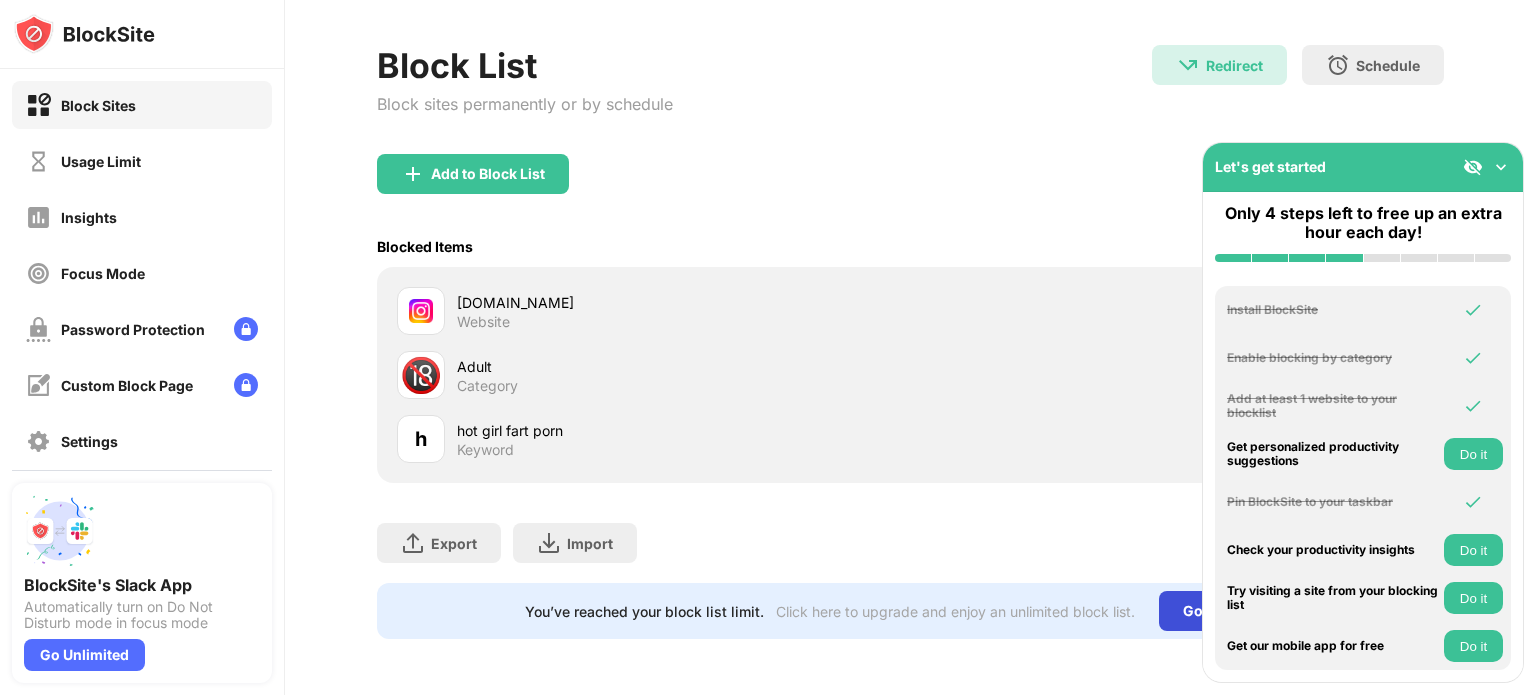 click on "Go Unlimited" at bounding box center [1227, 611] 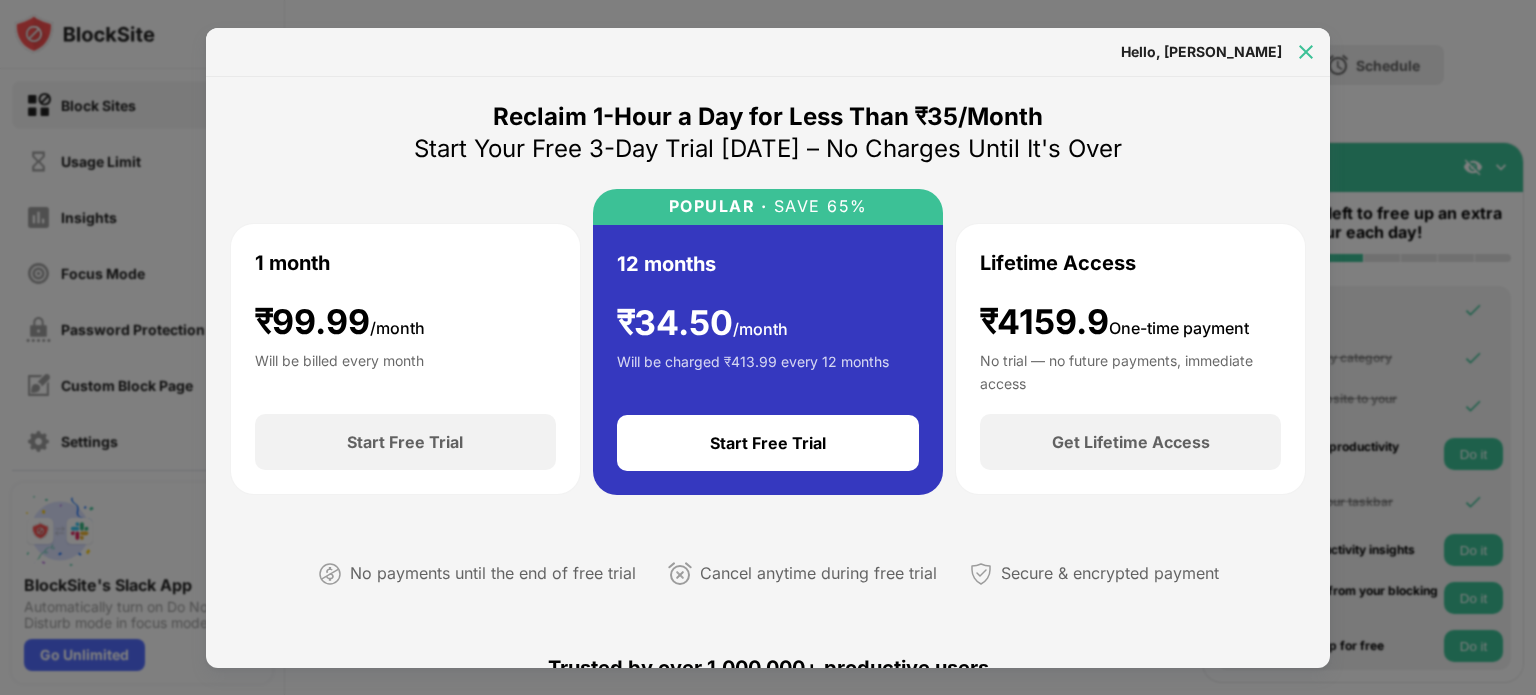 click at bounding box center [1306, 52] 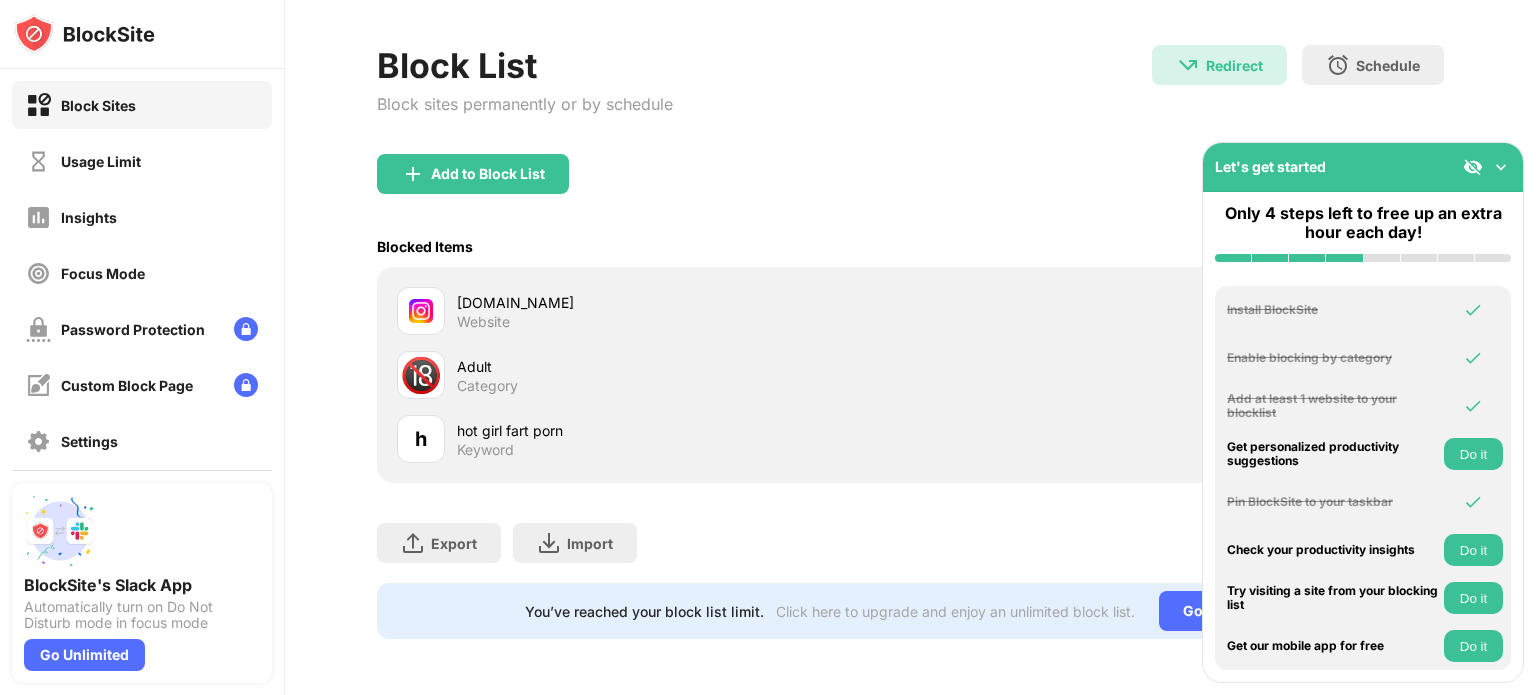 scroll, scrollTop: 93, scrollLeft: 15, axis: both 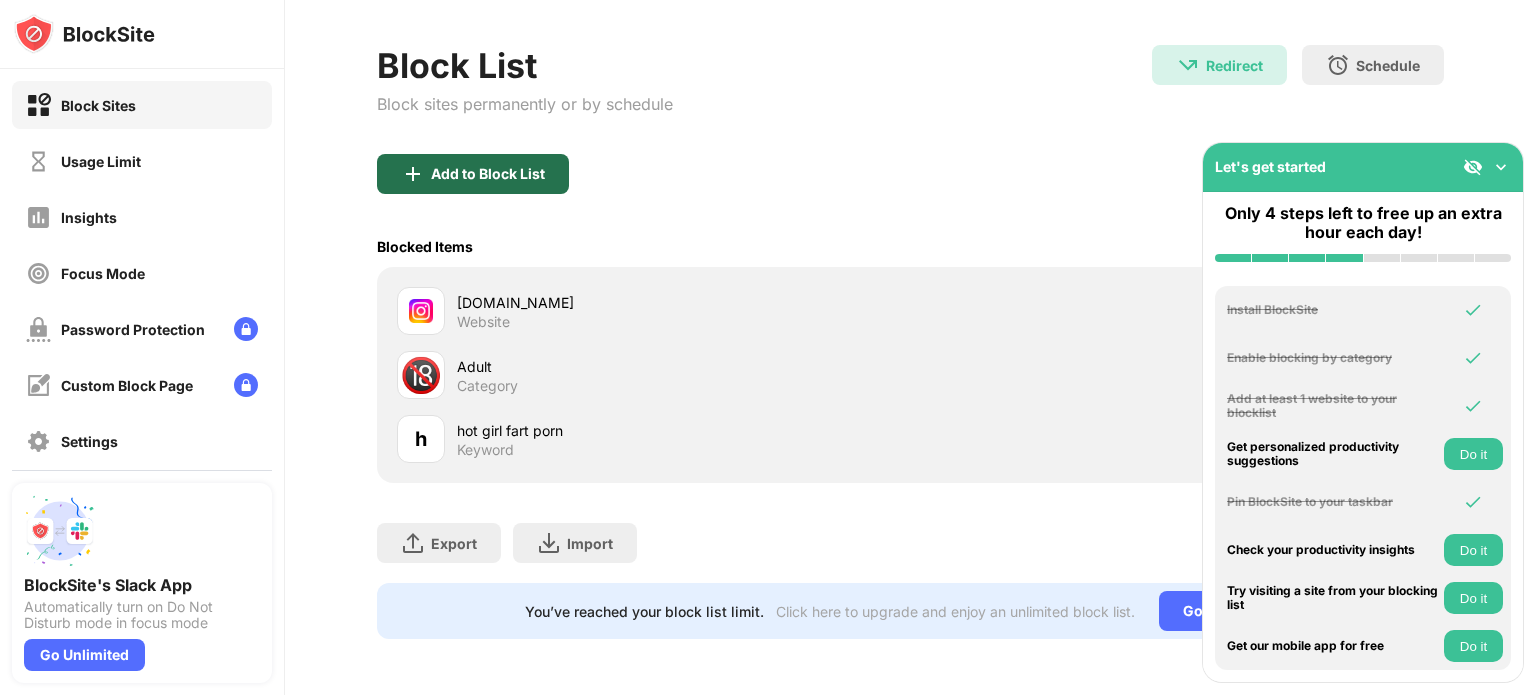 click on "Add to Block List" at bounding box center [488, 174] 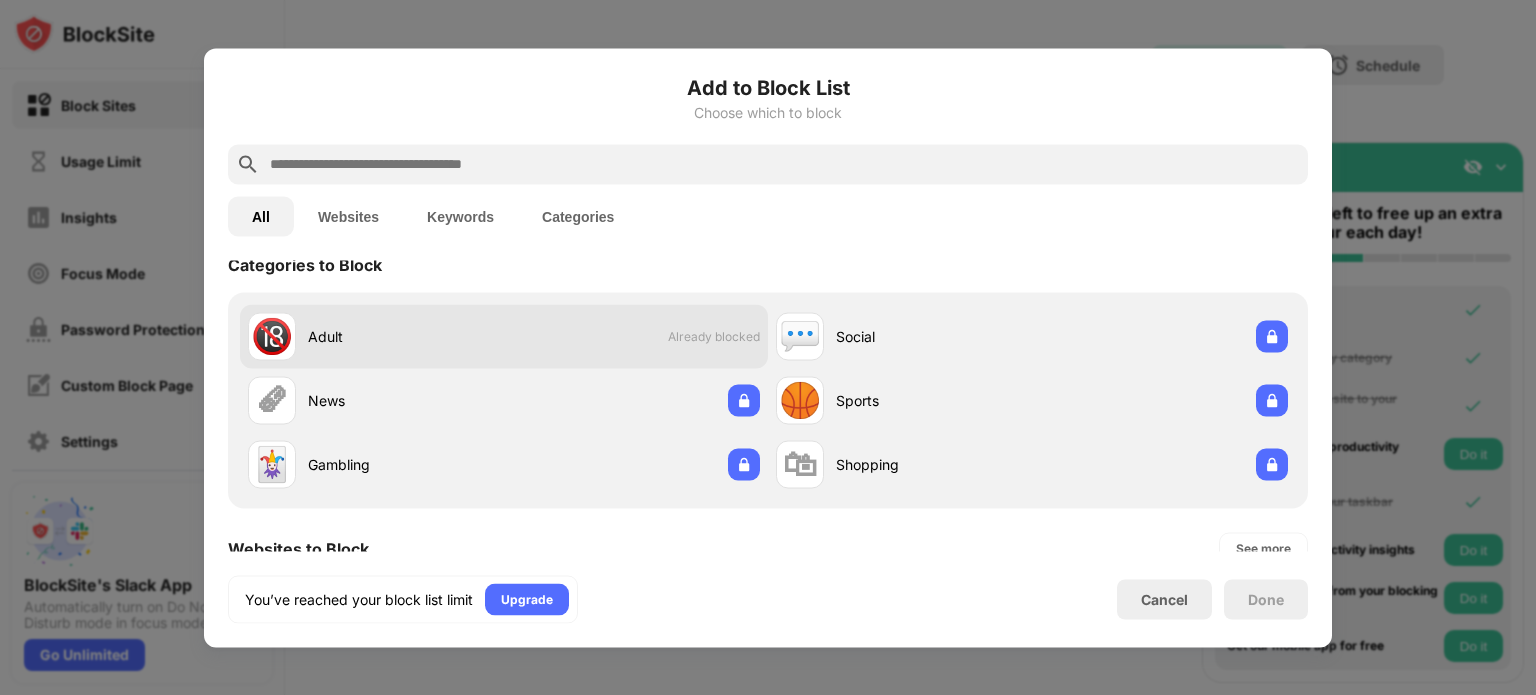 scroll, scrollTop: 14, scrollLeft: 0, axis: vertical 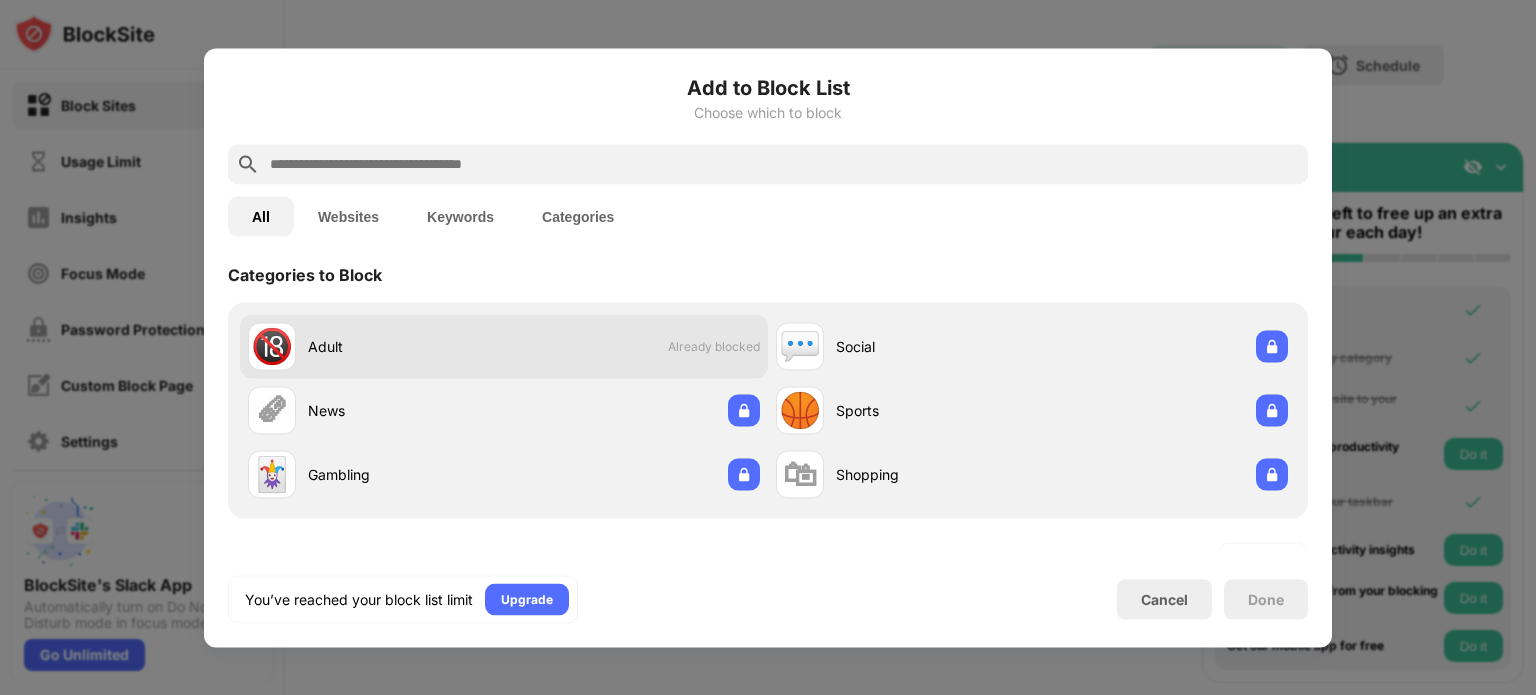 click on "Already blocked" at bounding box center (714, 346) 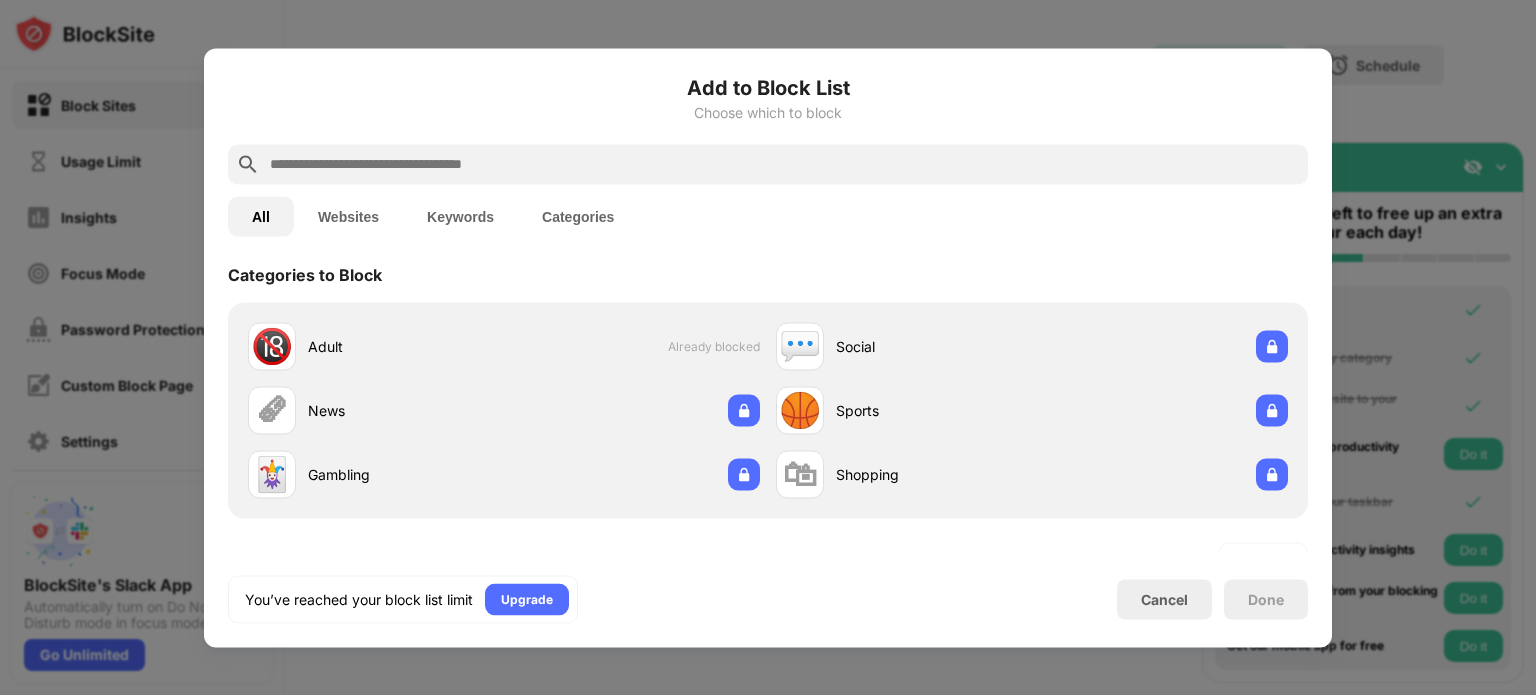 click on "Websites" at bounding box center [348, 216] 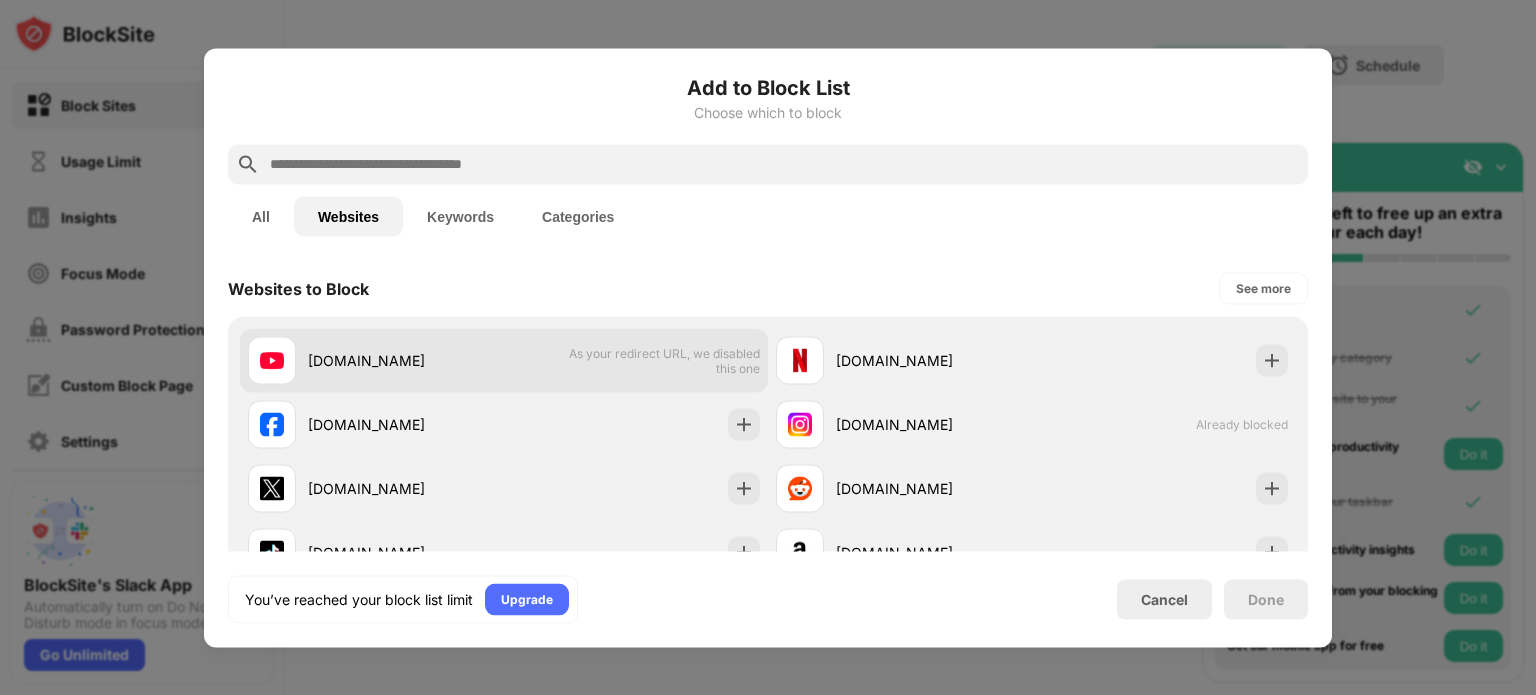 click on "As your redirect URL, we disabled this one" at bounding box center (657, 360) 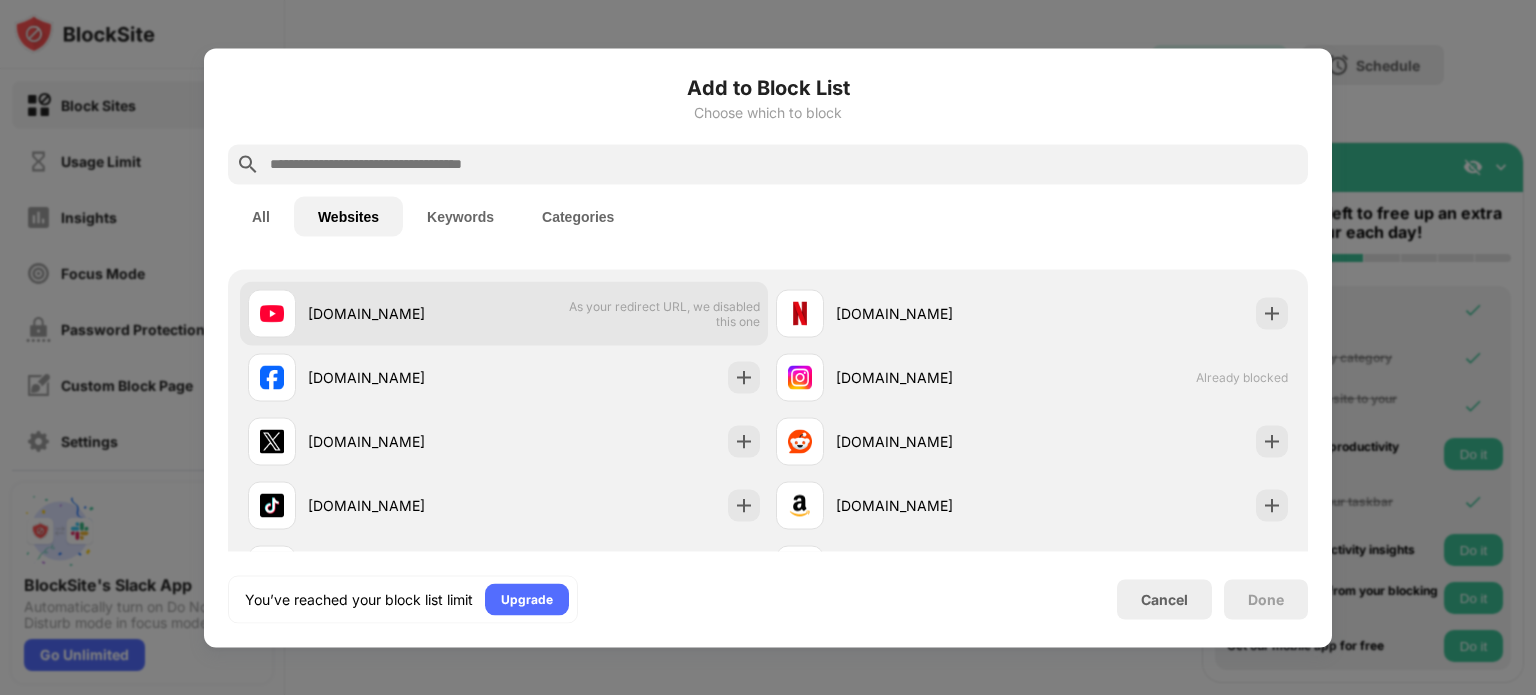 scroll, scrollTop: 48, scrollLeft: 0, axis: vertical 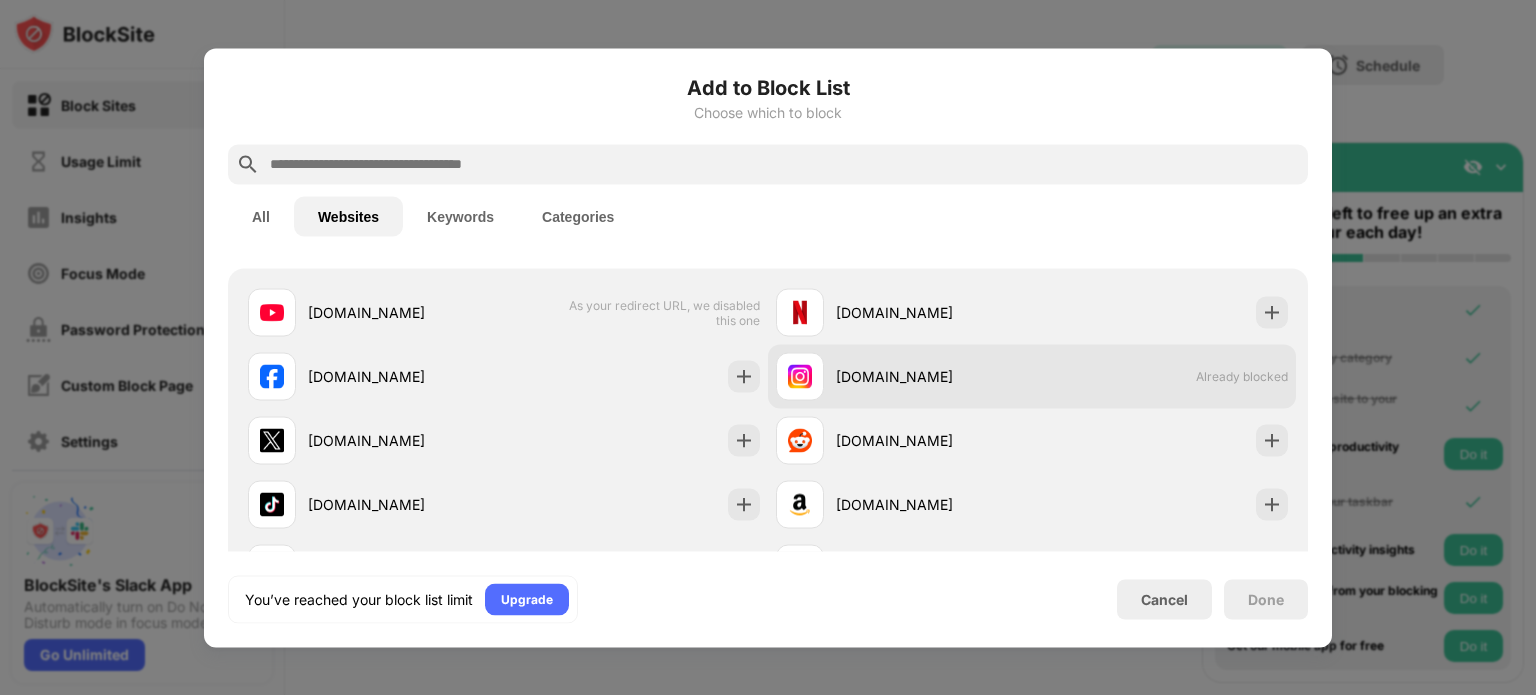 click on "[DOMAIN_NAME]" at bounding box center (934, 376) 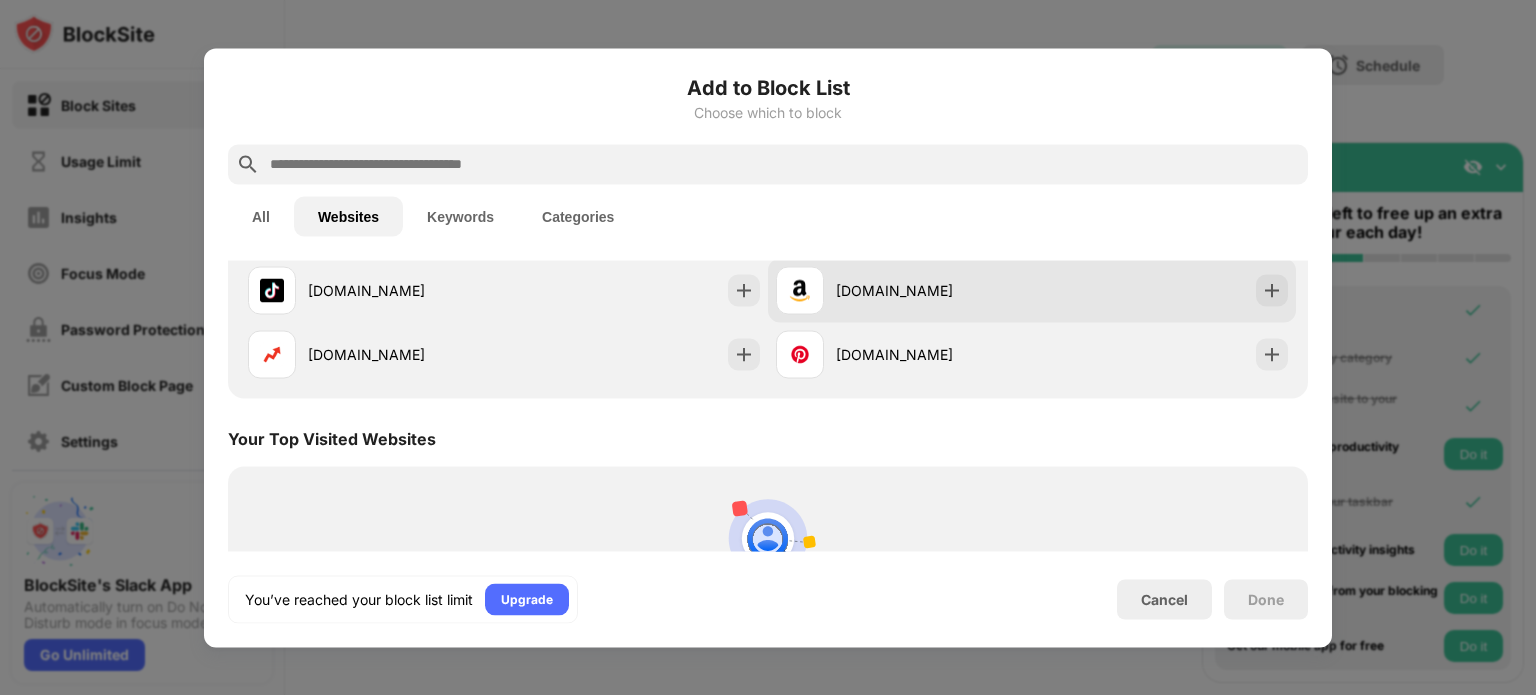 scroll, scrollTop: 236, scrollLeft: 0, axis: vertical 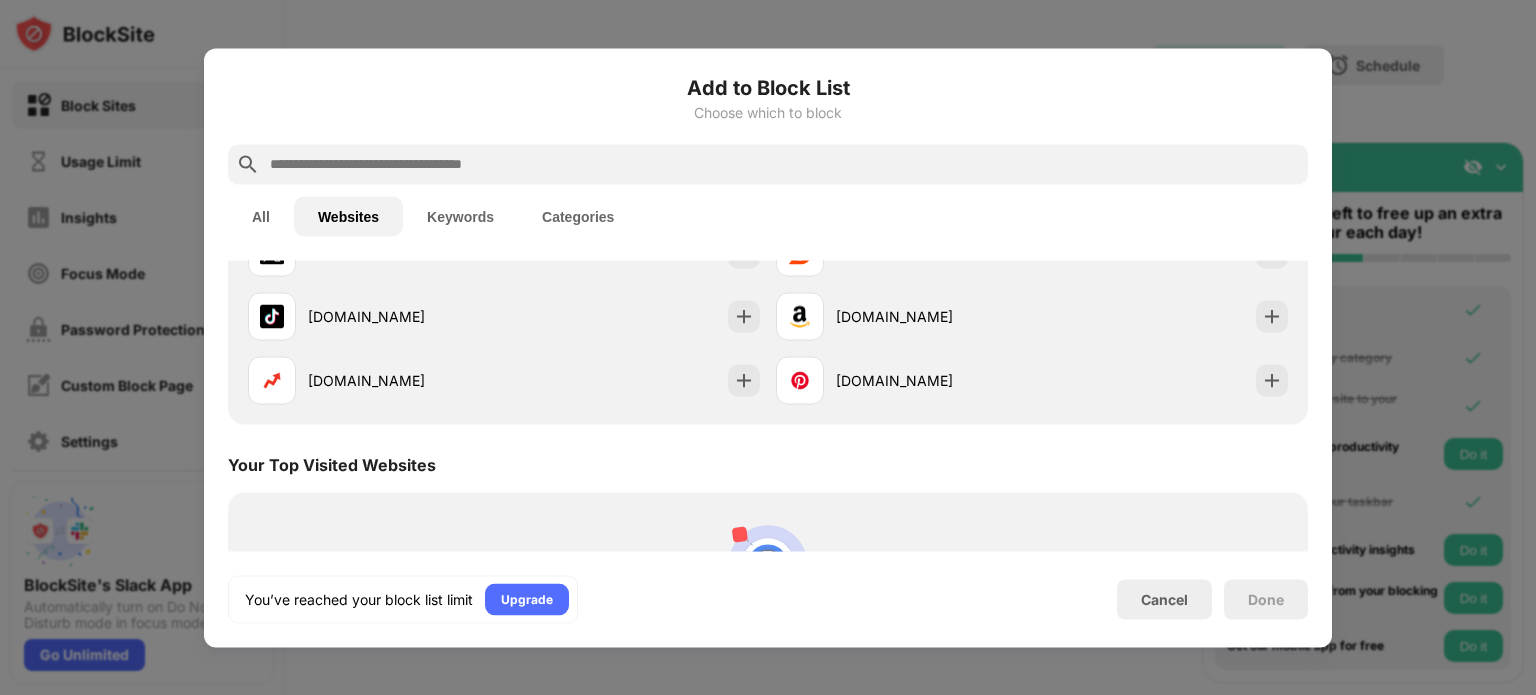 click on "Keywords" at bounding box center (460, 216) 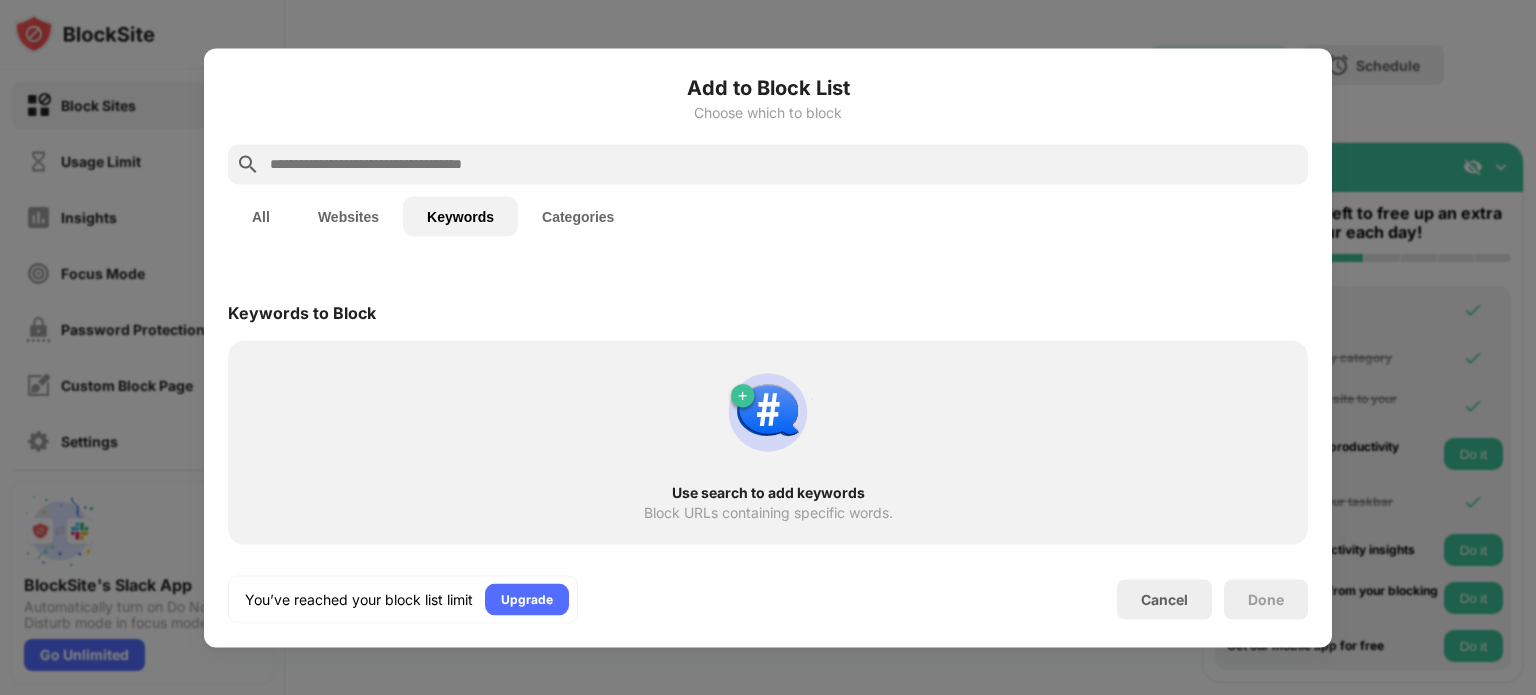 click on "Websites" at bounding box center (348, 216) 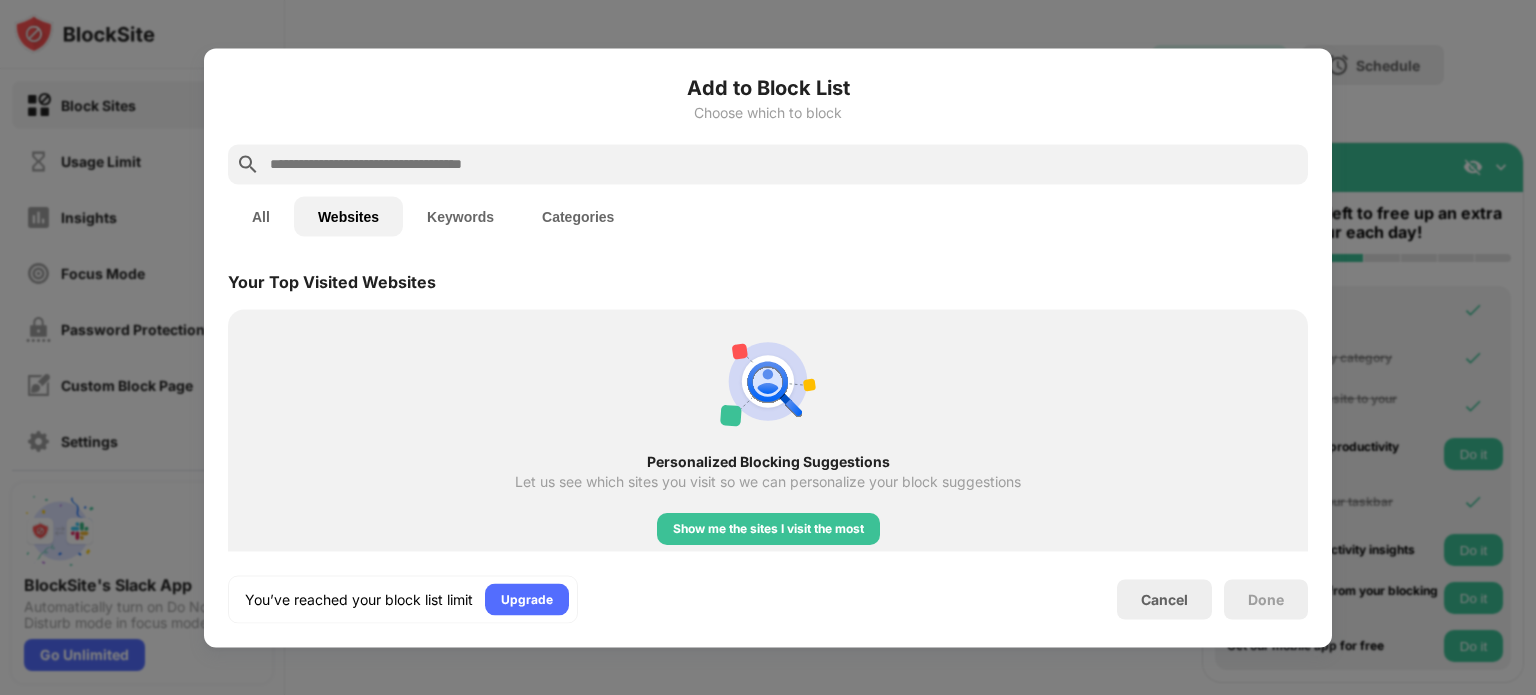 scroll, scrollTop: 436, scrollLeft: 0, axis: vertical 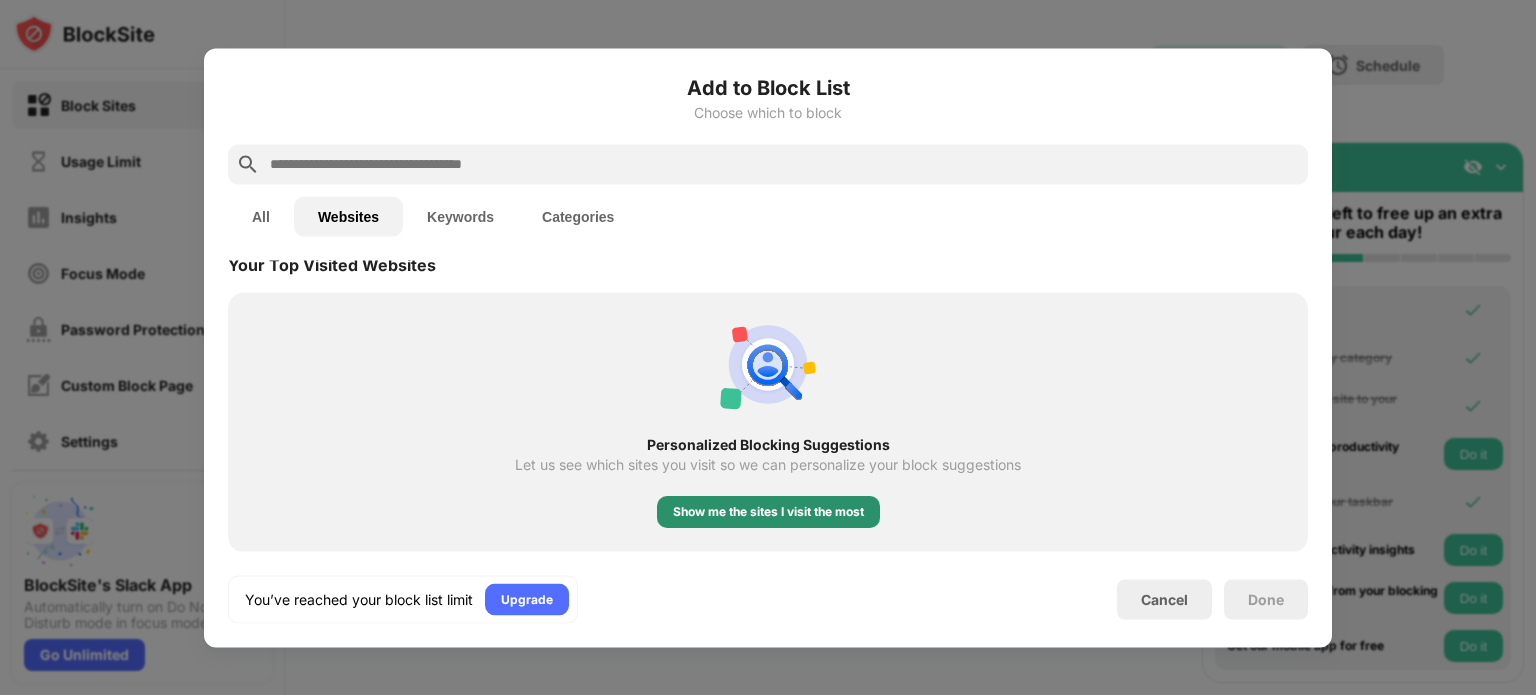 click on "Show me the sites I visit the most" at bounding box center (768, 512) 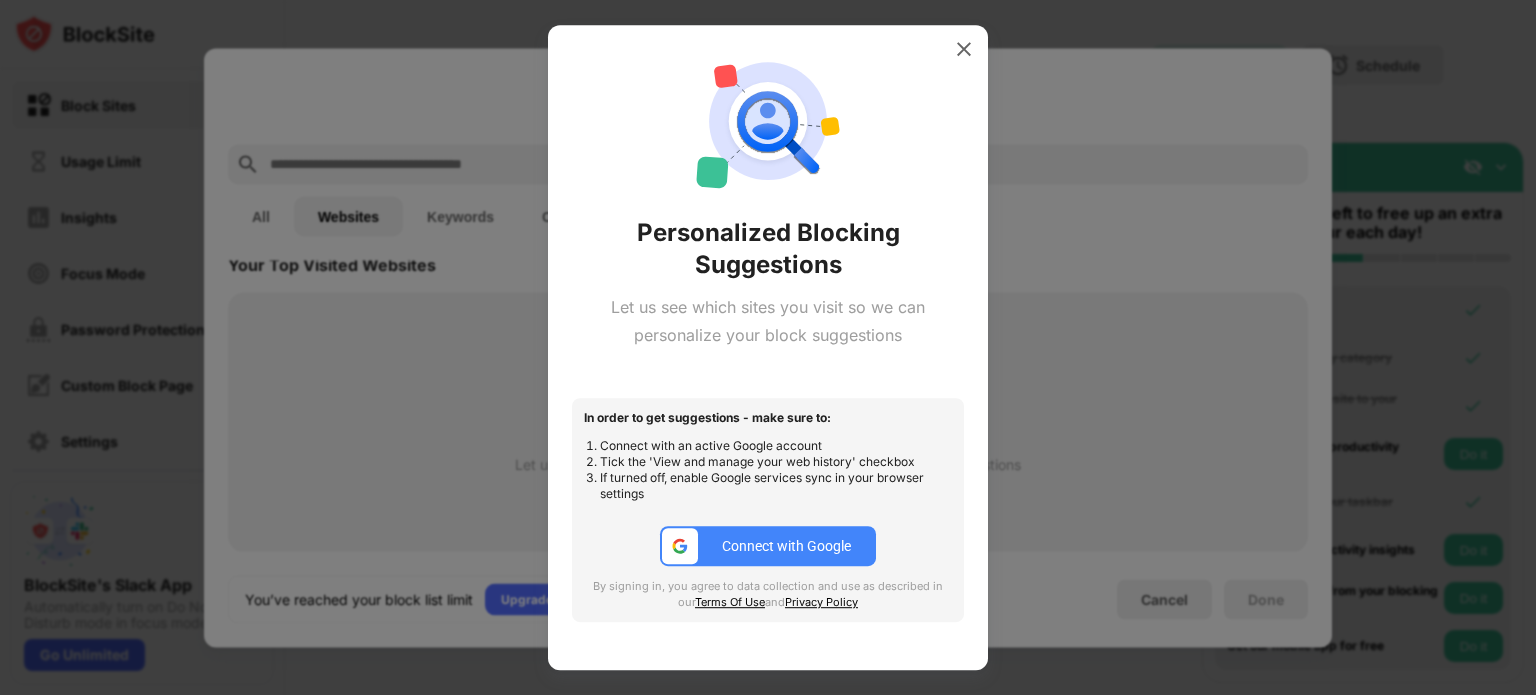 click on "Connect with Google" at bounding box center [786, 546] 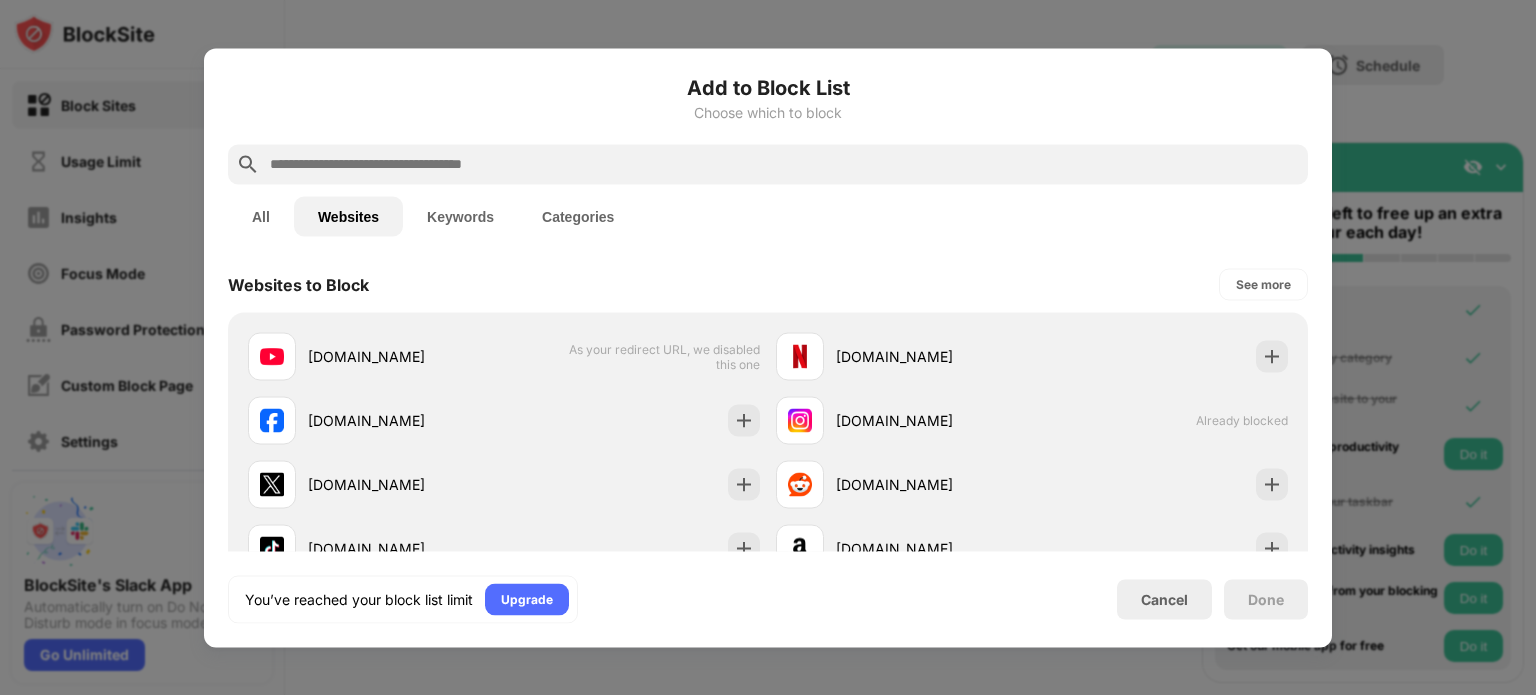 scroll, scrollTop: 0, scrollLeft: 0, axis: both 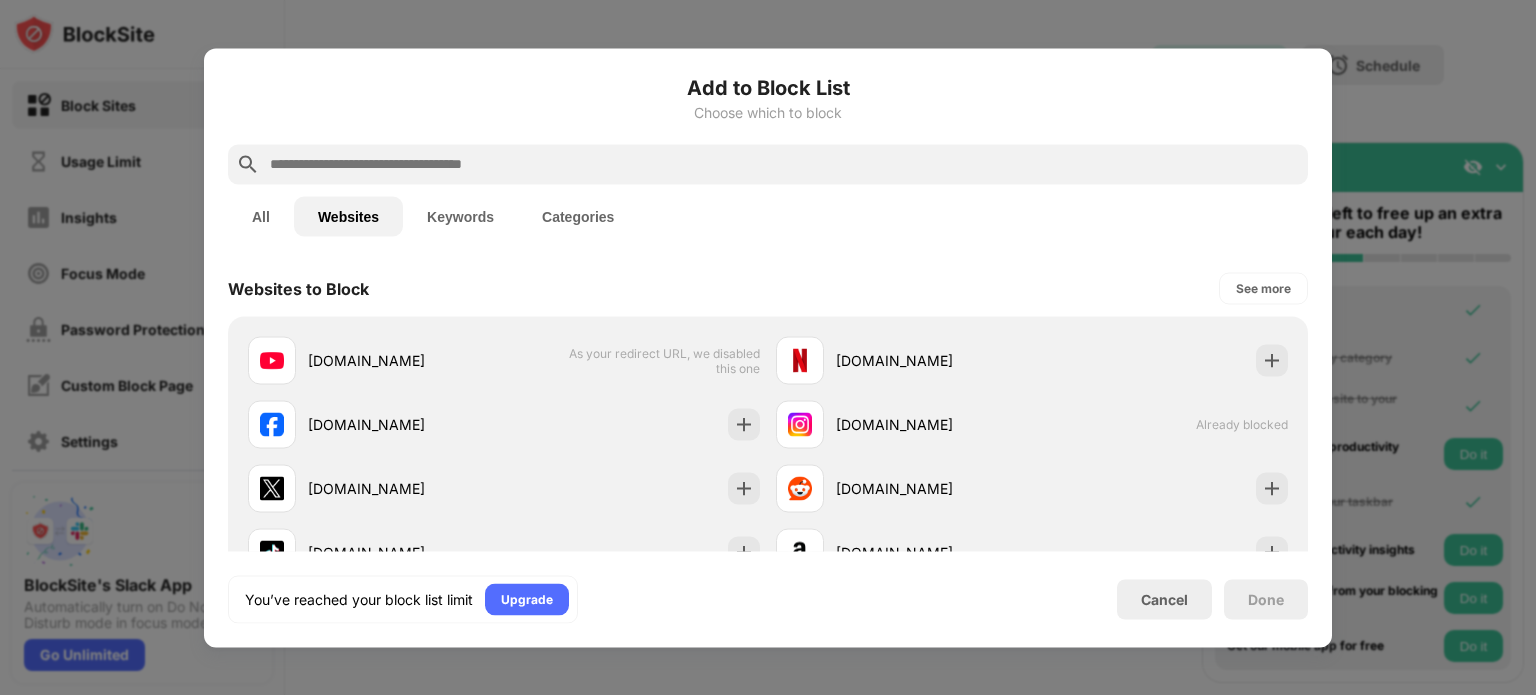 click on "Keywords" at bounding box center [460, 216] 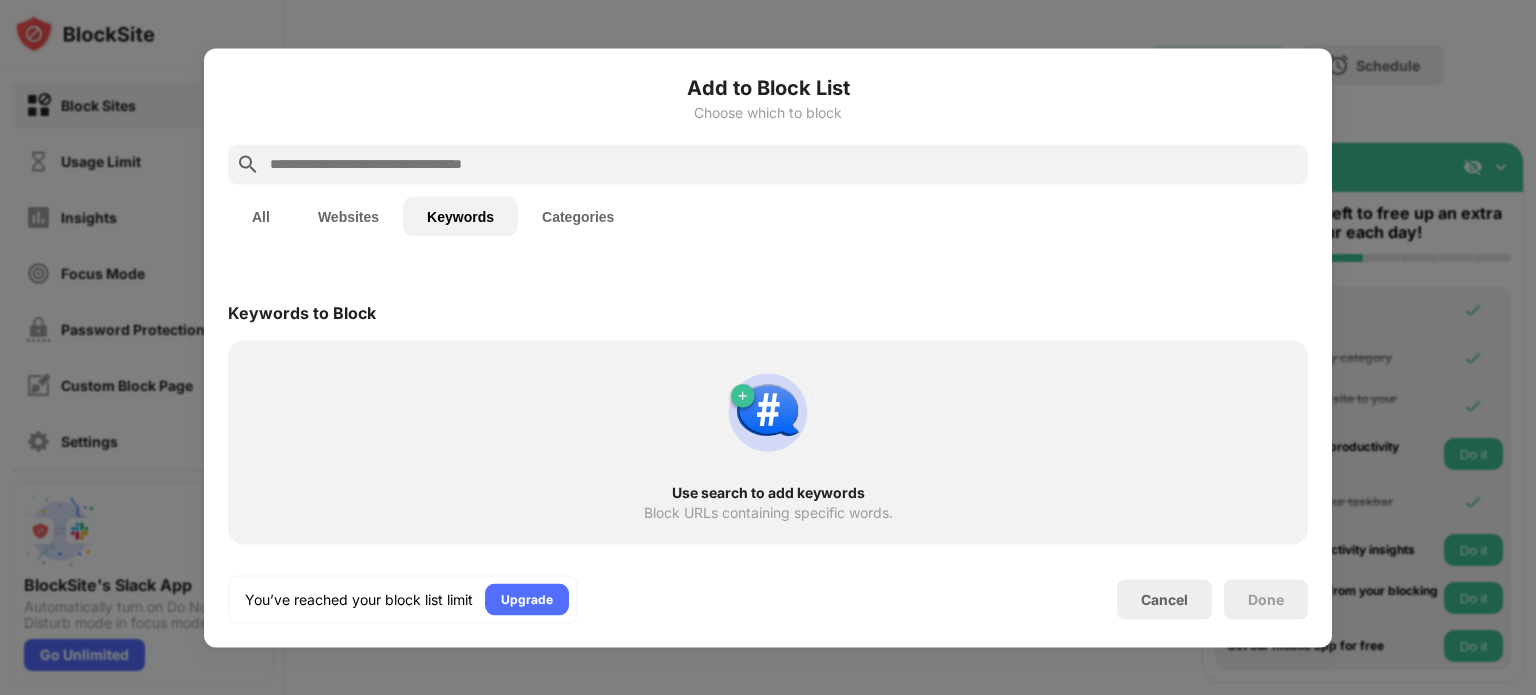 click on "Categories" at bounding box center (578, 216) 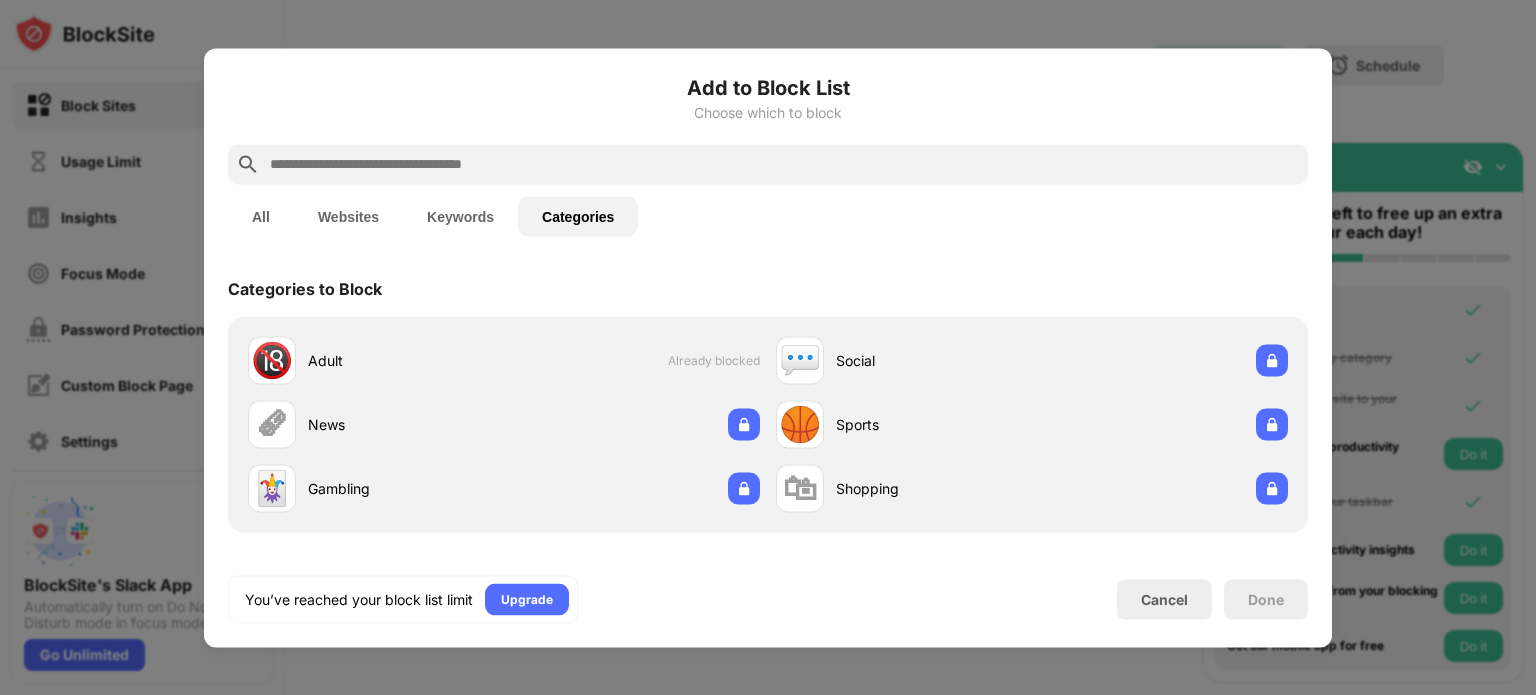 scroll, scrollTop: 4, scrollLeft: 0, axis: vertical 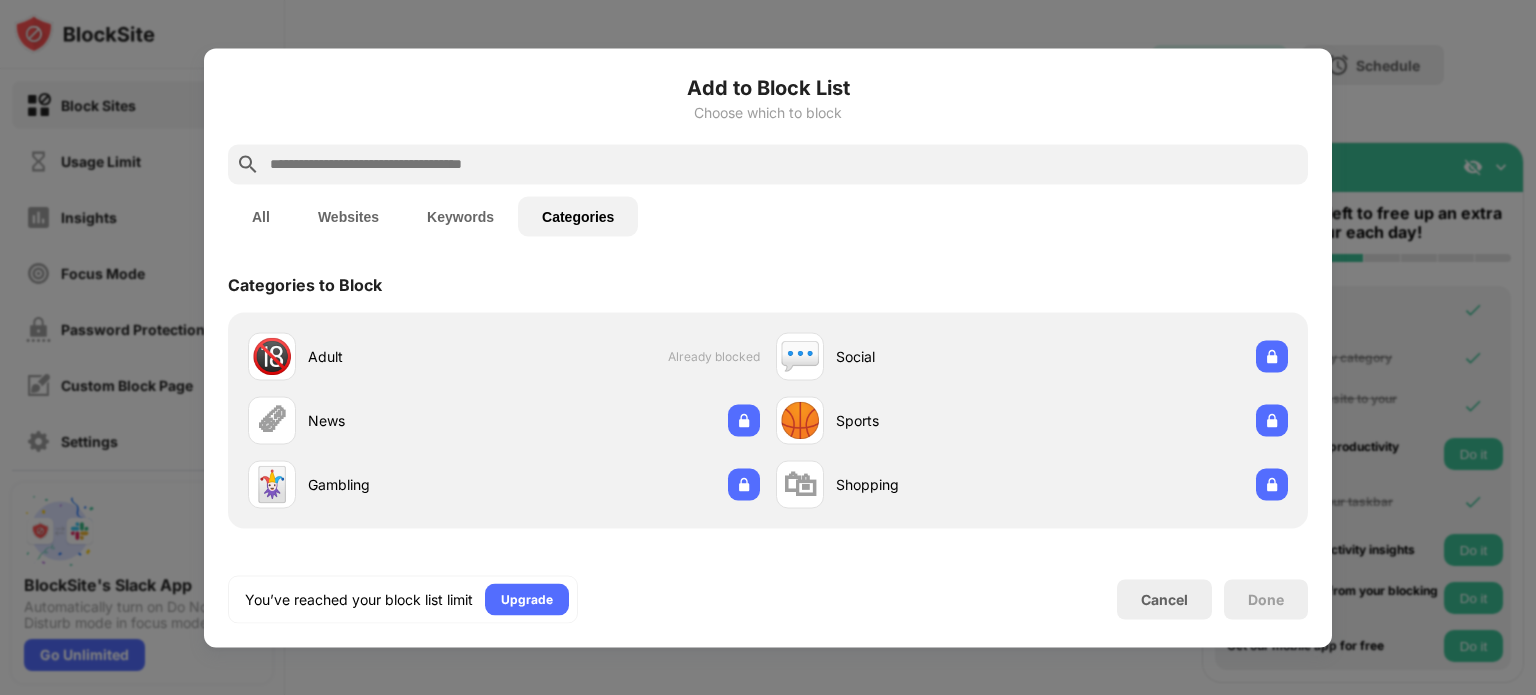 click on "Websites" at bounding box center [348, 216] 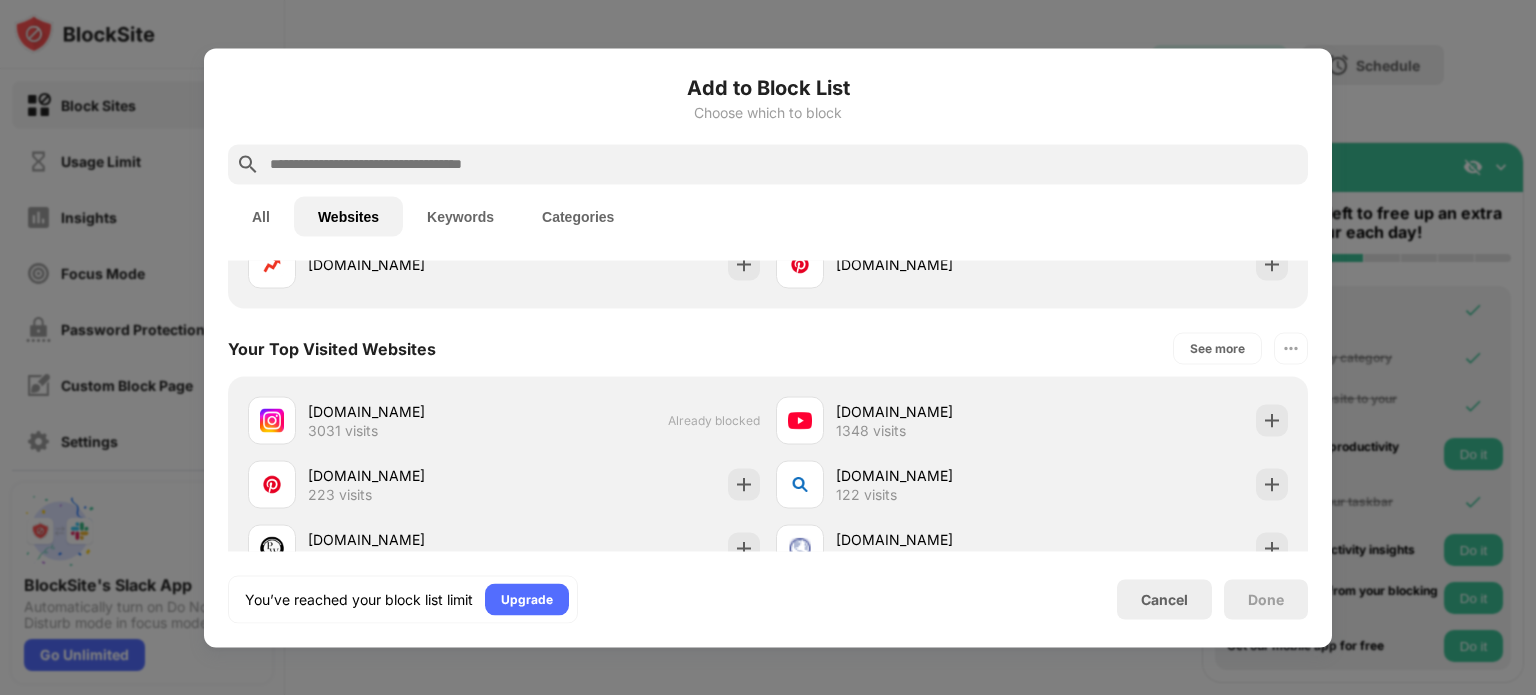 scroll, scrollTop: 353, scrollLeft: 0, axis: vertical 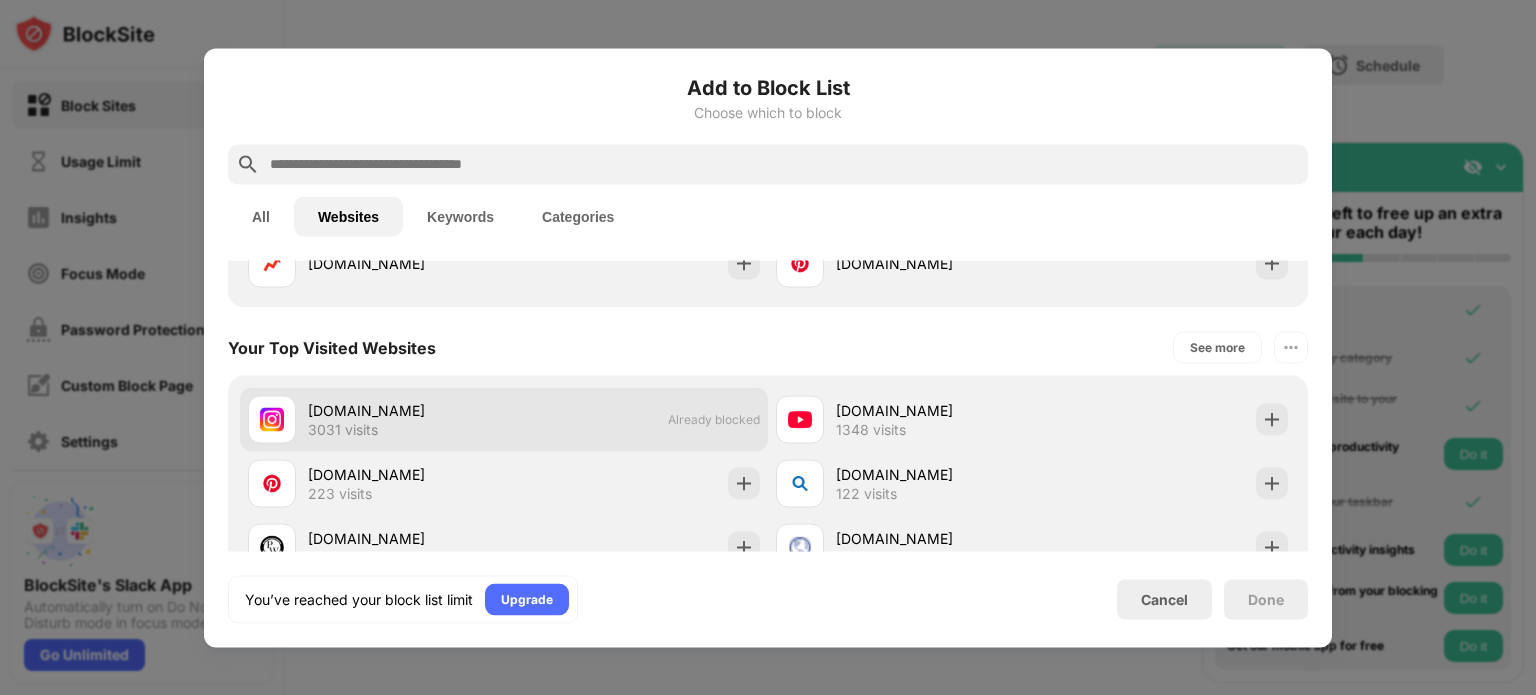 click on "[DOMAIN_NAME] 3031 visits Already blocked" at bounding box center [504, 419] 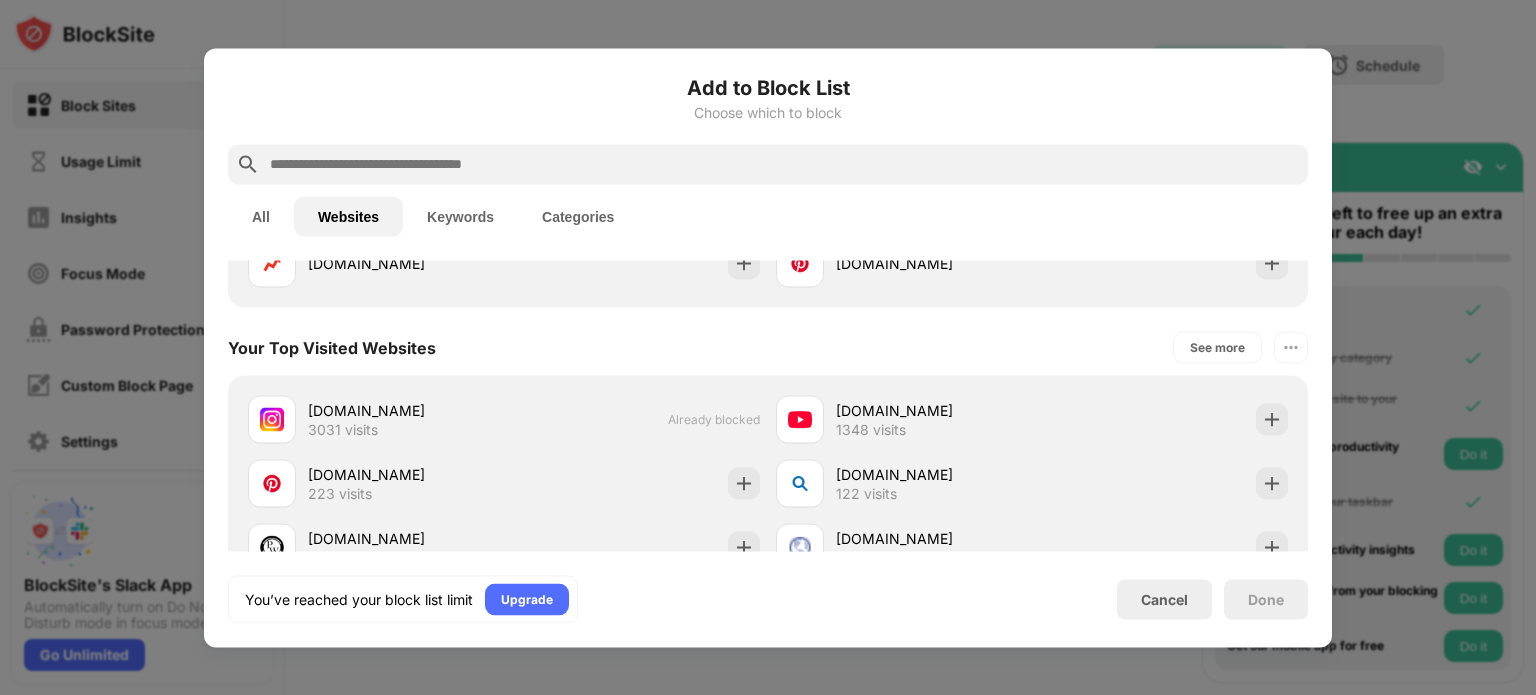 click on "Keywords" at bounding box center (460, 216) 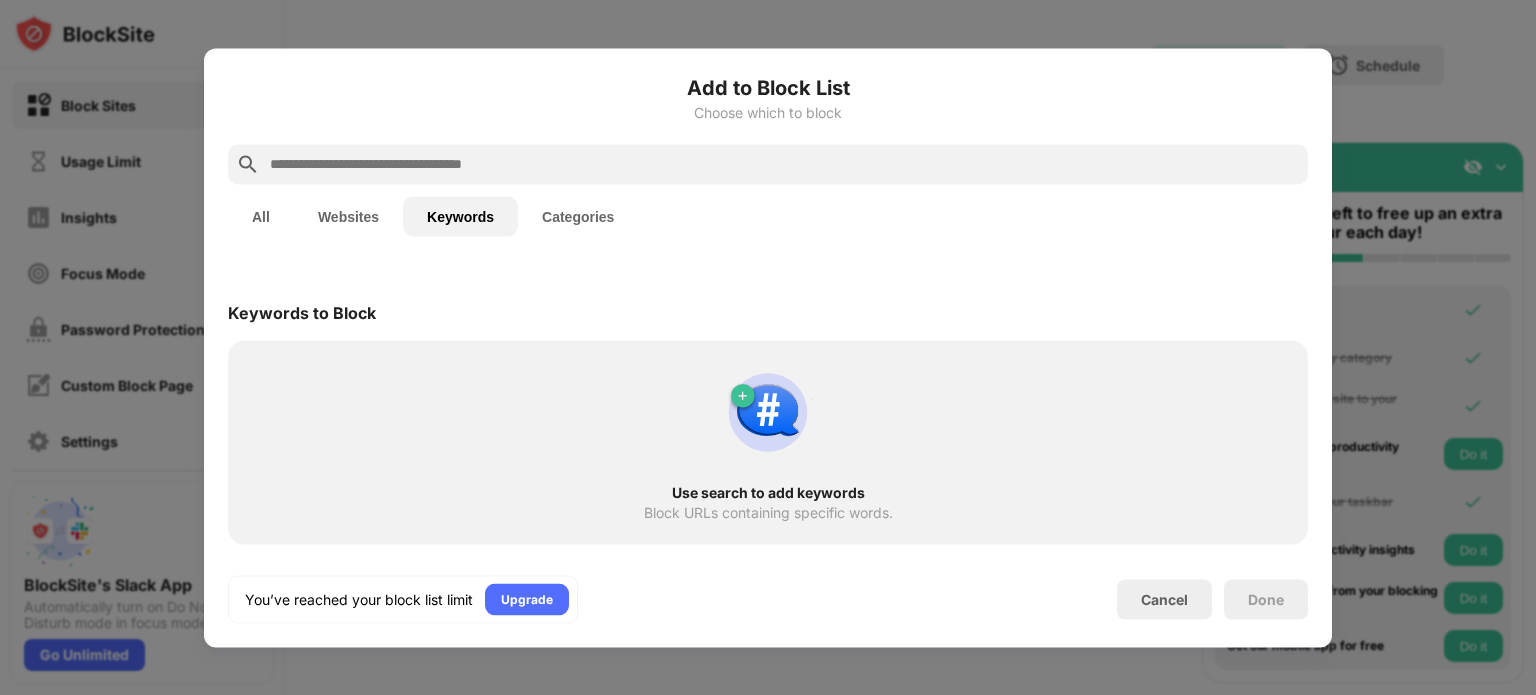 click on "All" at bounding box center (261, 216) 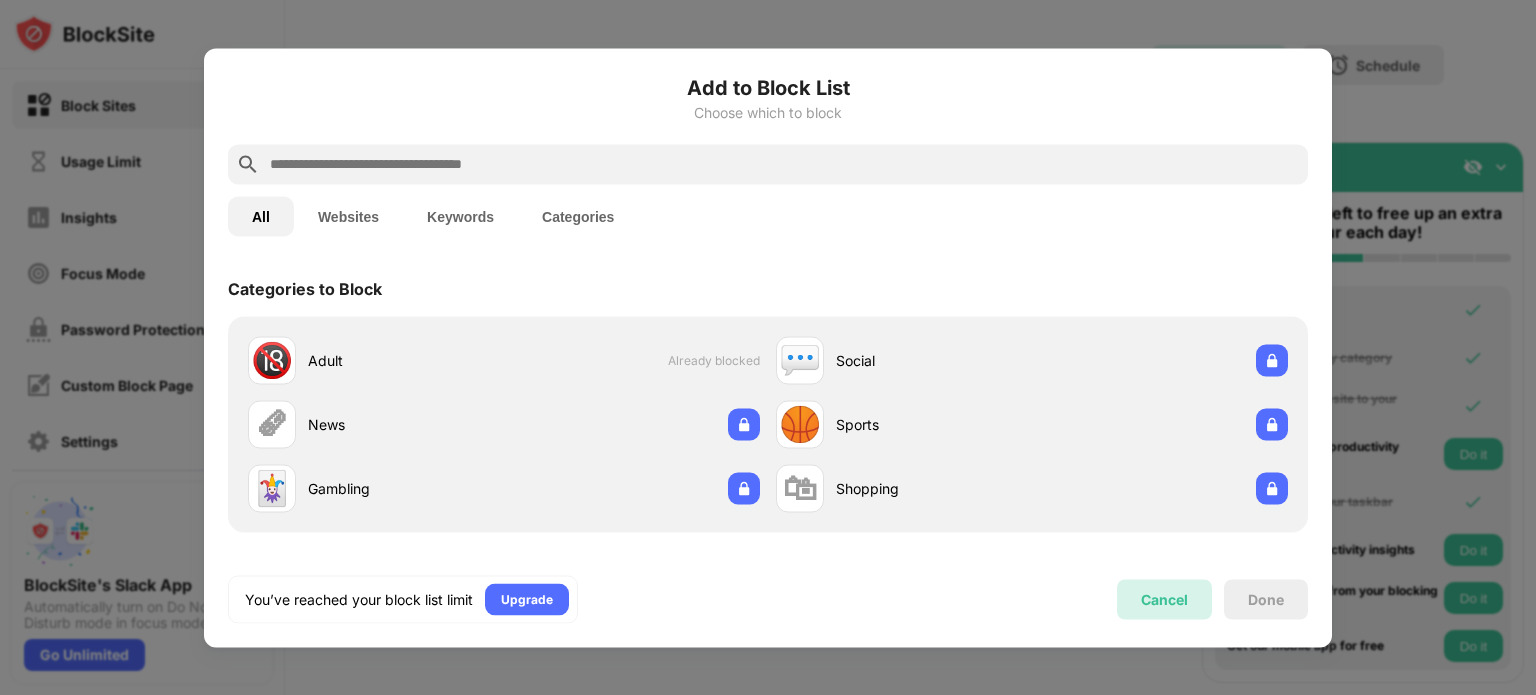 click on "Cancel" at bounding box center (1164, 599) 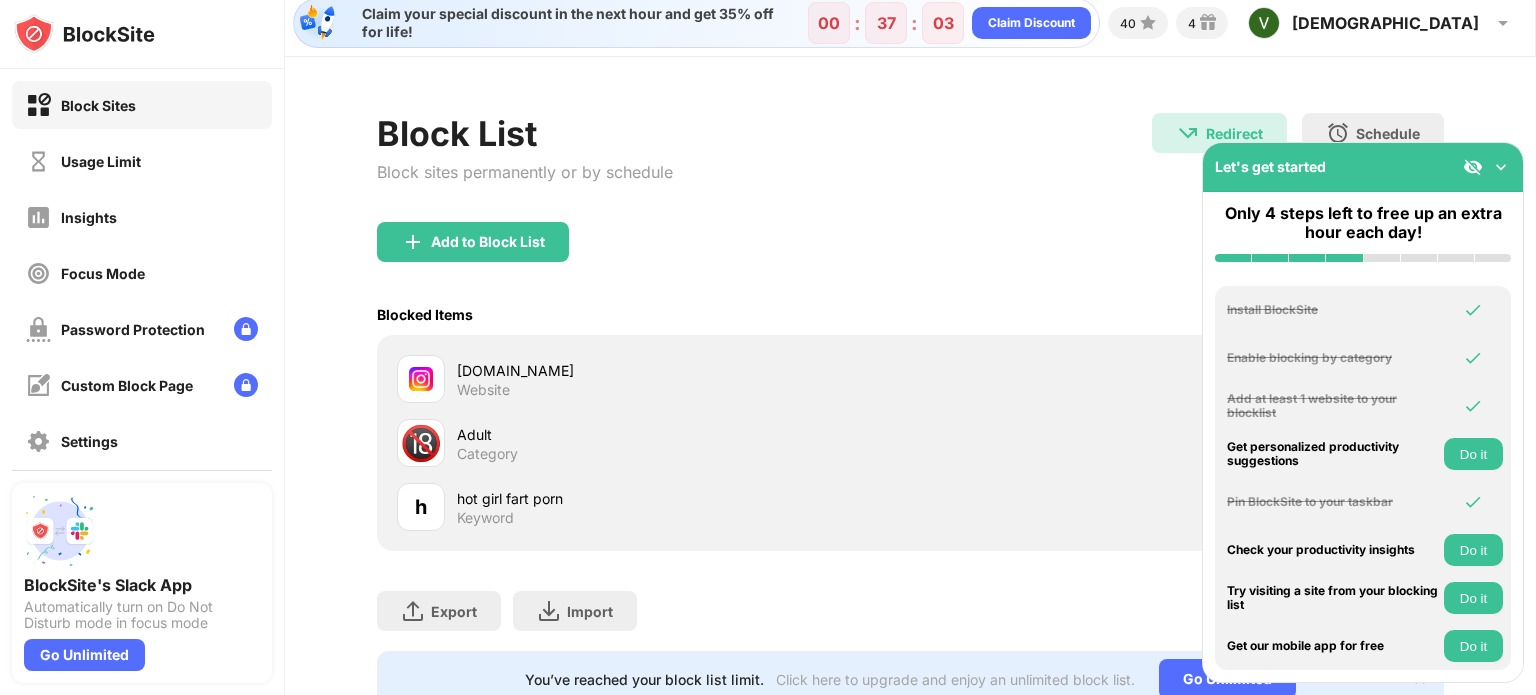 scroll, scrollTop: 0, scrollLeft: 15, axis: horizontal 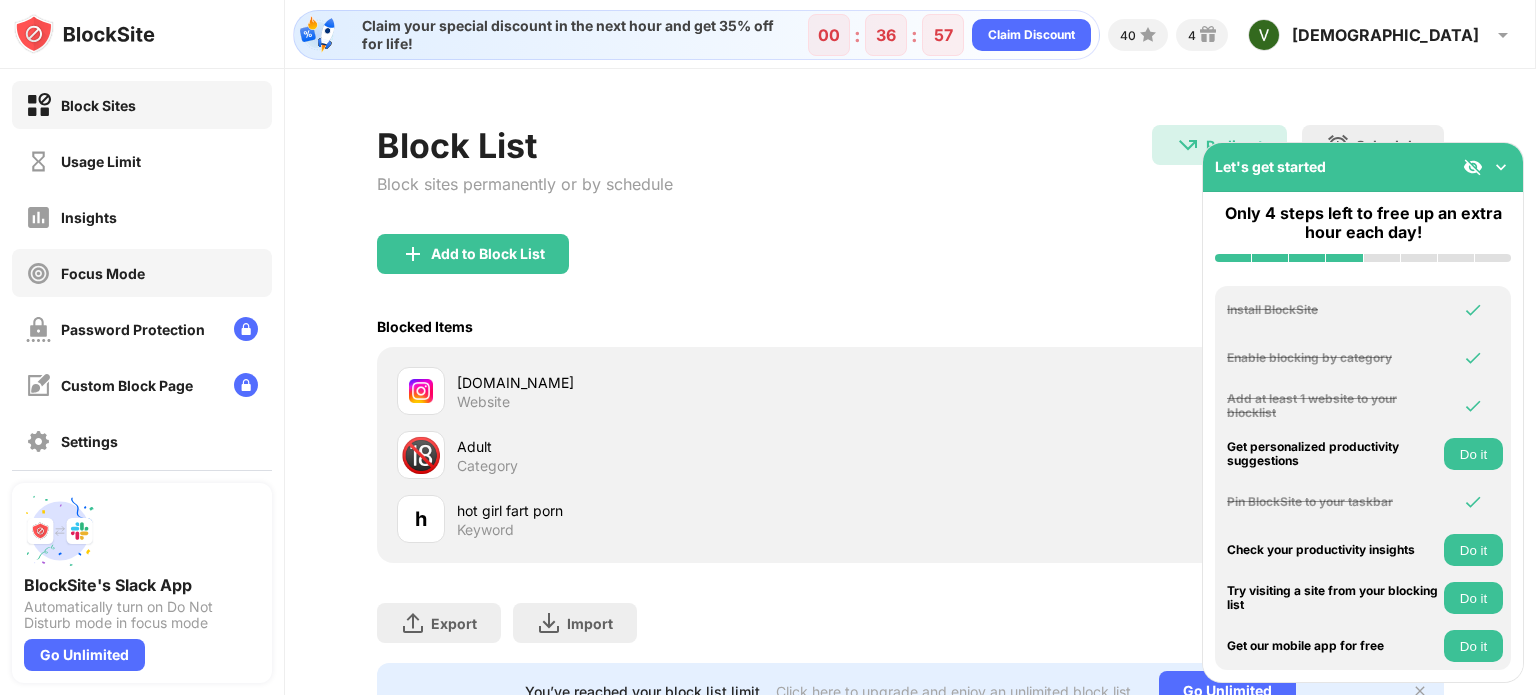 click on "Focus Mode" at bounding box center [142, 273] 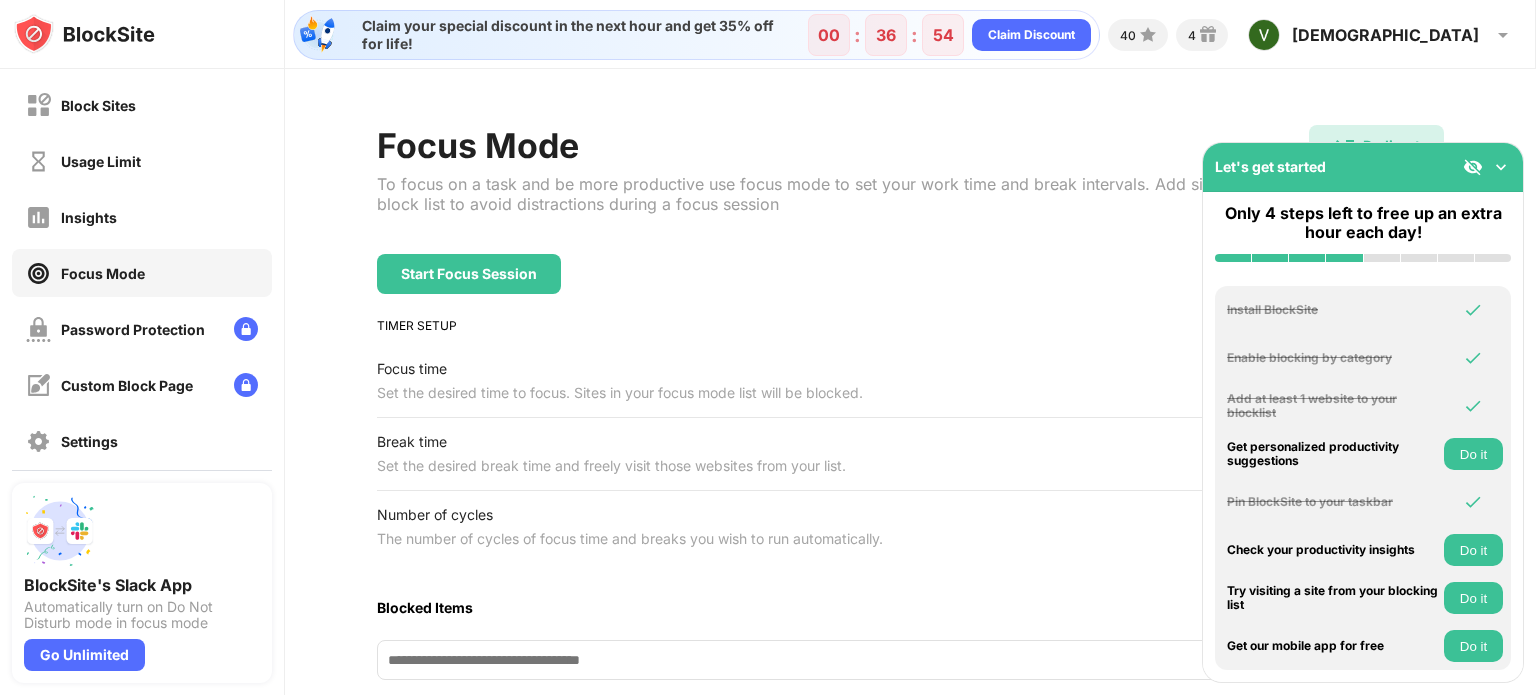 scroll, scrollTop: 2, scrollLeft: 12, axis: both 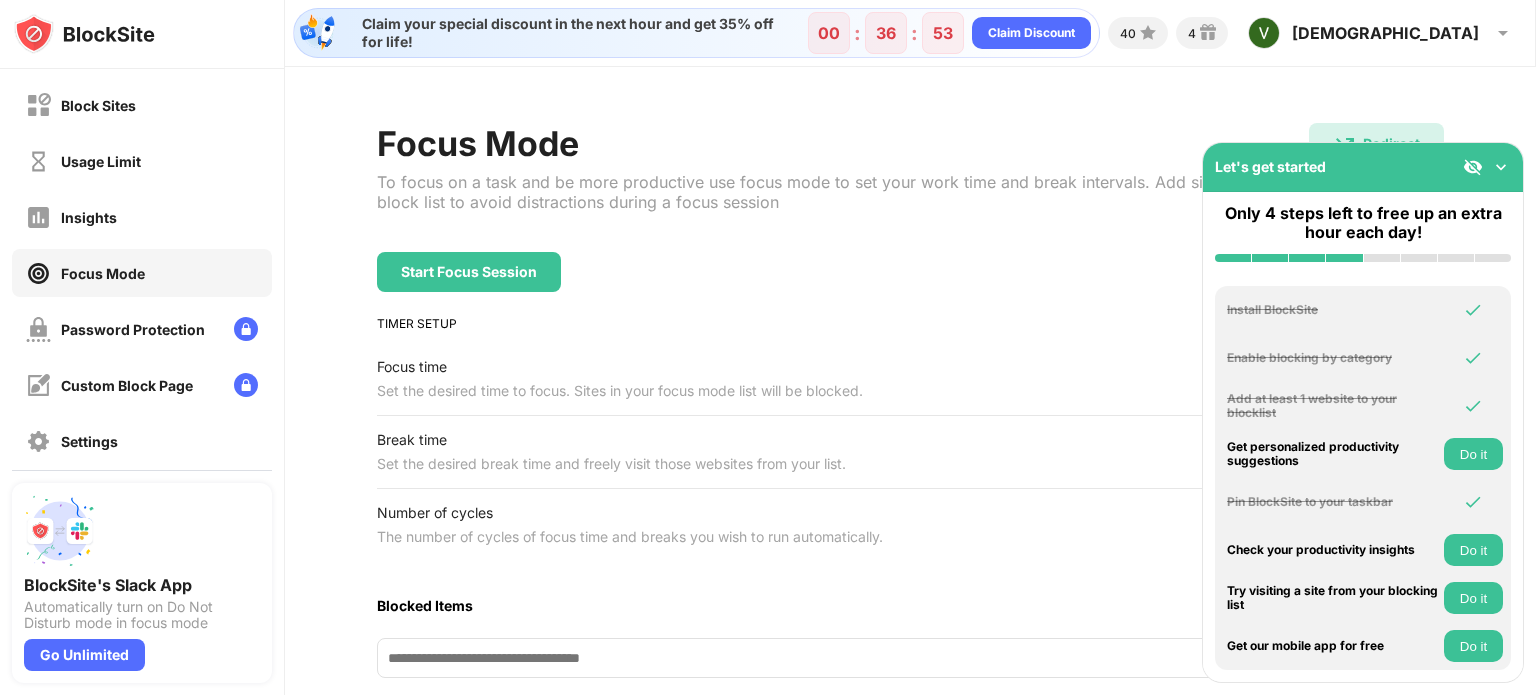 click on "Block Sites Usage Limit Insights Focus Mode Password Protection Custom Block Page Settings About" at bounding box center (142, 301) 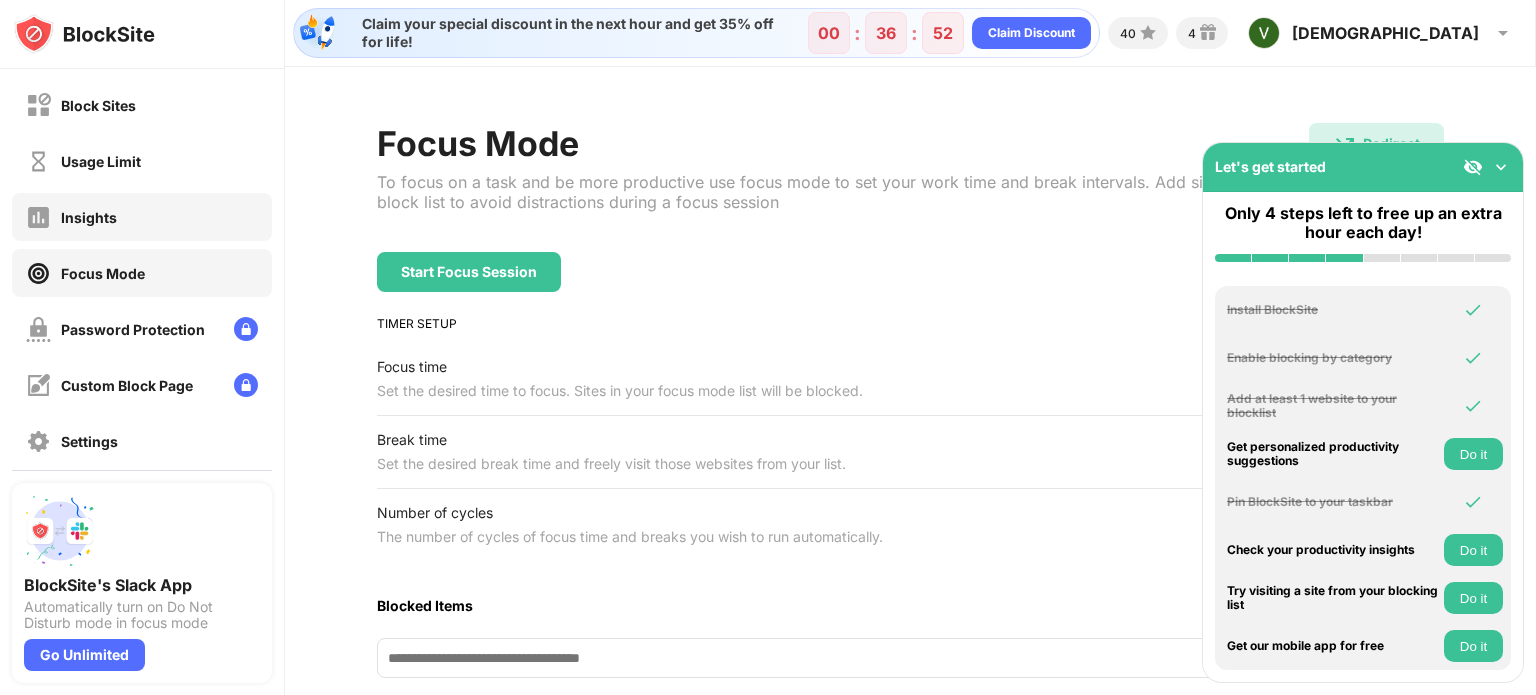 click on "Insights" at bounding box center [142, 217] 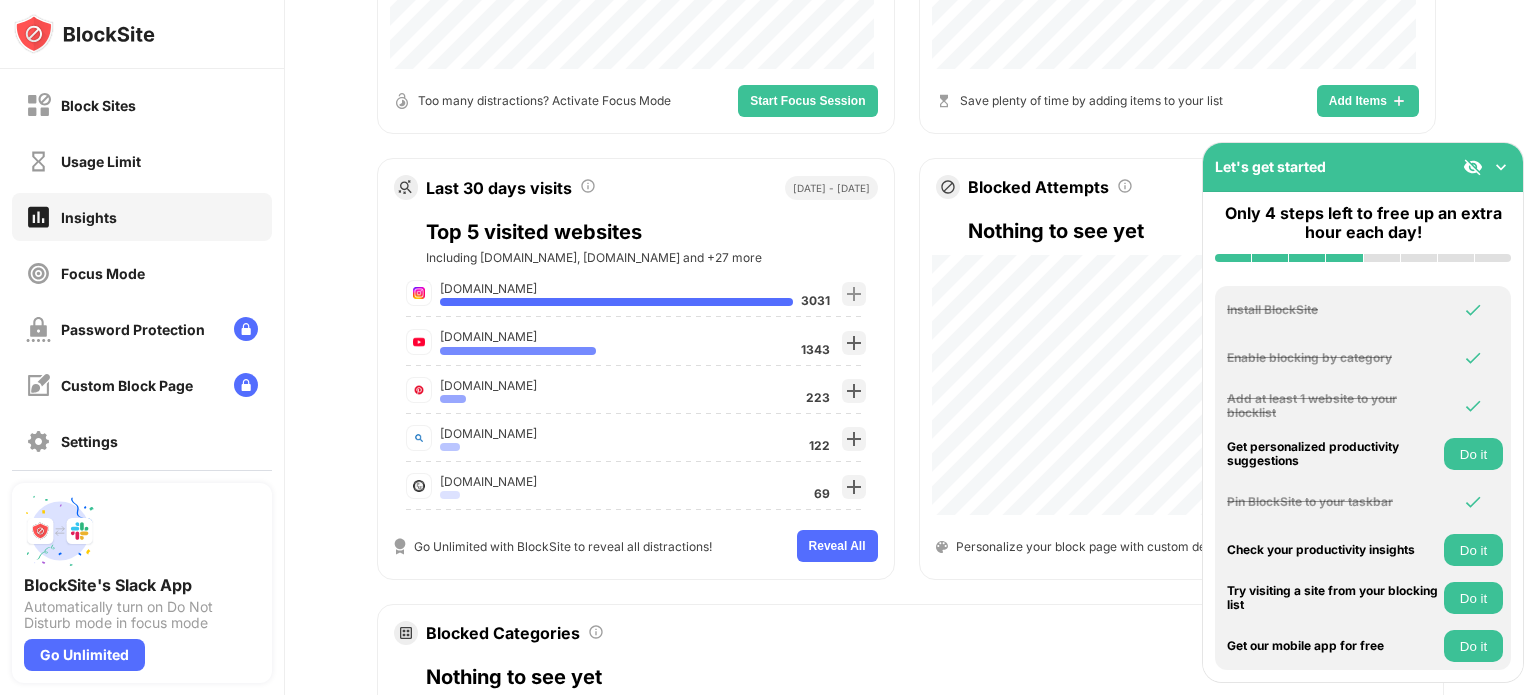 scroll, scrollTop: 650, scrollLeft: 0, axis: vertical 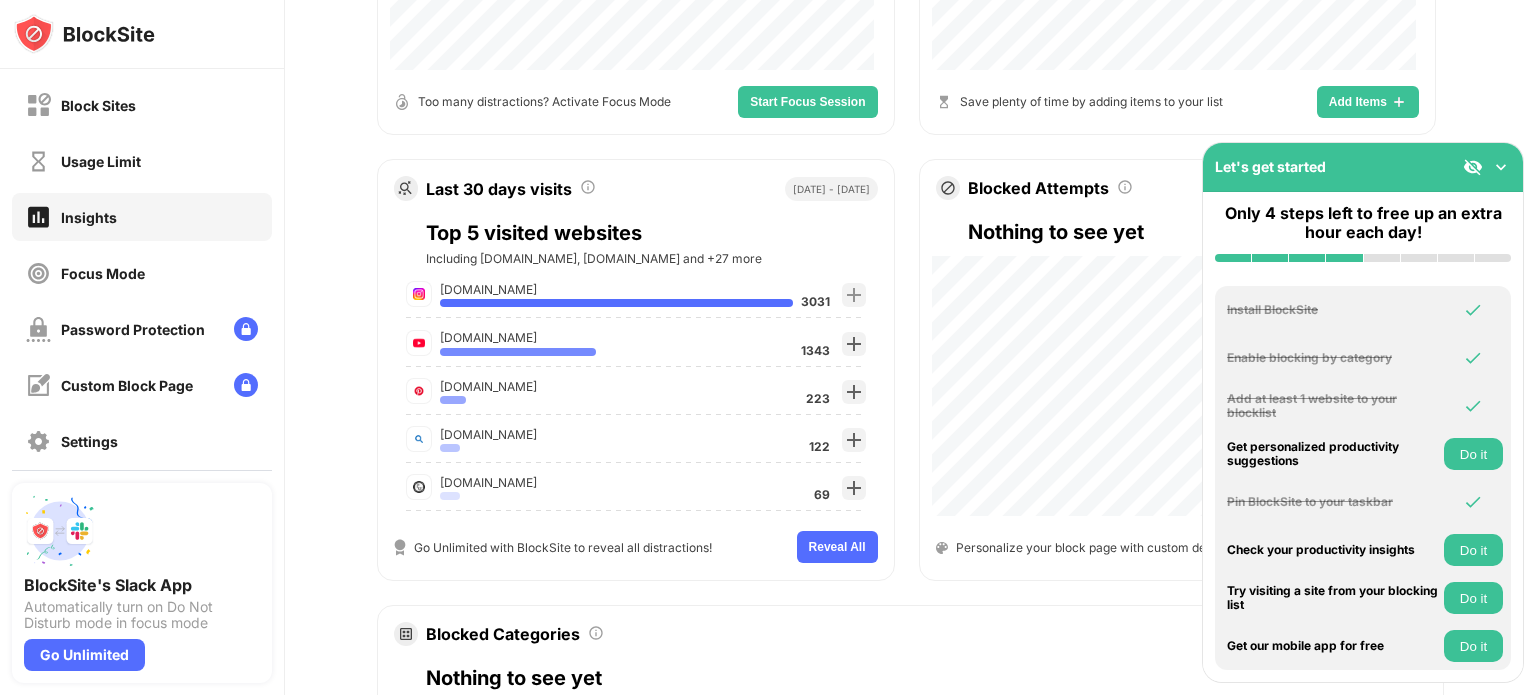 click on "[DATE] - [DATE]" at bounding box center [831, 189] 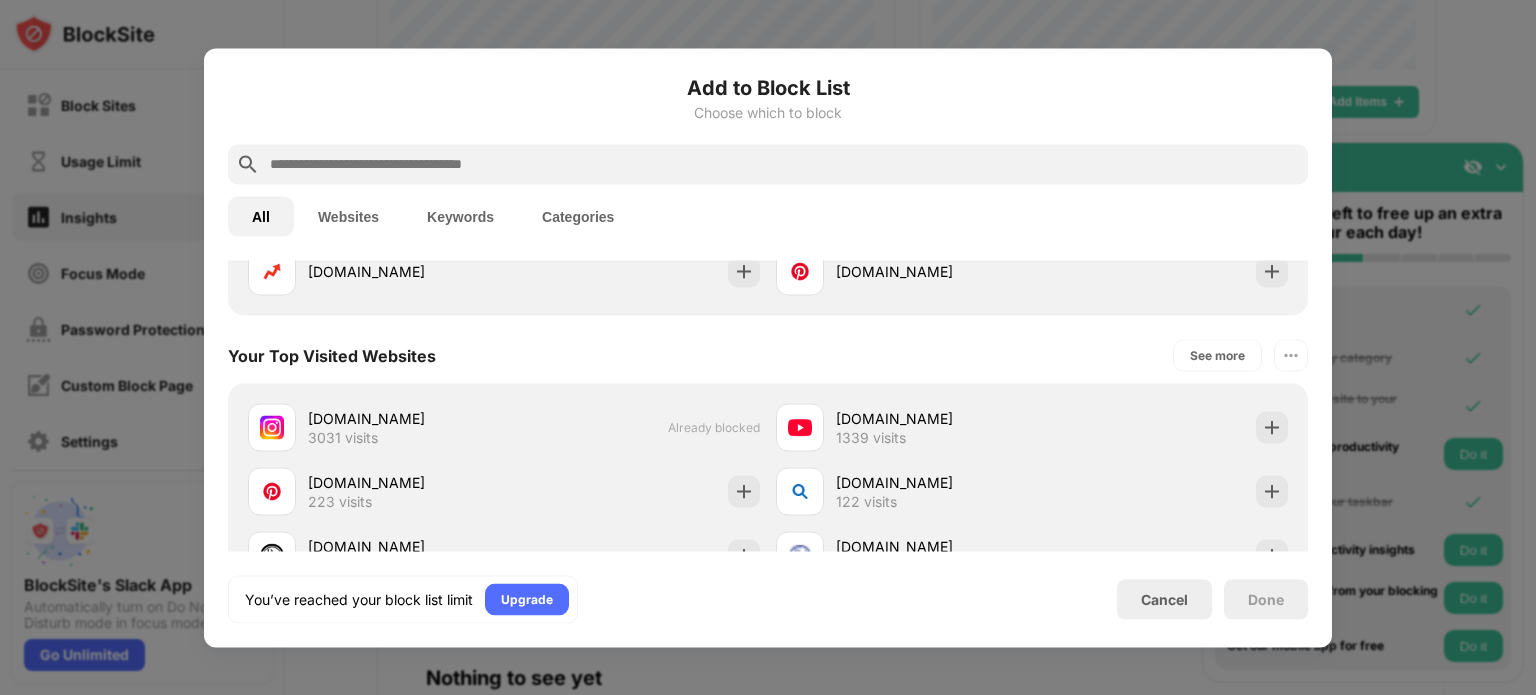 scroll, scrollTop: 608, scrollLeft: 0, axis: vertical 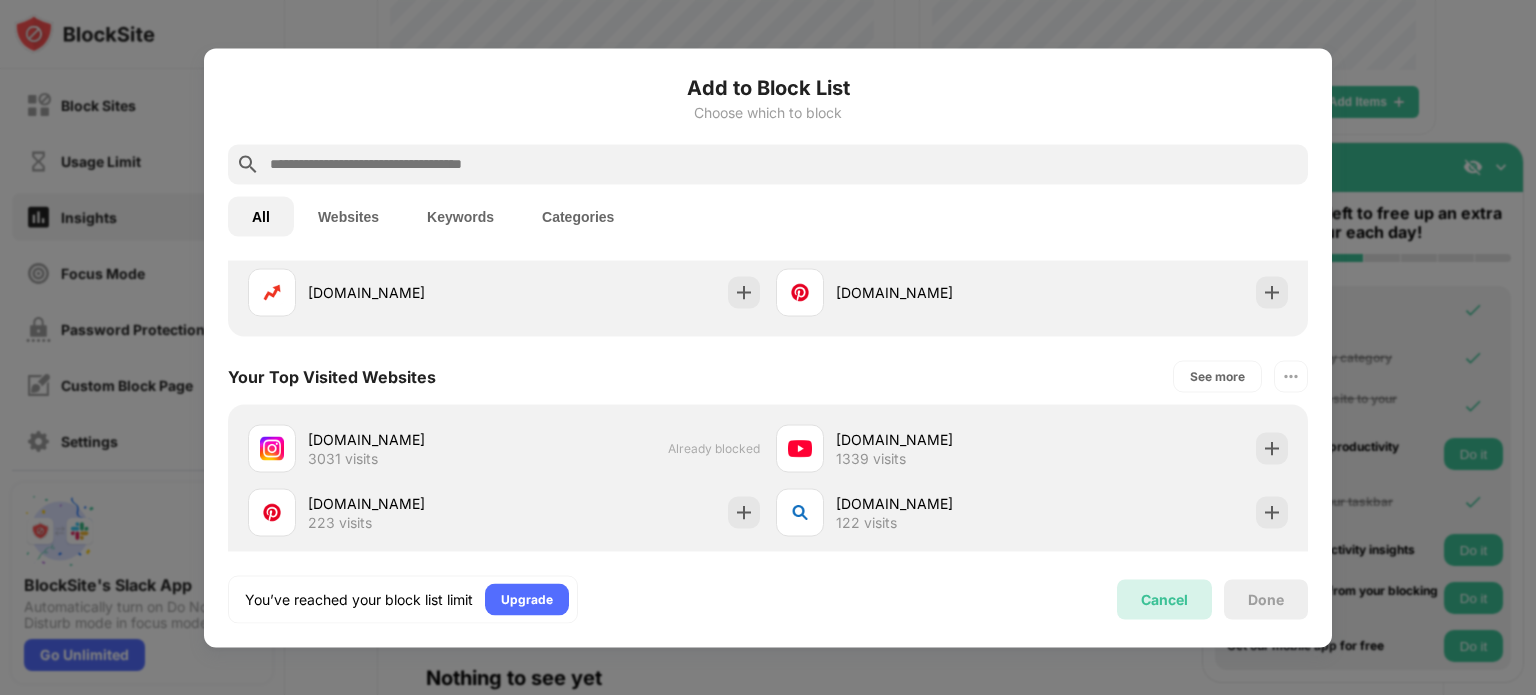 click on "Cancel" at bounding box center [1164, 599] 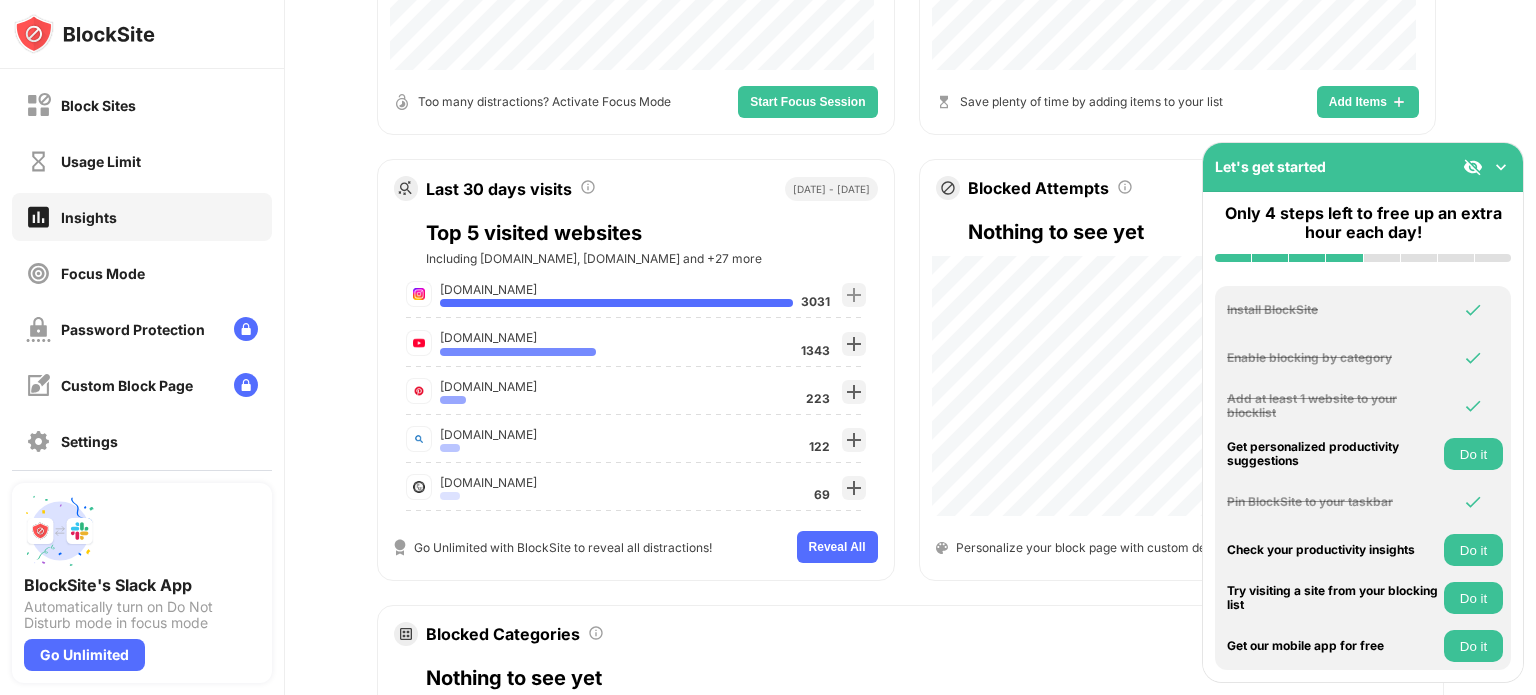 click on "[DATE] - [DATE]" at bounding box center (831, 189) 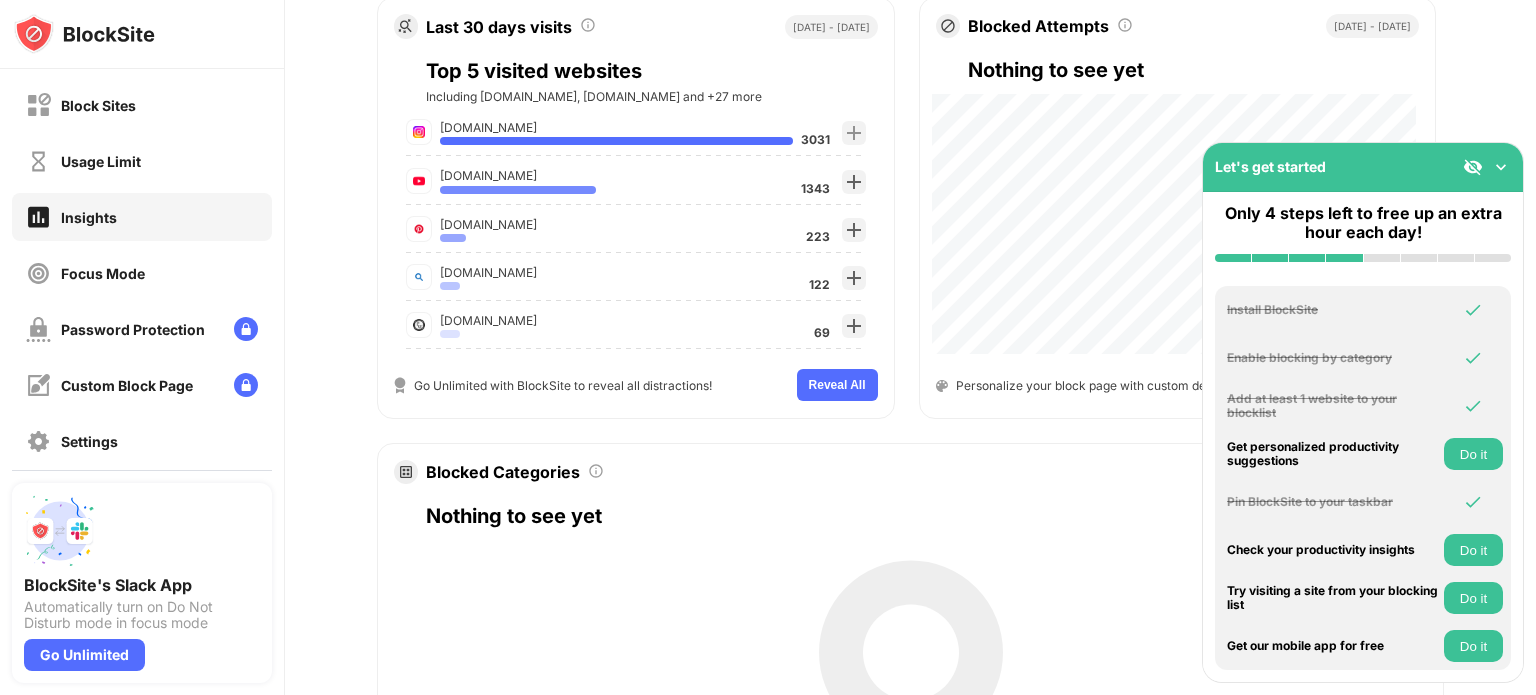scroll, scrollTop: 902, scrollLeft: 15, axis: both 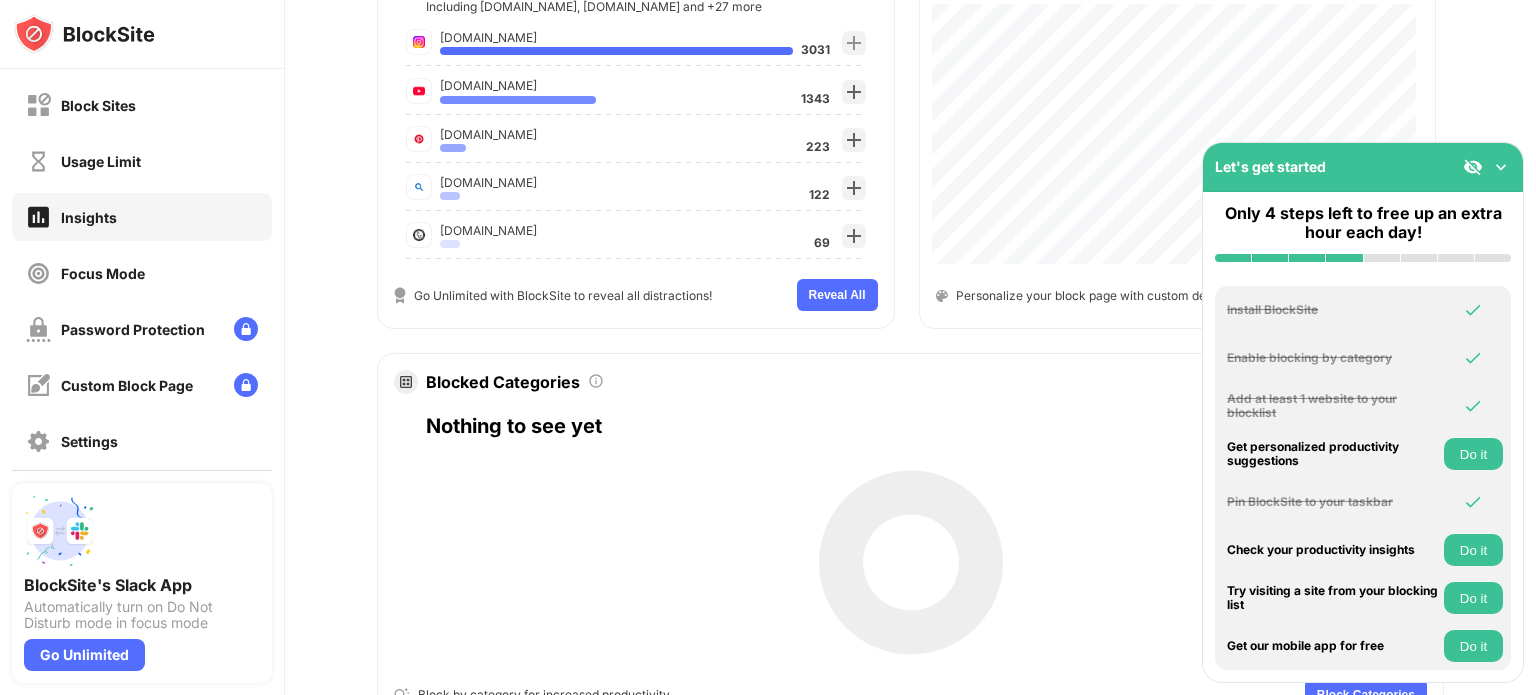 click on "Do it" at bounding box center (1473, 454) 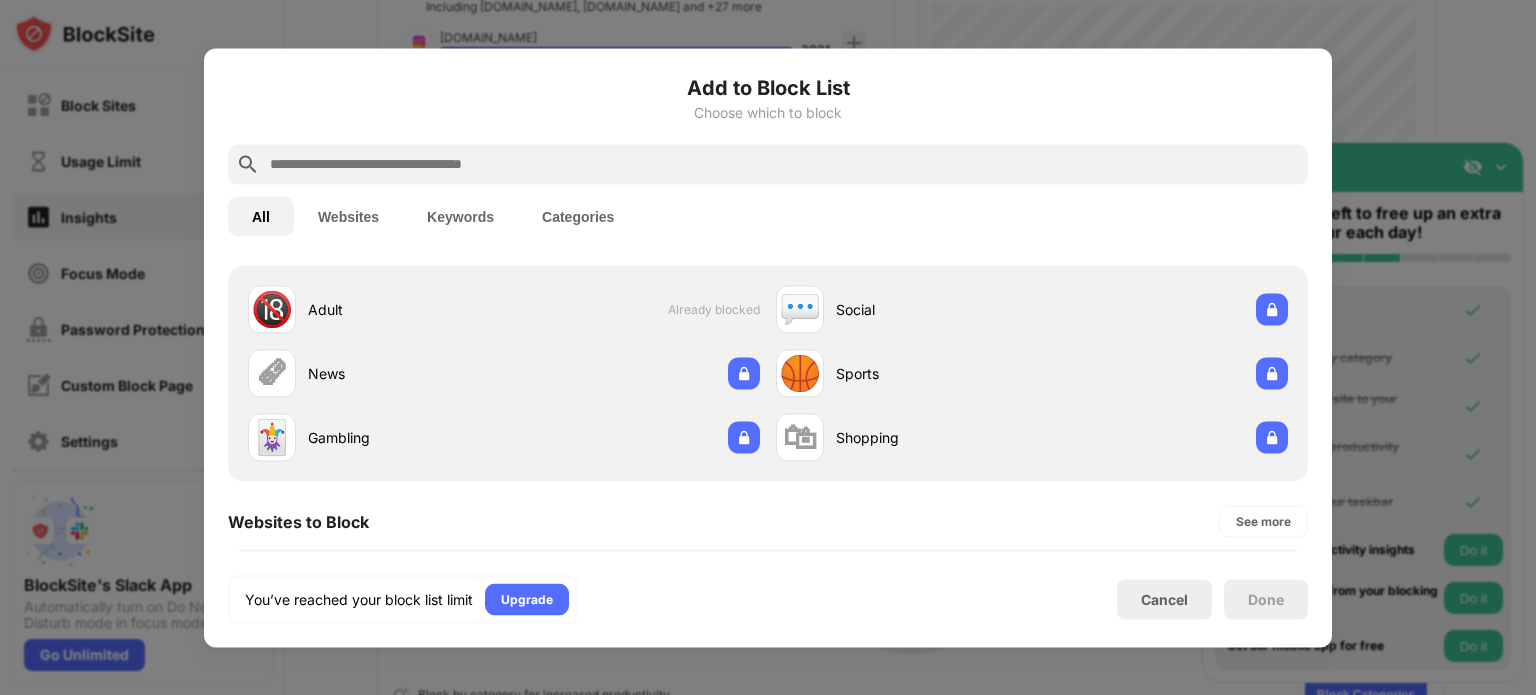 scroll, scrollTop: 0, scrollLeft: 0, axis: both 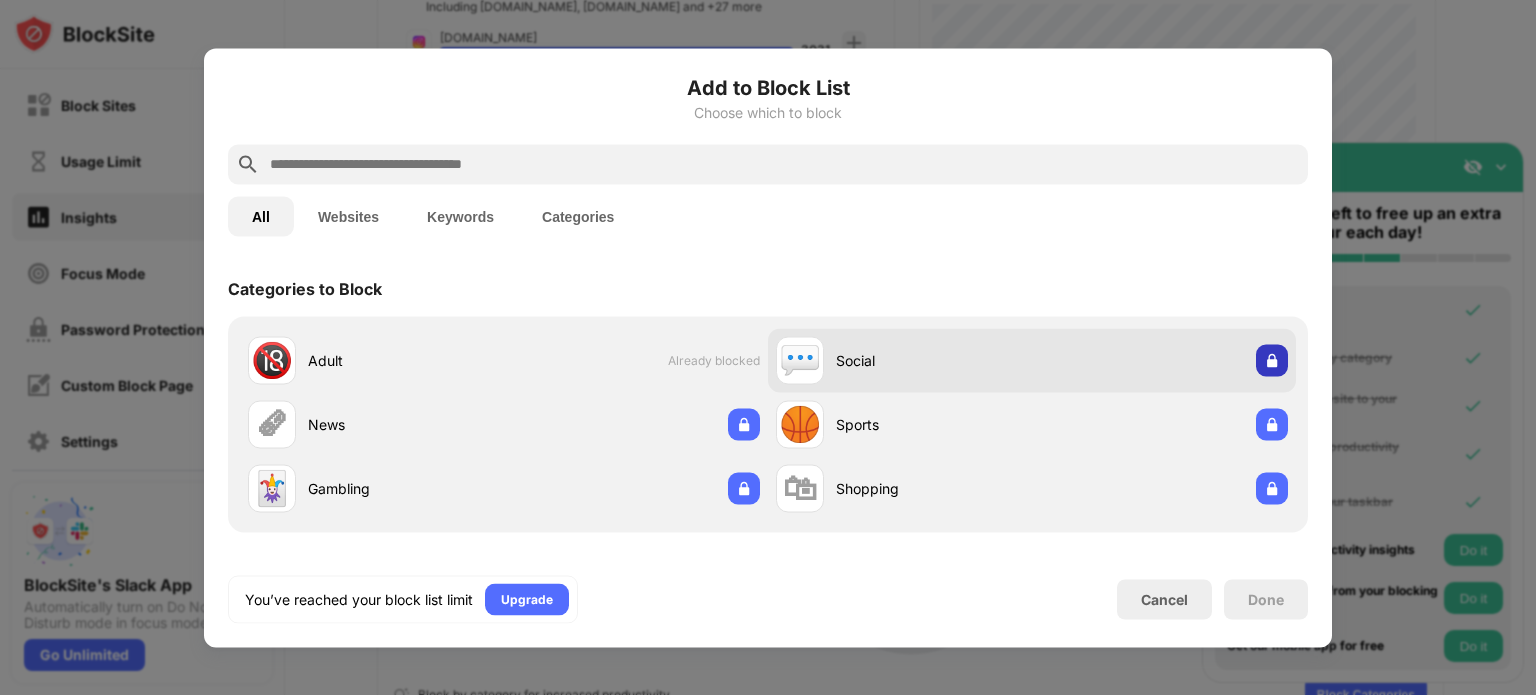 click at bounding box center [1272, 360] 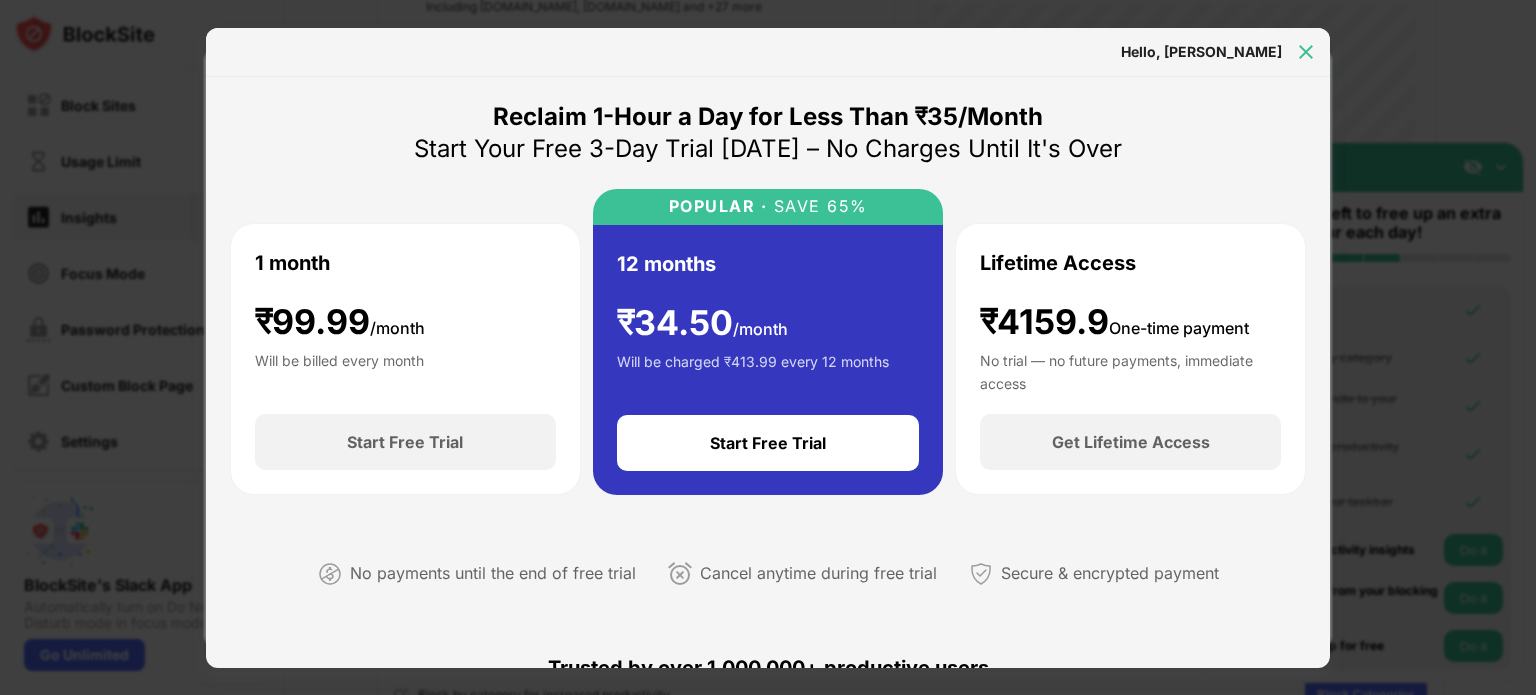 click at bounding box center (1306, 52) 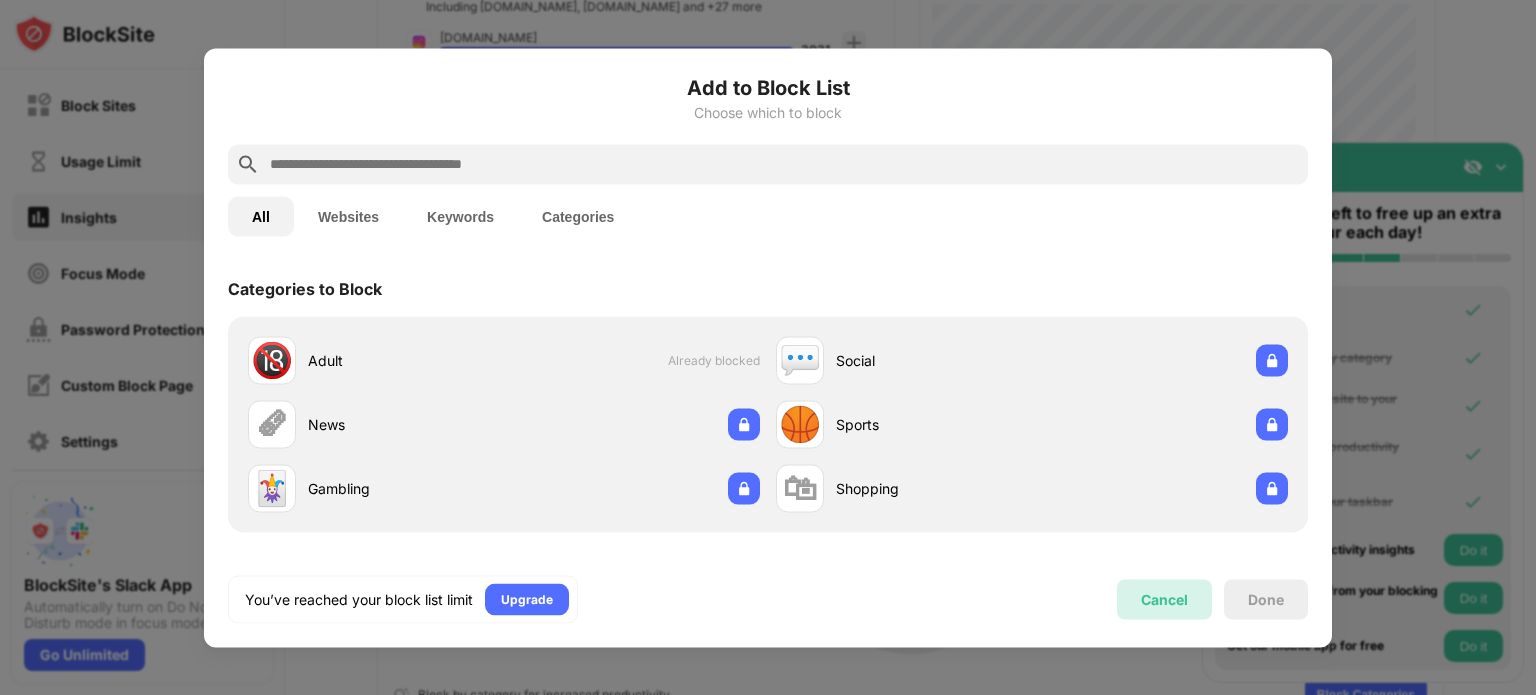 click on "Cancel" at bounding box center [1164, 599] 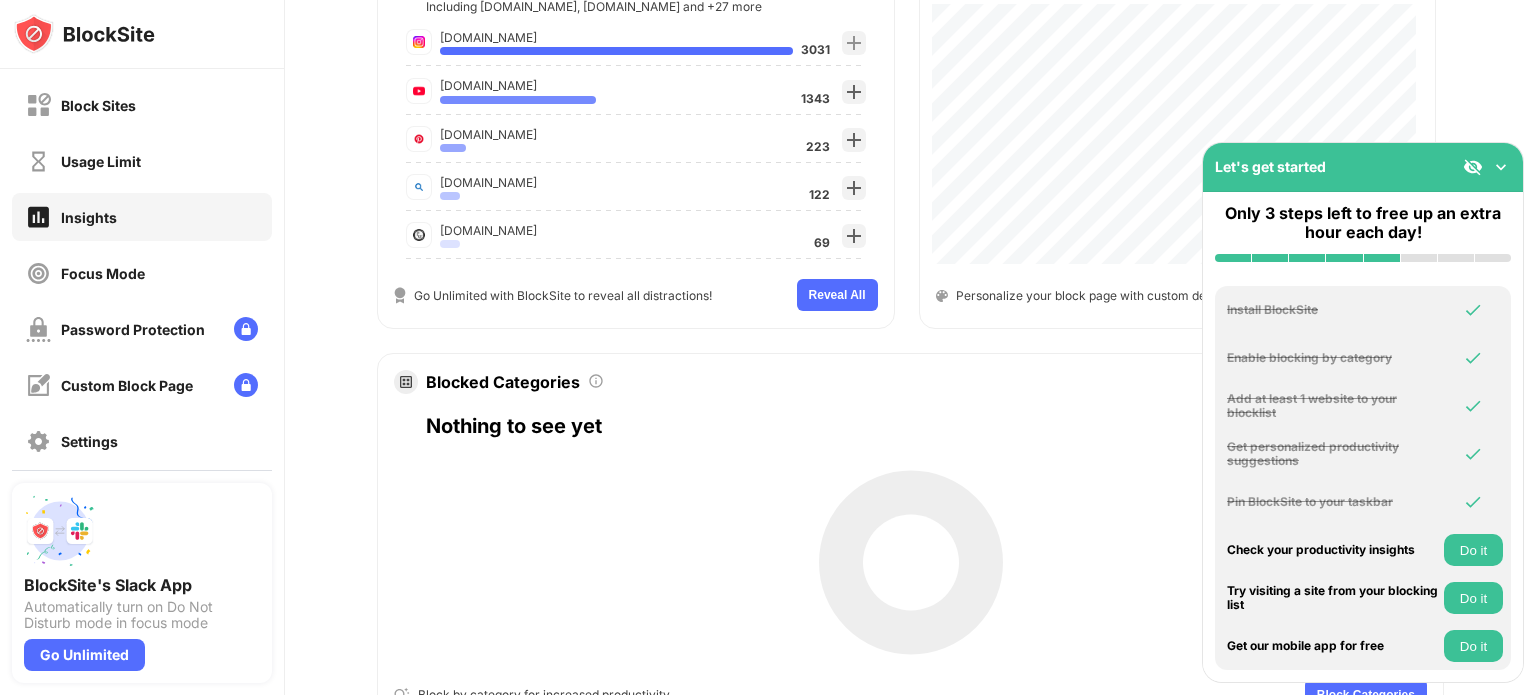 click on "Do it" at bounding box center (1473, 550) 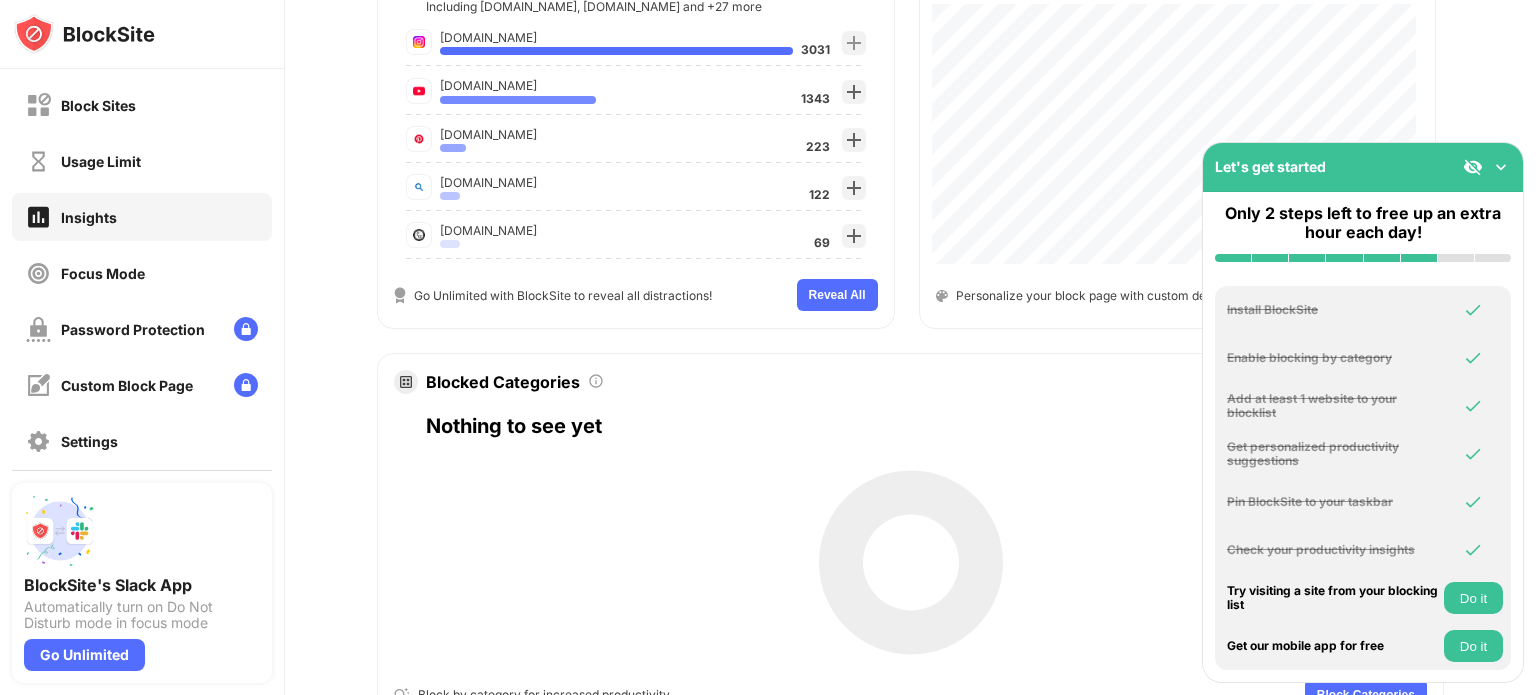 click on "Do it" at bounding box center (1473, 598) 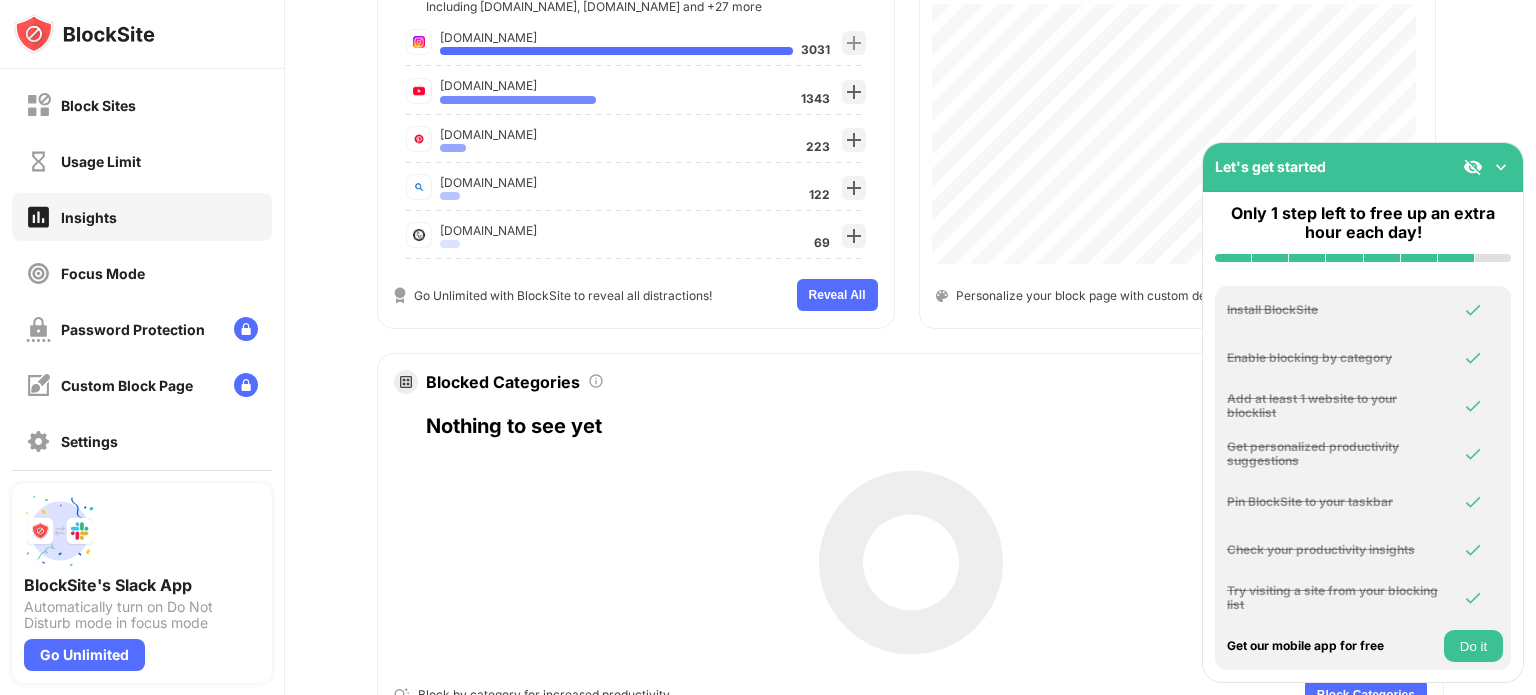 click on "Nothing to see yet" at bounding box center [926, 426] 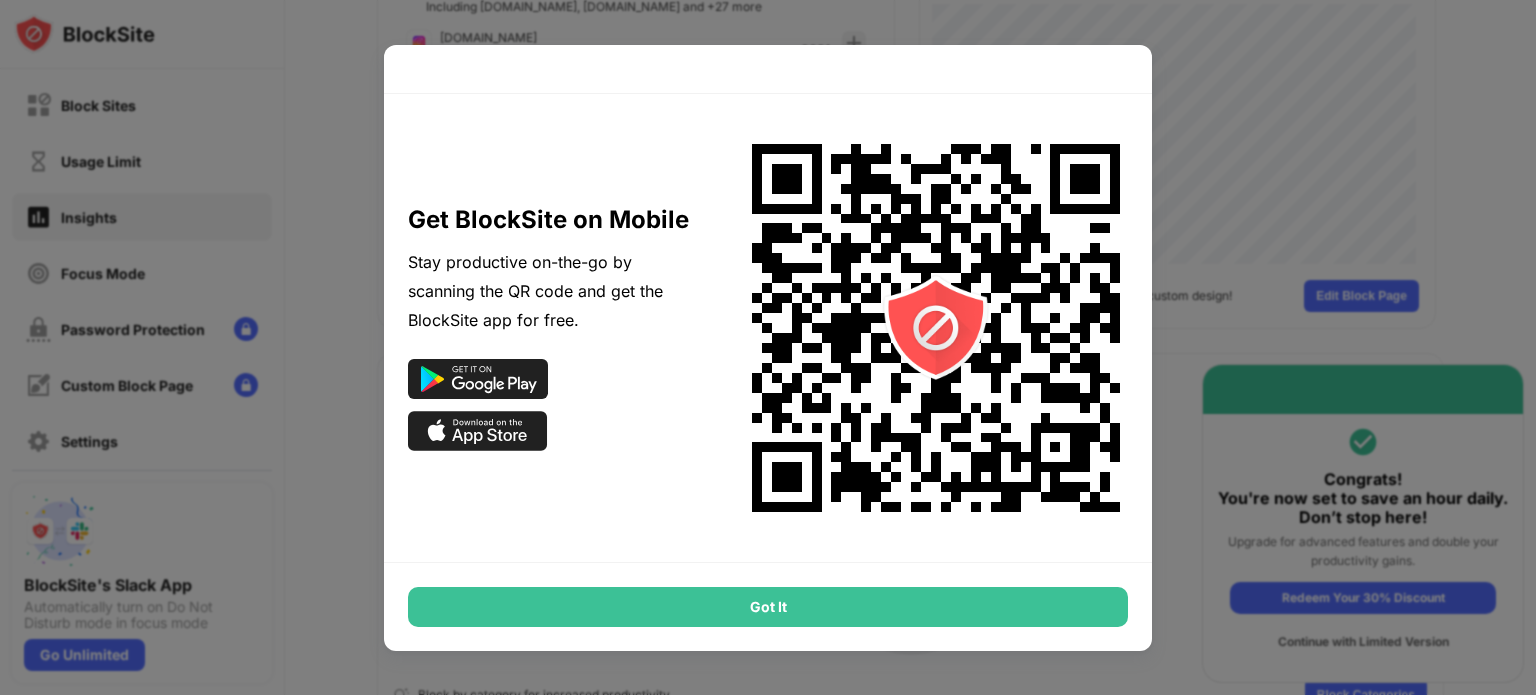 click on "Got It" at bounding box center (768, 607) 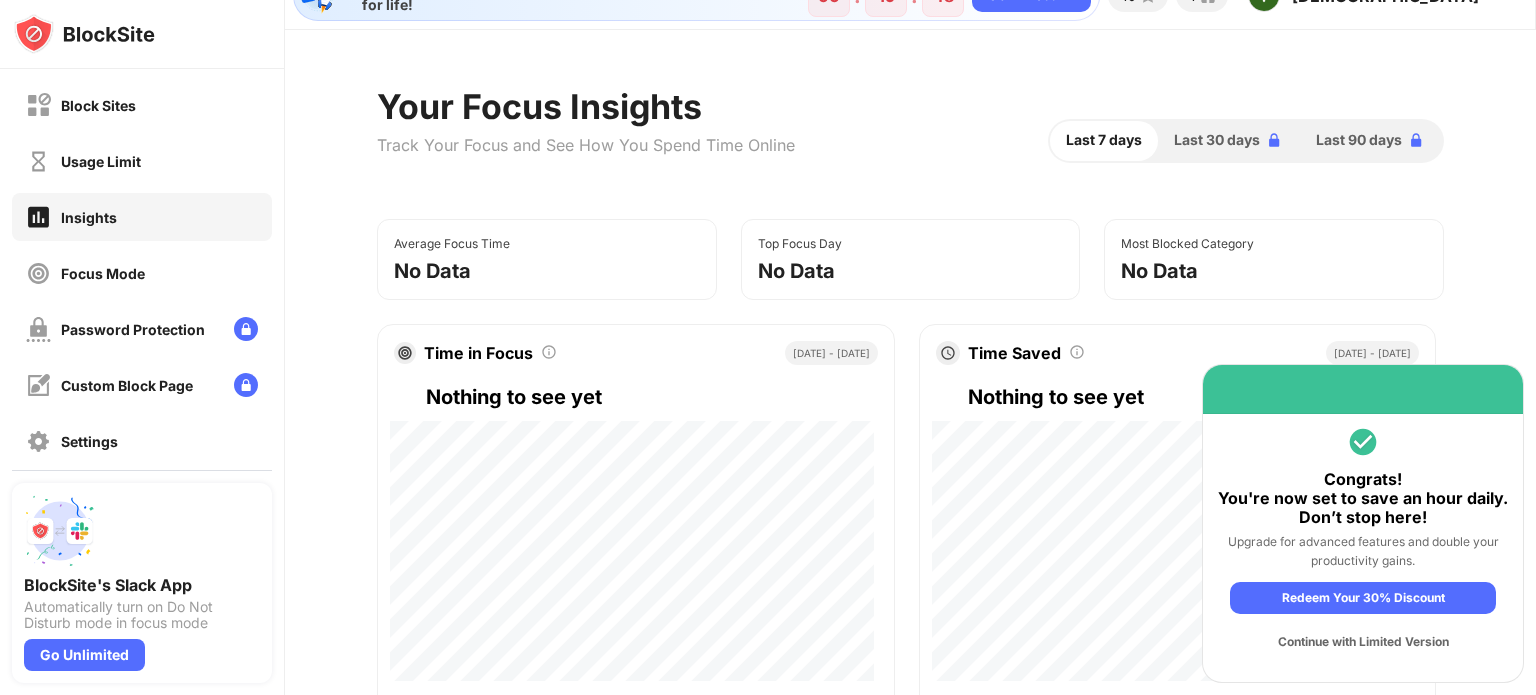 scroll, scrollTop: 40, scrollLeft: 15, axis: both 